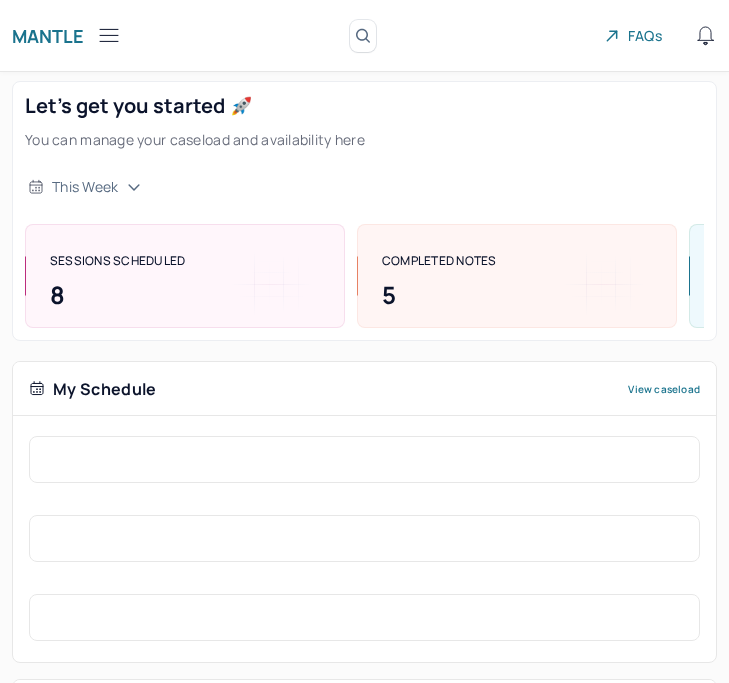 scroll, scrollTop: 0, scrollLeft: 0, axis: both 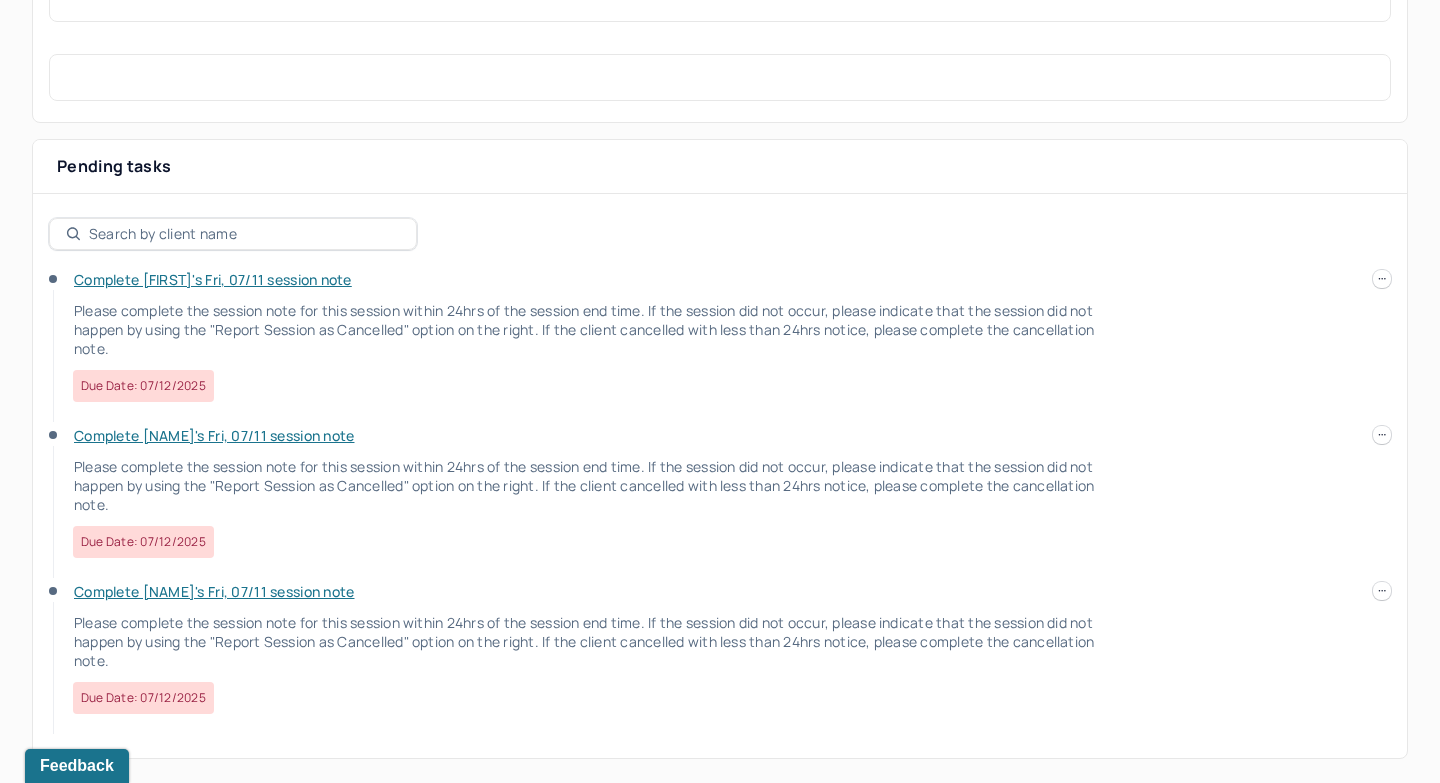 click on "HU Humantold       Dashboard Clients Schedule Session Notes Tasks CO [FIRST]   [LAST] provider   Logout Mantle       Search by client name, chart number     FAQs     CO [FIRST] Let’s get you started 🚀 You can manage your caseload and availability here   this week   SESSIONS SCHEDULED 8 COMPLETED NOTES 5 LATE NOTES 0 My Schedule View caseload Pending tasks    Date   Complete [FIRST]'s Fri, 07/11 session note Please complete the session note for this session within 24hrs of the session end time. If the session did not occur, please indicate that the session did not happen by using the "Report Session as Cancelled" option on the right. If the client cancelled with less than 24hrs notice, please complete the cancellation note. Due date: 07/12/2025     Complete [FIRST]'s Fri, 07/11 session note Due date: 07/12/2025     Complete [FIRST]'s Fri, 07/11 session note Due date: 07/12/2025" at bounding box center (720, 91) 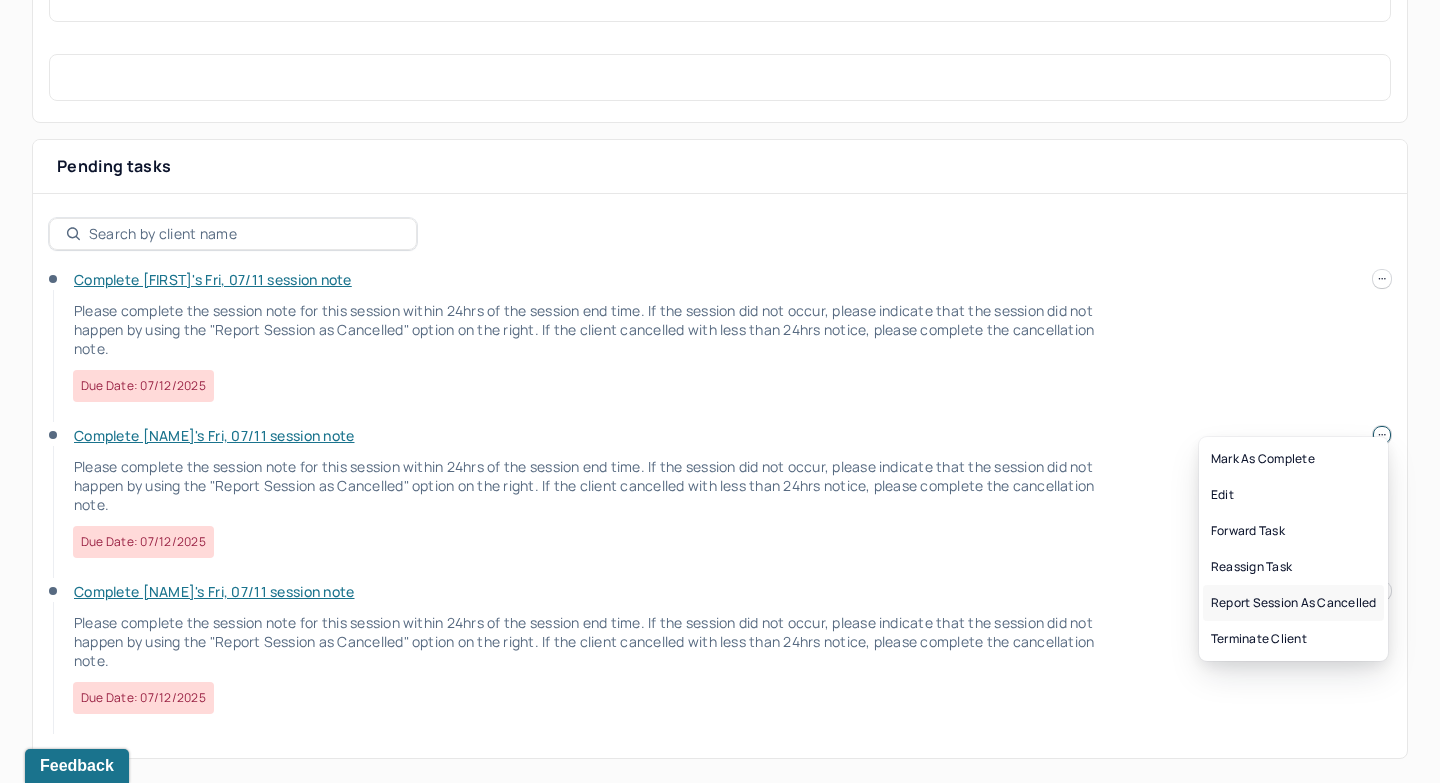 click on "Report session as cancelled" at bounding box center (1293, 603) 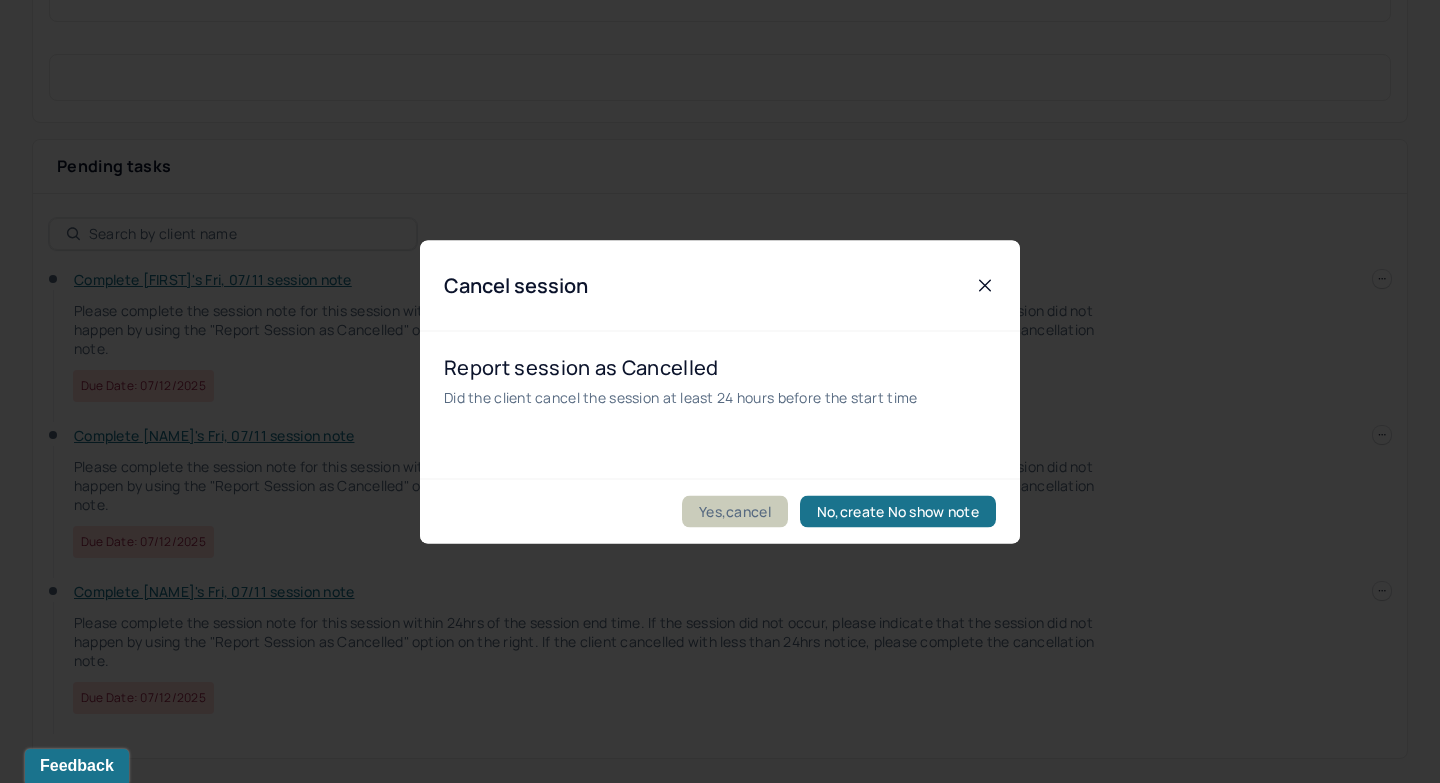 click on "Yes,cancel" at bounding box center (735, 511) 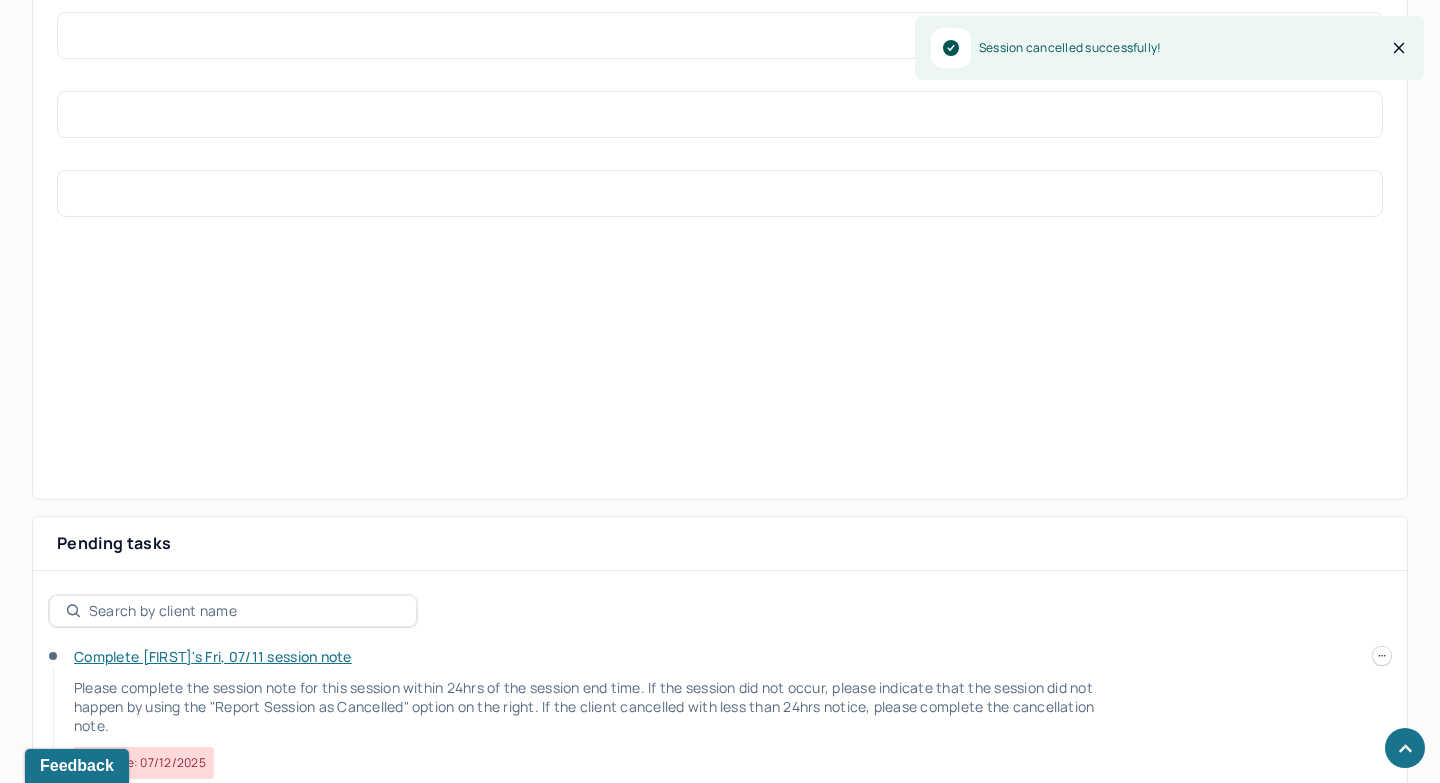 scroll, scrollTop: 821, scrollLeft: 0, axis: vertical 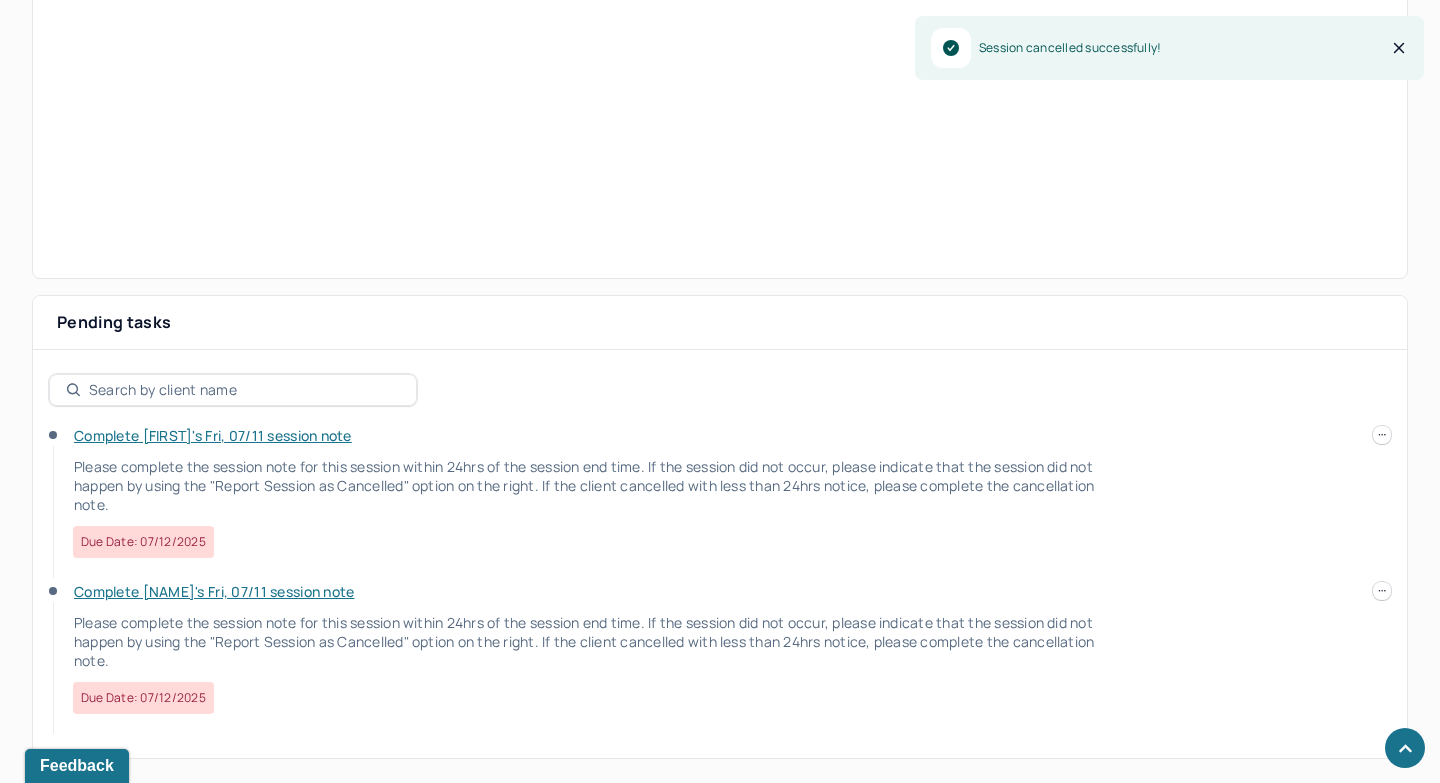 click on "Complete [FIRST]'s Fri, 07/11 session note" at bounding box center [213, 435] 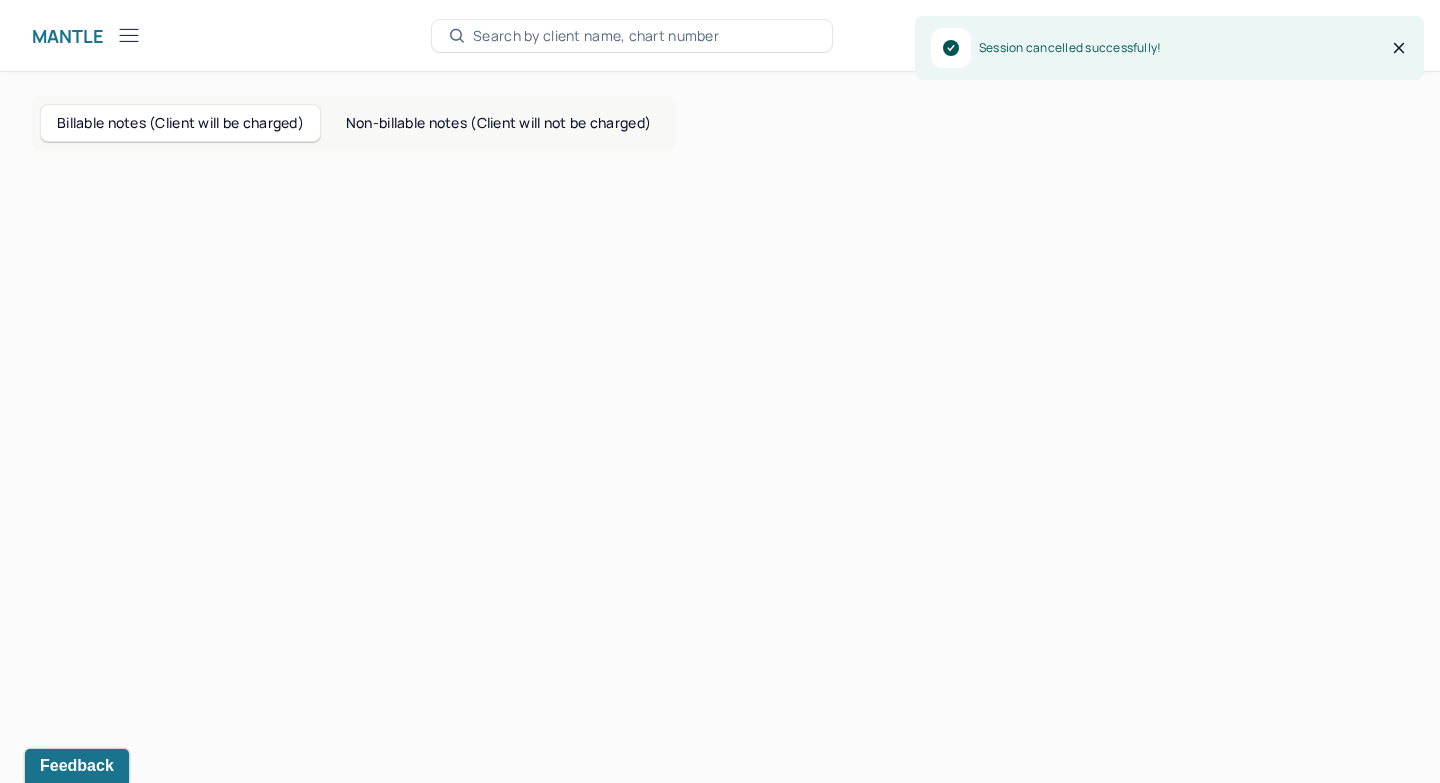 scroll, scrollTop: 0, scrollLeft: 0, axis: both 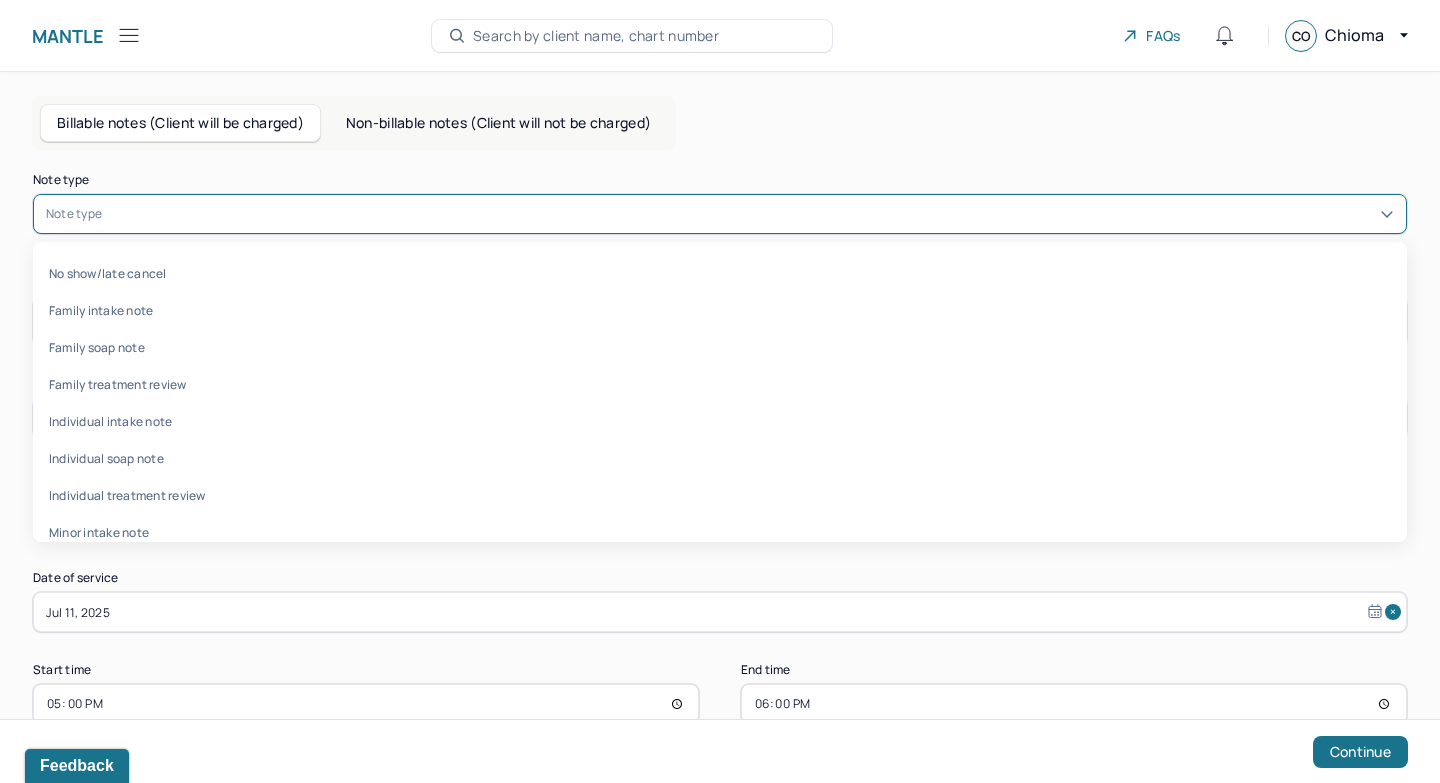 click at bounding box center [750, 214] 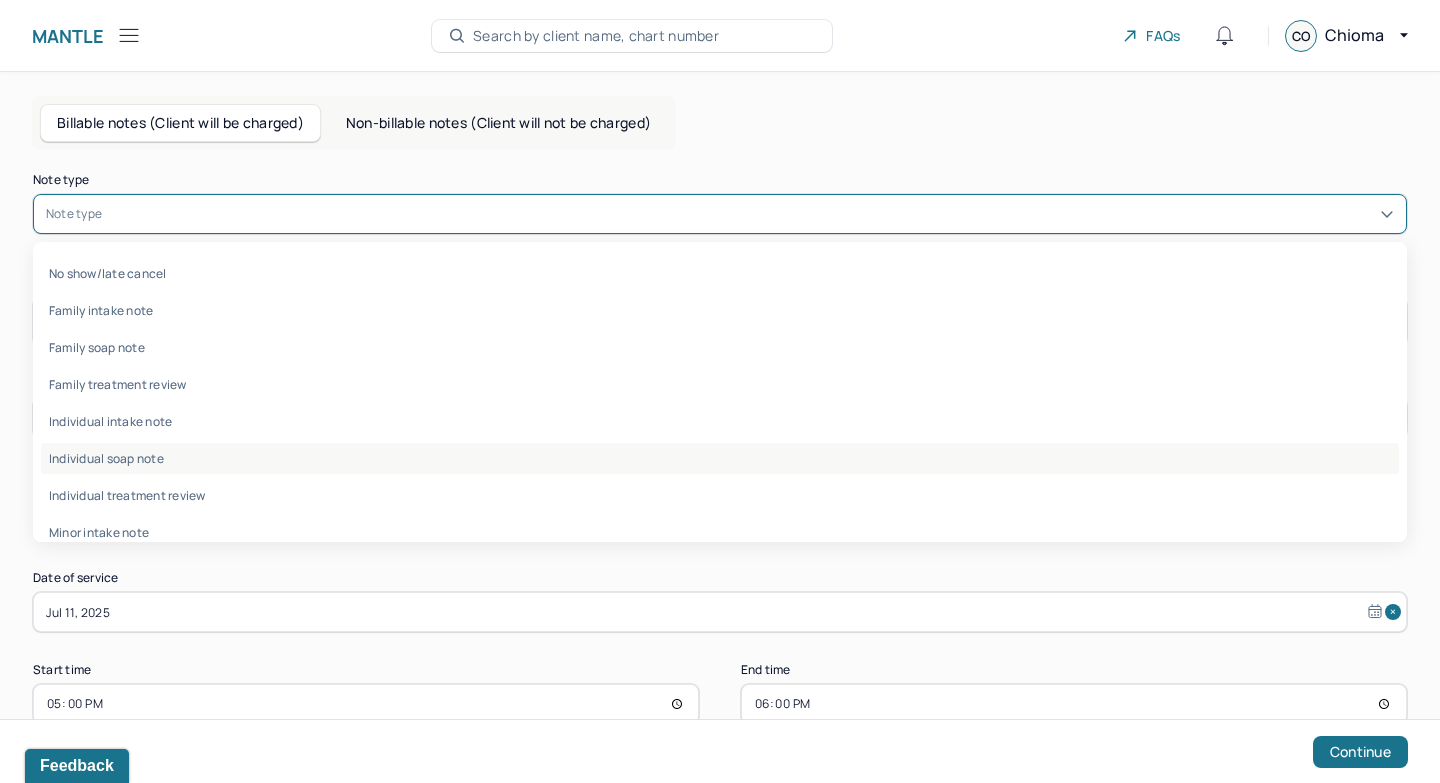 click on "Individual soap note" at bounding box center [720, 458] 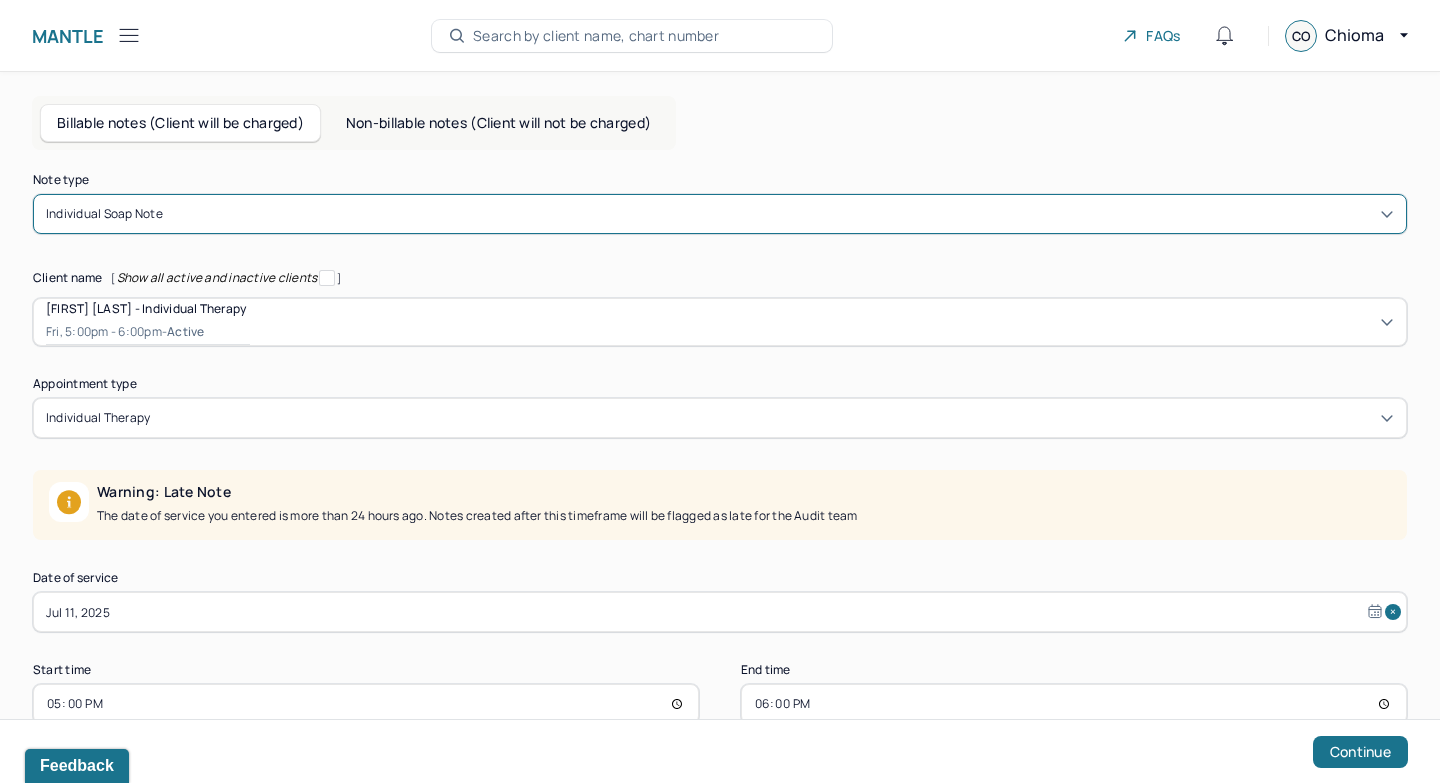 scroll, scrollTop: 47, scrollLeft: 0, axis: vertical 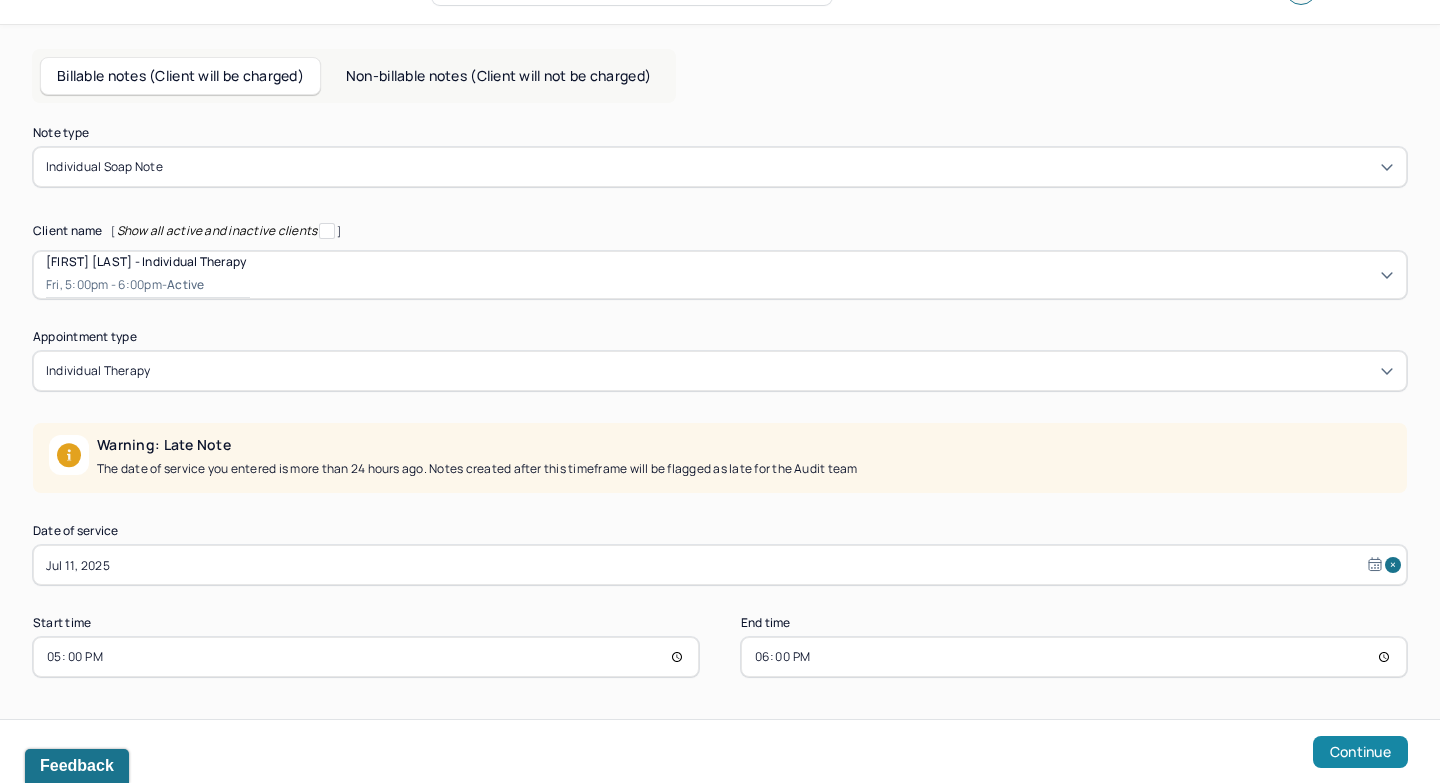 click on "Continue" at bounding box center (1360, 752) 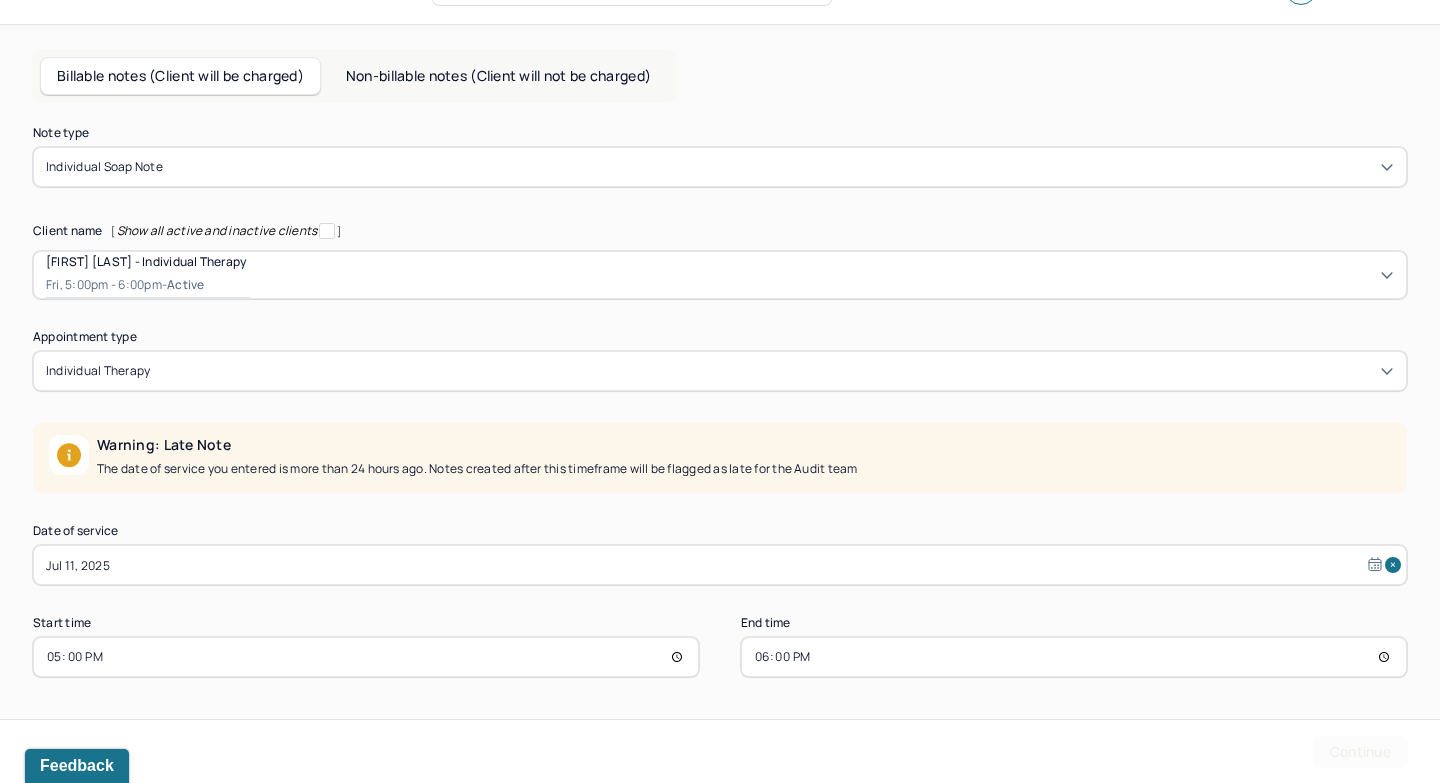 scroll, scrollTop: 0, scrollLeft: 0, axis: both 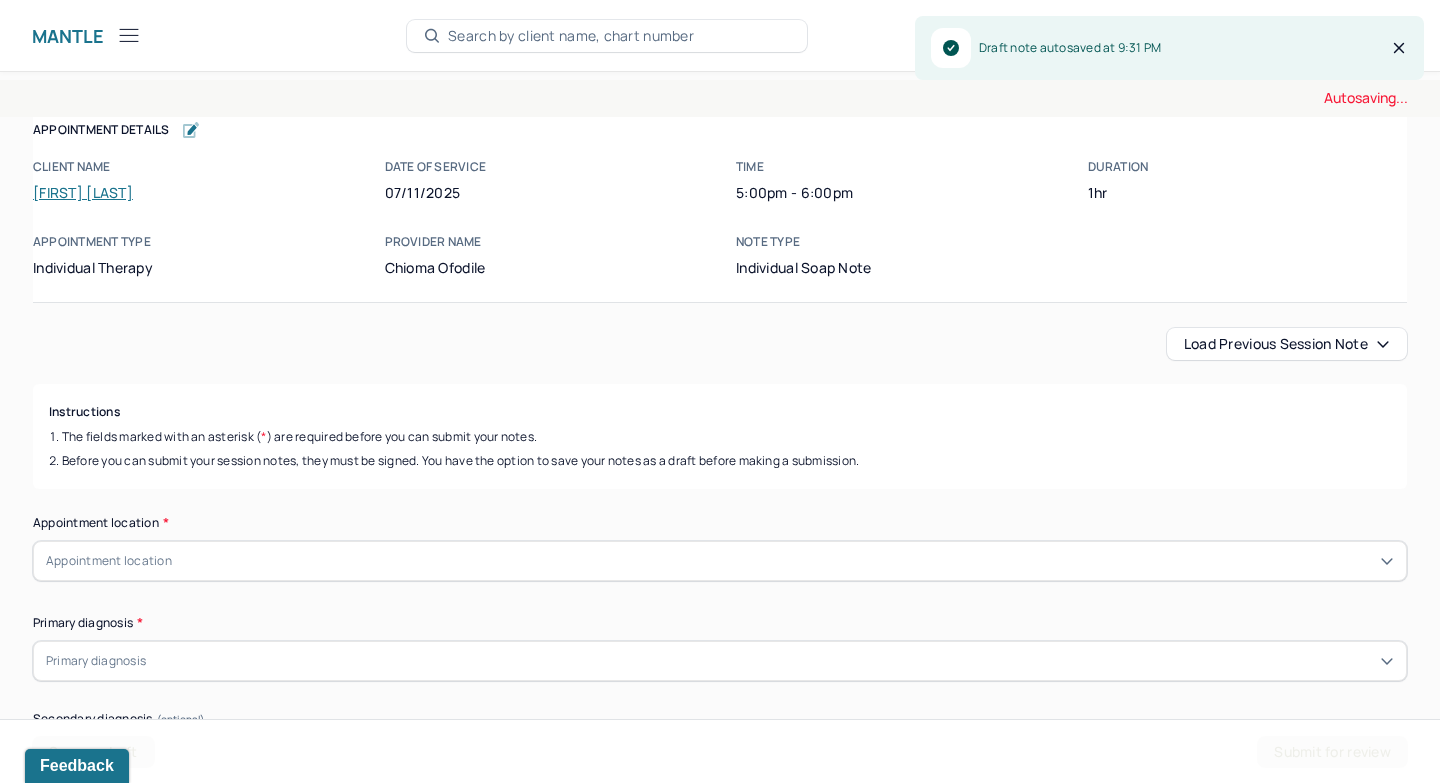 click on "Autosaving... Appointment Details     Client name [FIRST] [LAST] Date of service 07/11/2025 Time 5:00pm - 6:00pm Duration 1hr Appointment type individual therapy Provider name [FIRST] [LAST] Note type Individual soap note Appointment Details     Client name [FIRST] [LAST] Date of service 07/11/2025 Time 5:00pm - 6:00pm Duration 1hr Appointment type individual therapy Provider name [FIRST] [LAST] Note type Individual soap note   Load previous session note   Instructions The fields marked with an asterisk ( * ) are required before you can submit your notes. Before you can submit your session notes, they must be signed. You have the option to save your notes as a draft before making a submission. Appointment location * Appointment location Primary diagnosis * Primary diagnosis Secondary diagnosis (optional) Secondary diagnosis Tertiary diagnosis (optional) Tertiary diagnosis Emotional / Behavioural symptoms demonstrated * Causing * Causing Intention for Session * Intention for Session Session Note EDMR *" at bounding box center (720, 2193) 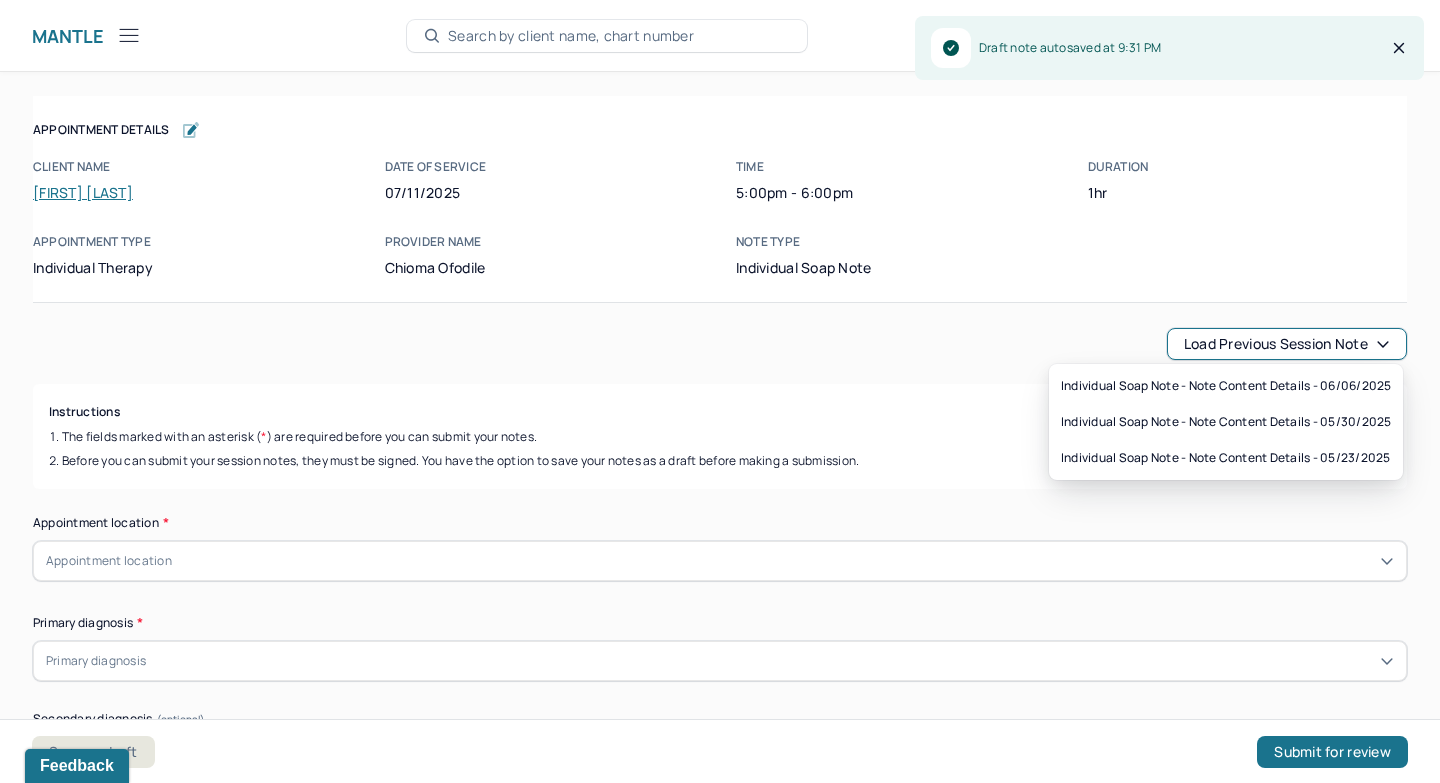 click on "Load previous session note" at bounding box center [1287, 344] 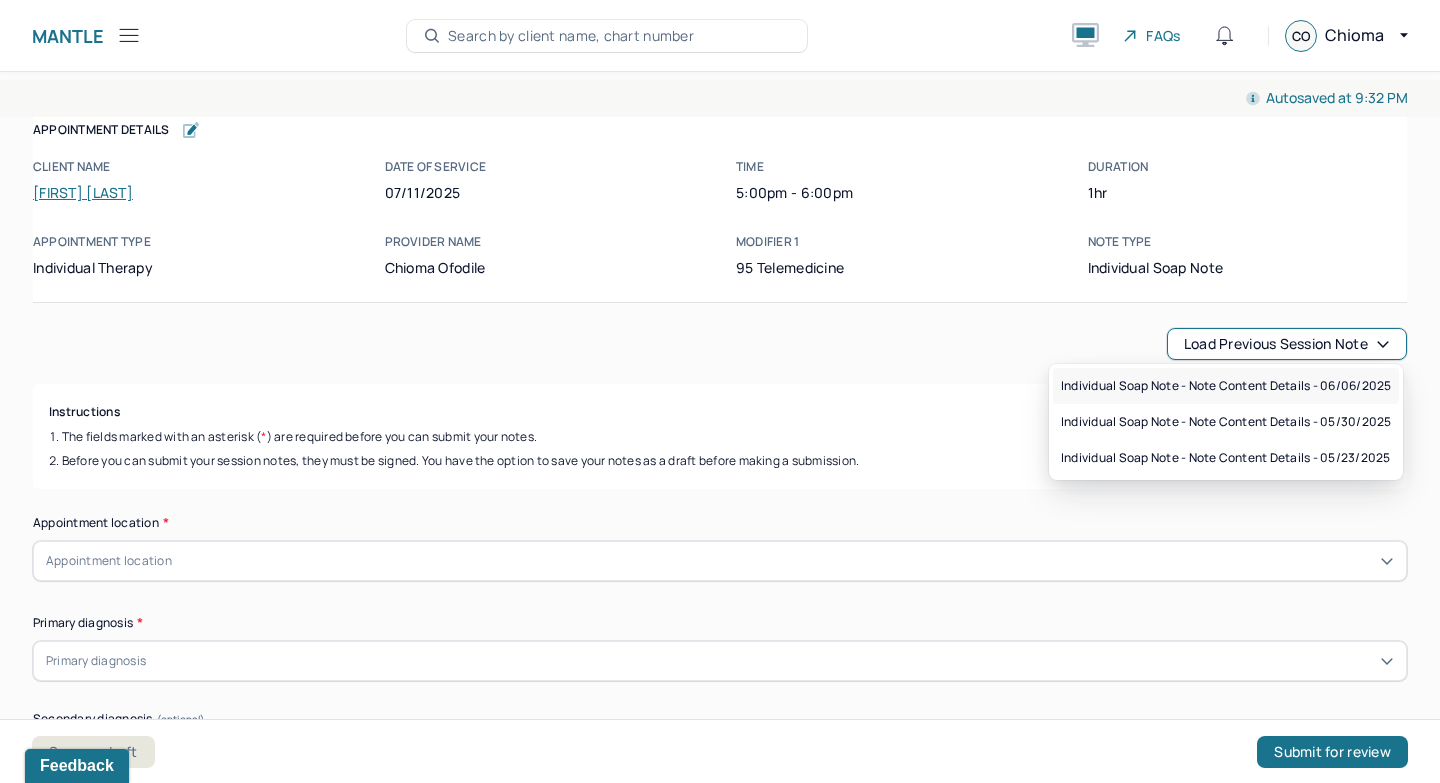 click on "Individual soap note   - Note content Details -   06/06/2025" at bounding box center (1226, 386) 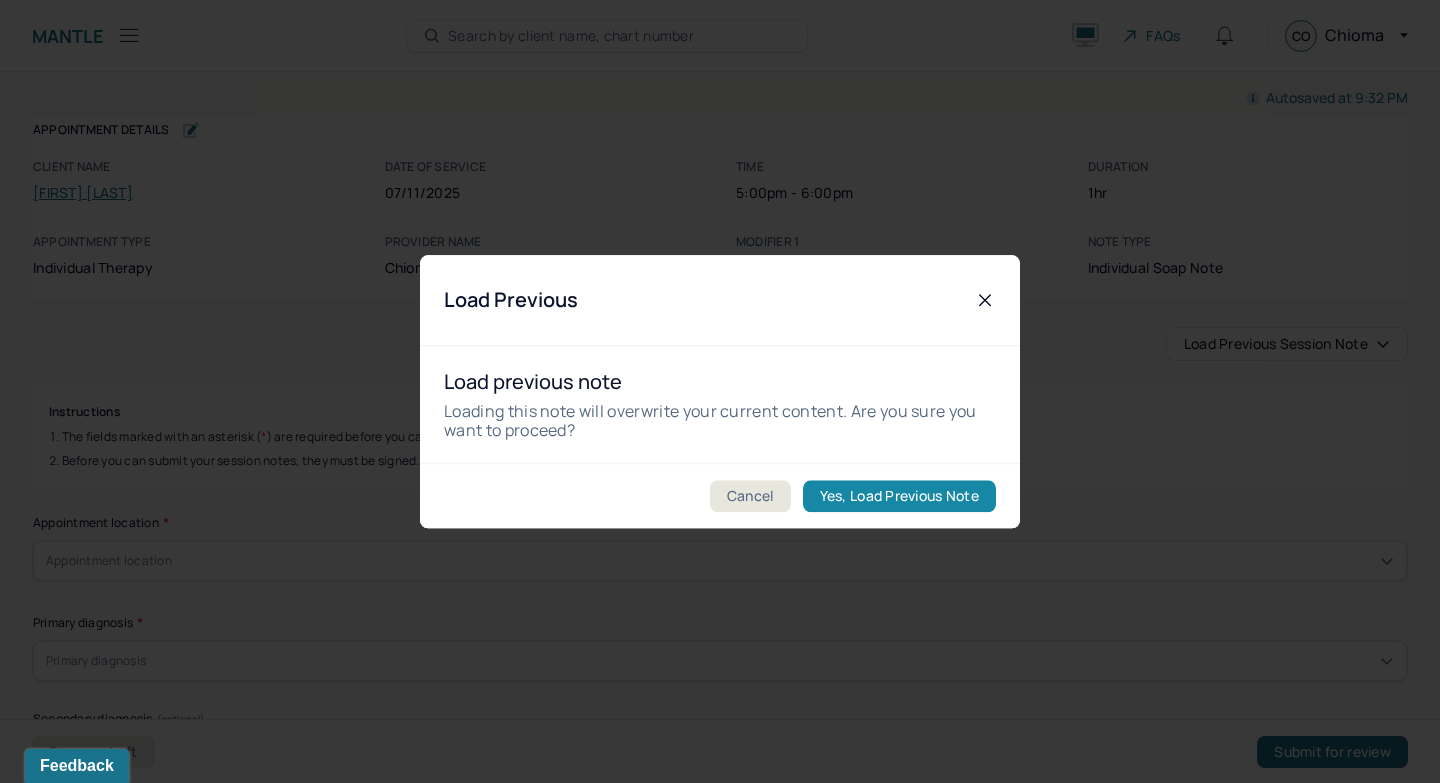 click on "Yes, Load Previous Note" at bounding box center [899, 496] 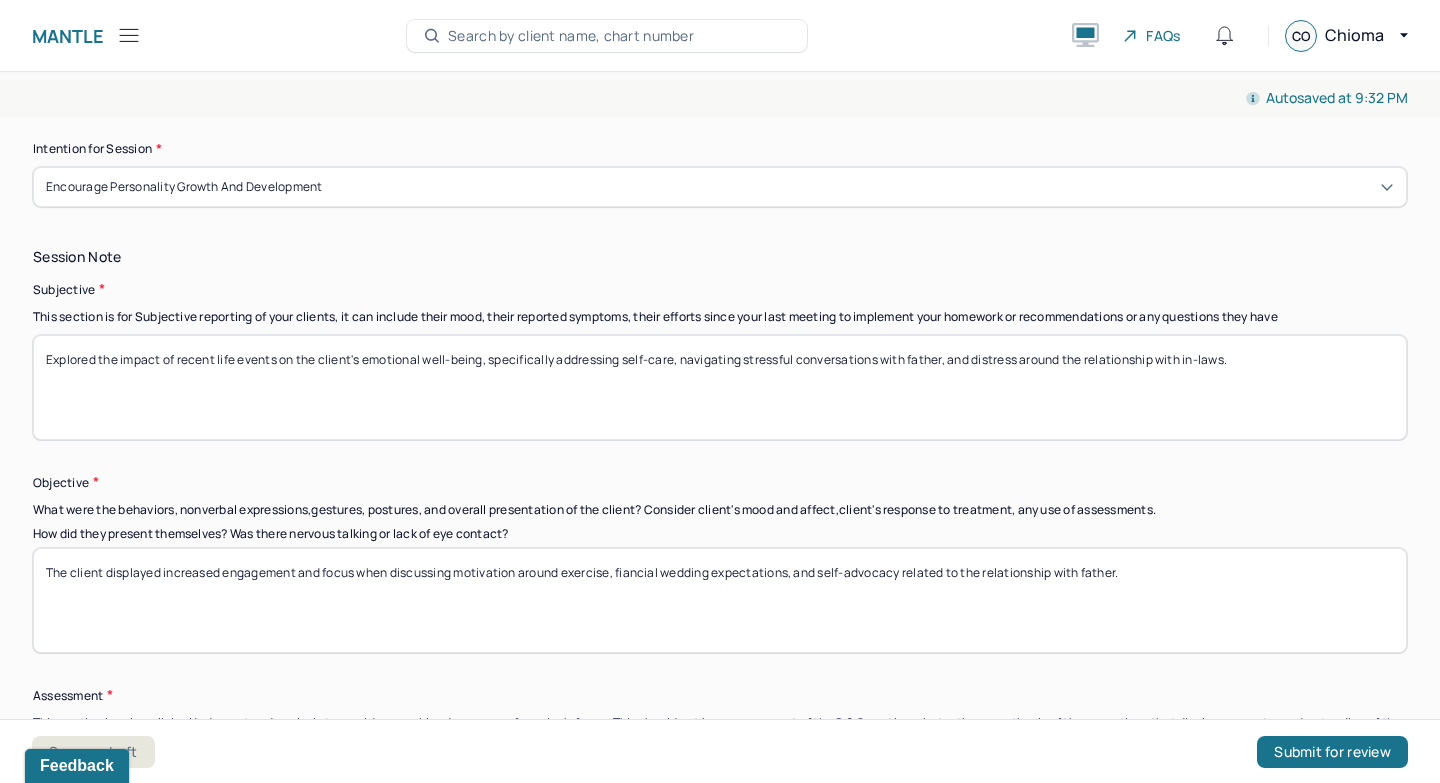 scroll, scrollTop: 1066, scrollLeft: 0, axis: vertical 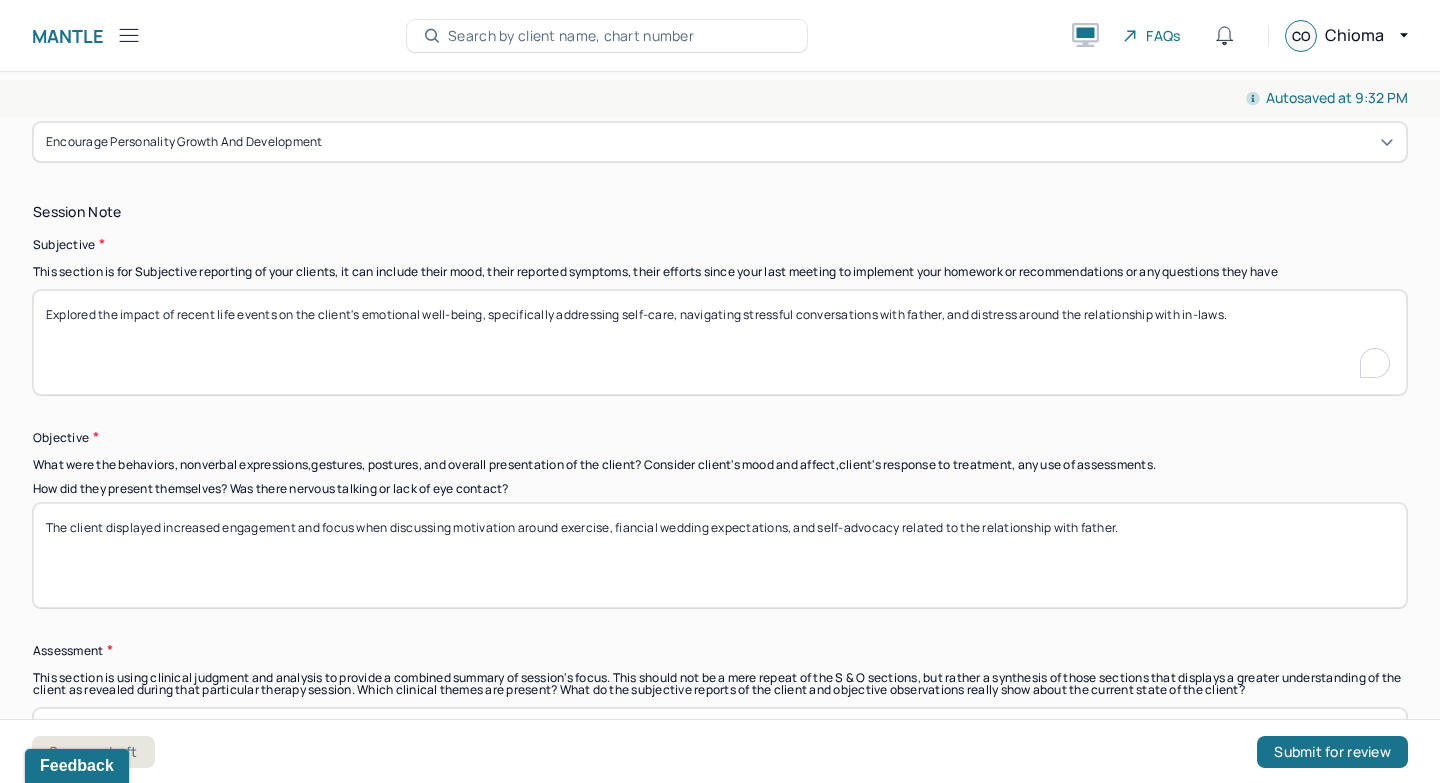 drag, startPoint x: 625, startPoint y: 314, endPoint x: 828, endPoint y: 407, distance: 223.28905 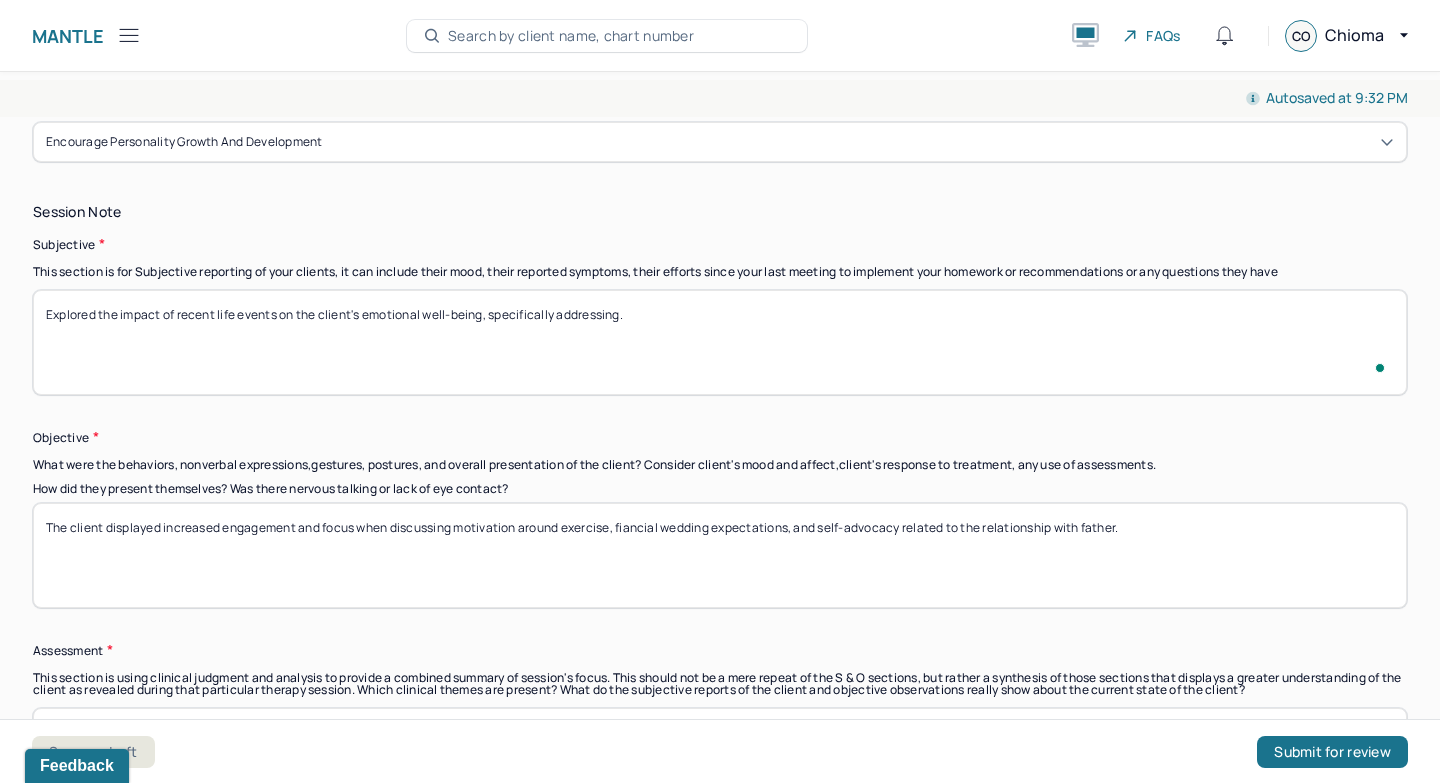 scroll, scrollTop: 1066, scrollLeft: 0, axis: vertical 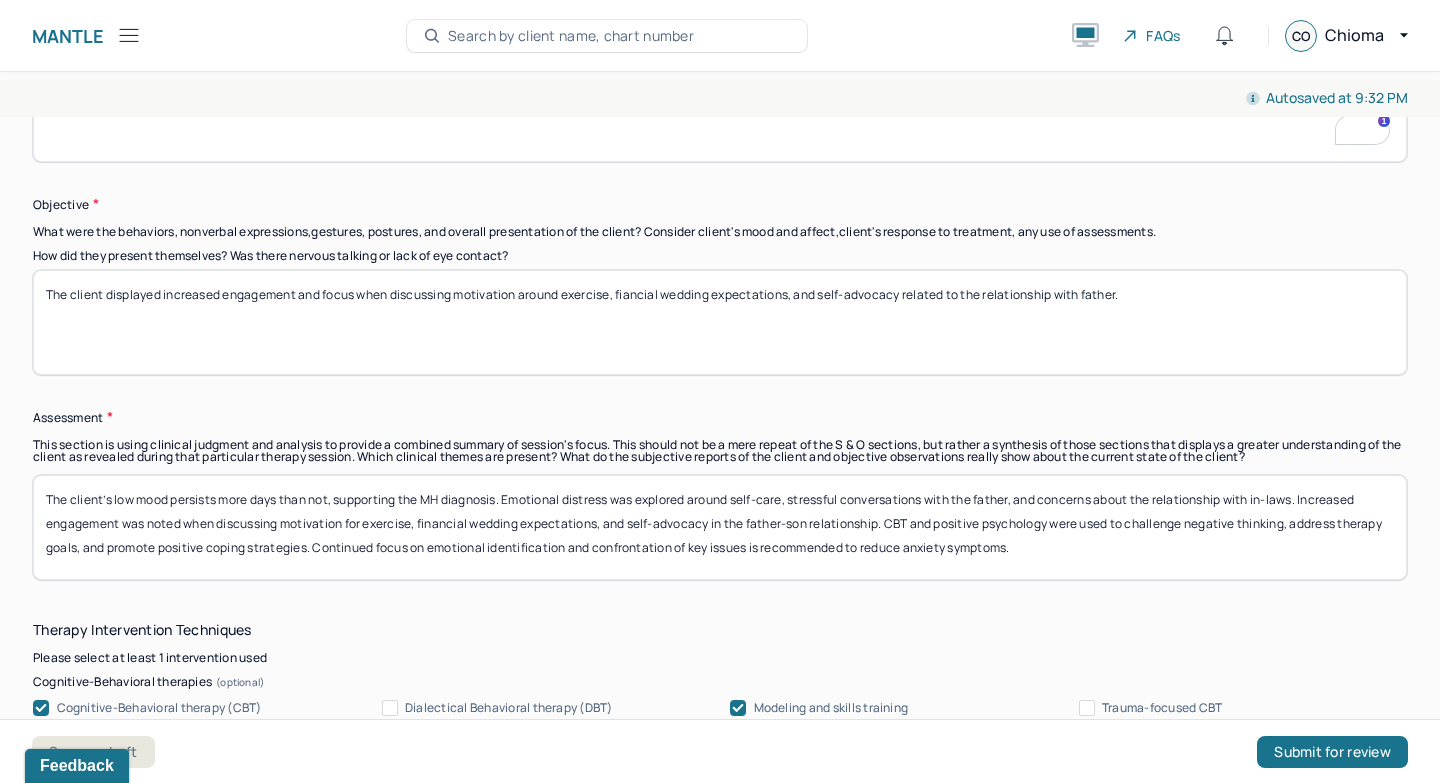 type on "Explored the impact of recent life events on the client's emotional well-being, specifically addressing......" 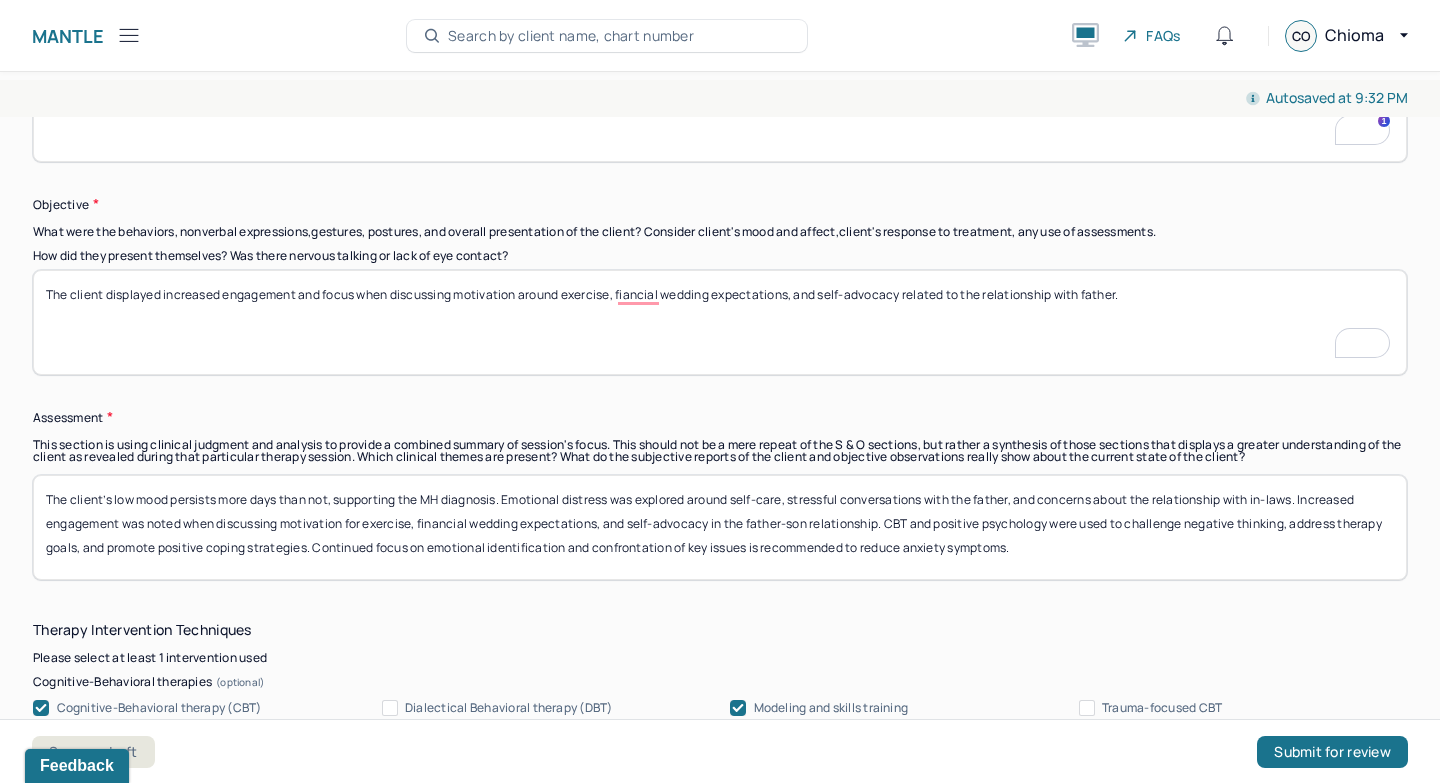 scroll, scrollTop: 1299, scrollLeft: 0, axis: vertical 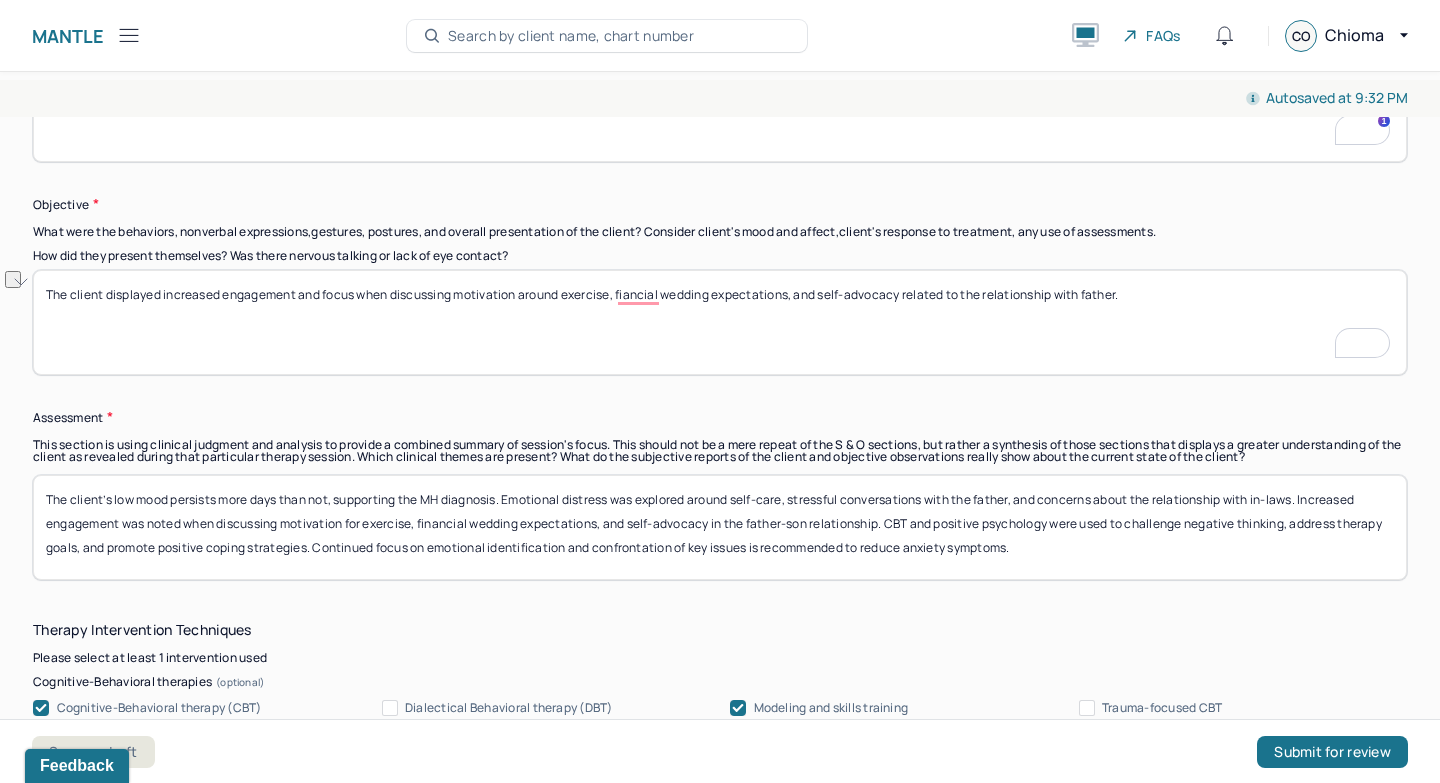 drag, startPoint x: 459, startPoint y: 297, endPoint x: 787, endPoint y: 317, distance: 328.6092 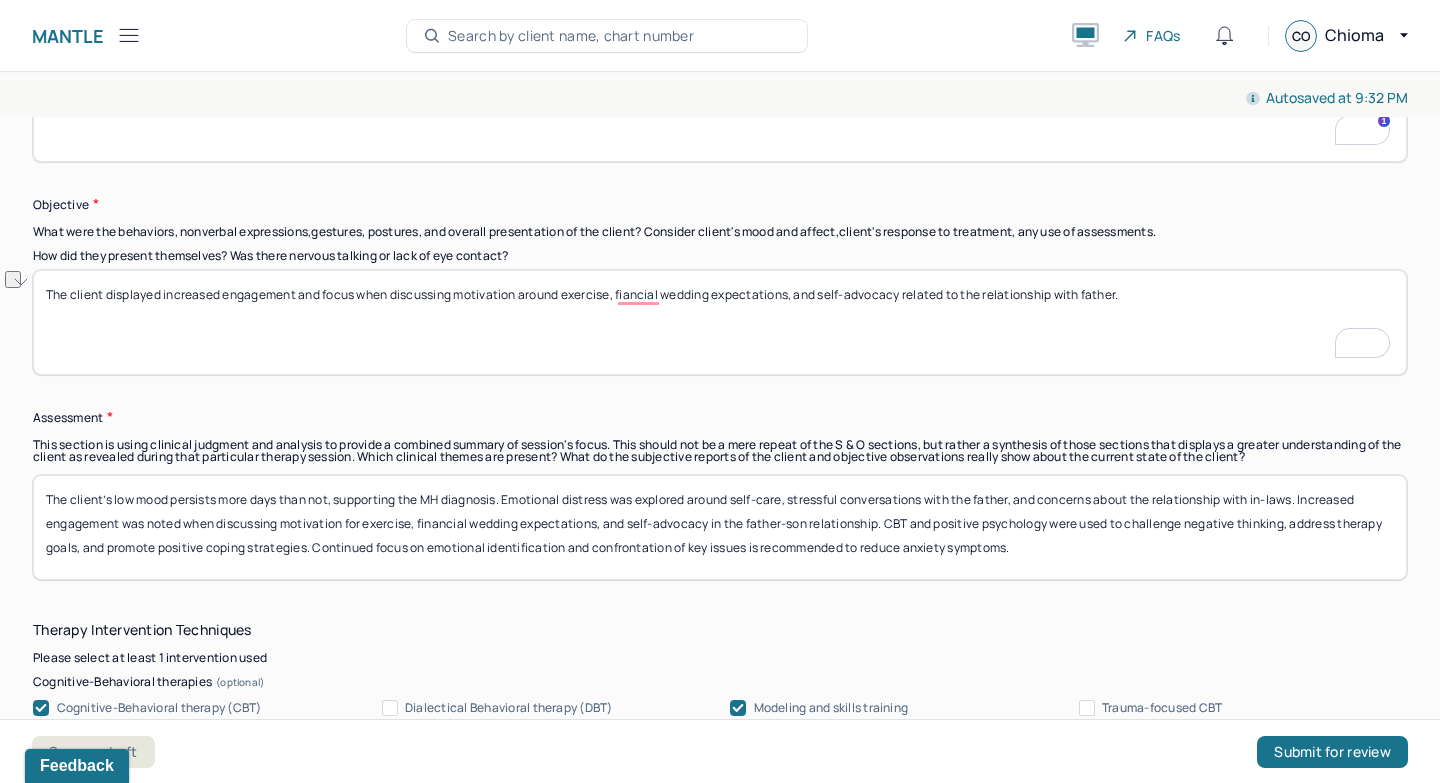 click on "The client displayed increased engagement and focus when discussing motivation around exercise, fiancial wedding expectations, and self-advocacy related to the relationship with father." at bounding box center (720, 322) 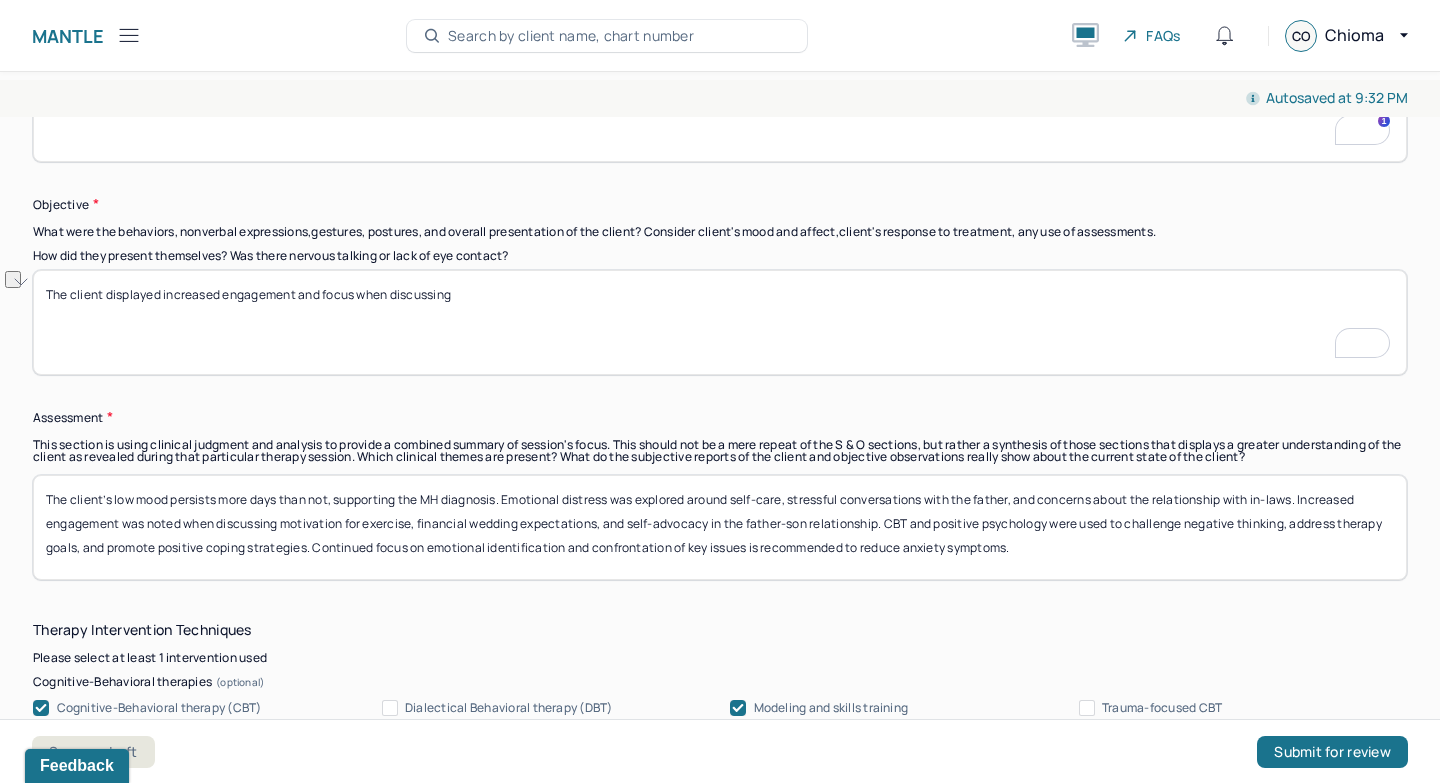 scroll, scrollTop: 1515, scrollLeft: 0, axis: vertical 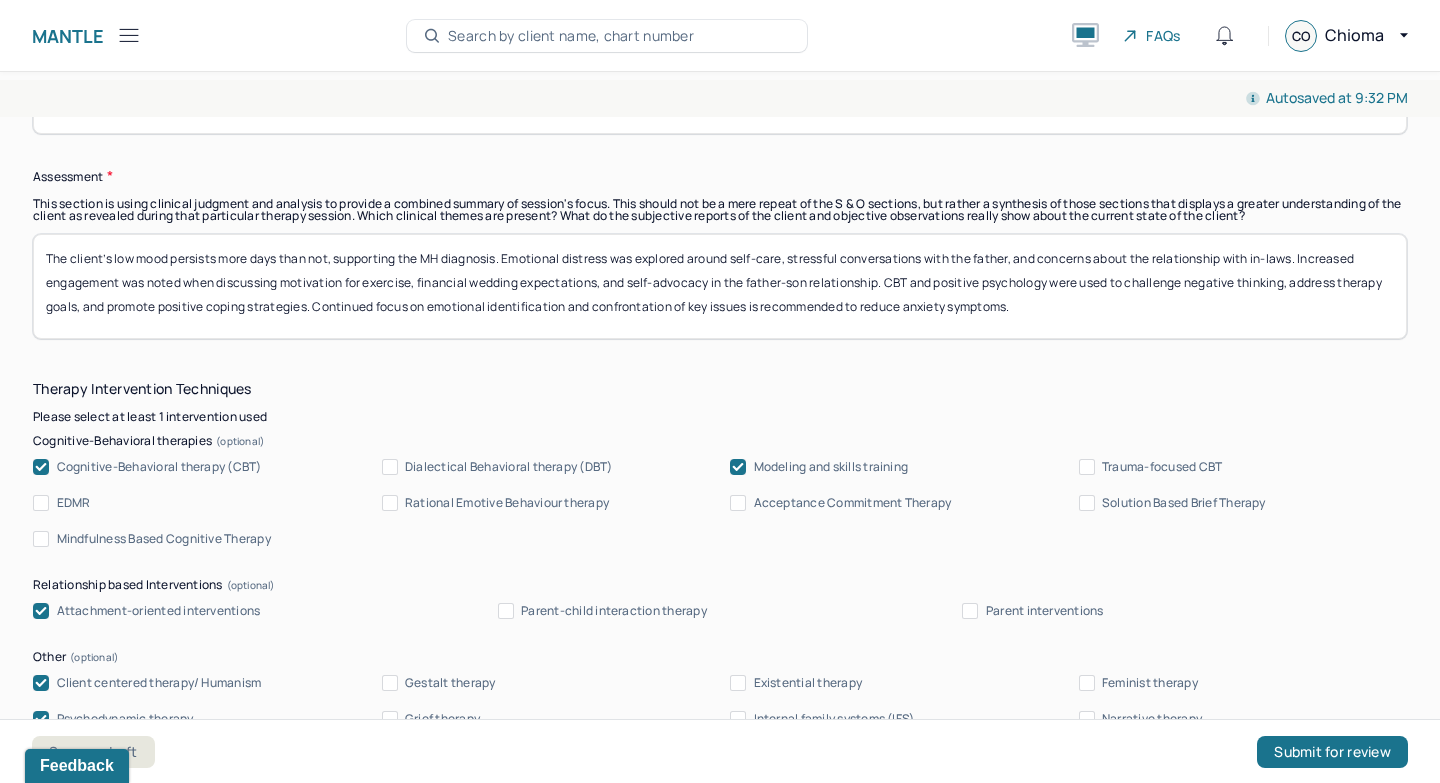 type on "The client displayed increased engagement and focus when discussing" 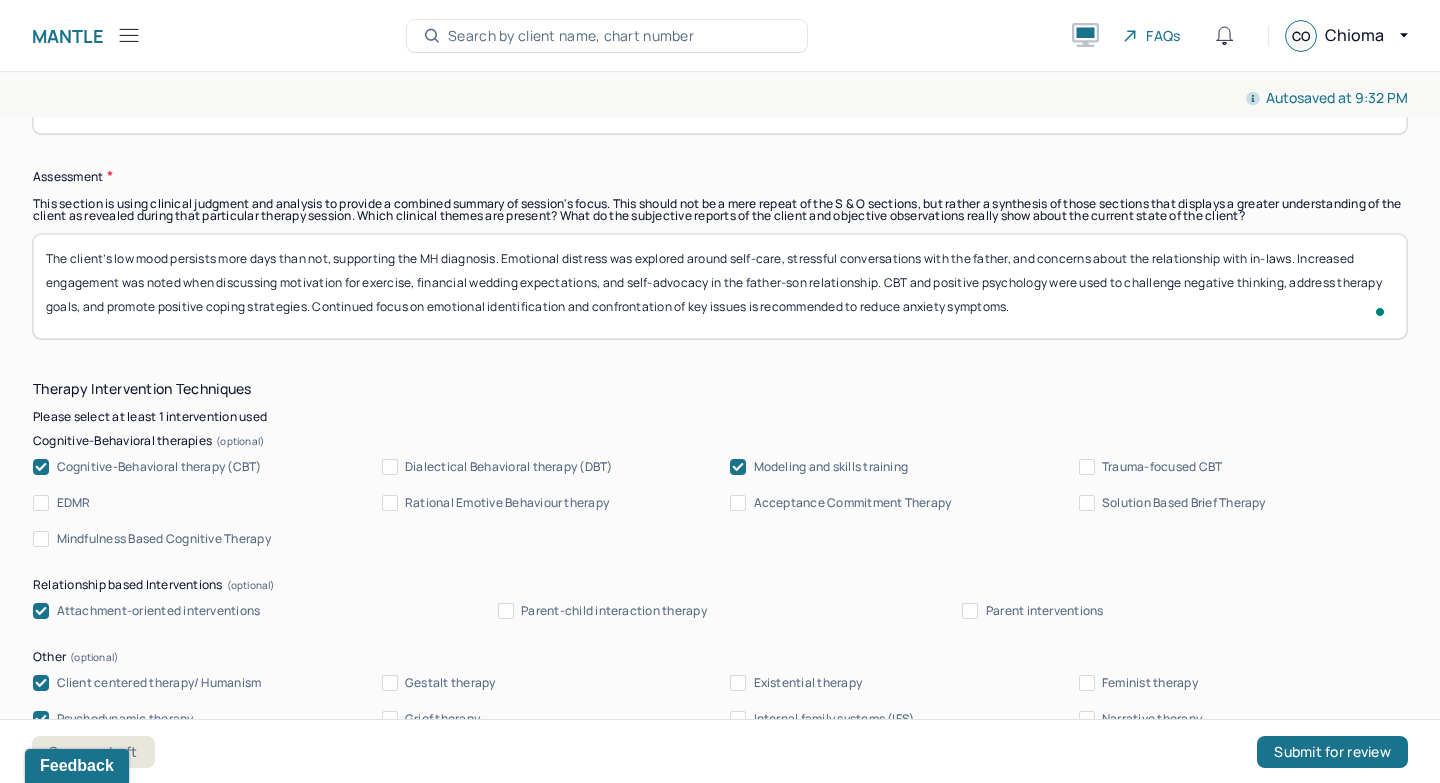 click on "The client’s low mood persists more days than not, supporting the MH diagnosis. Emotional distress was explored around self-care, stressful conversations with the father, and concerns about the relationship with in-laws. Increased engagement was noted when discussing motivation for exercise, financial wedding expectations, and self-advocacy in the father-son relationship. CBT and positive psychology were used to challenge negative thinking, address therapy goals, and promote positive coping strategies. Continued focus on emotional identification and confrontation of key issues is recommended to reduce anxiety symptoms." at bounding box center (720, 286) 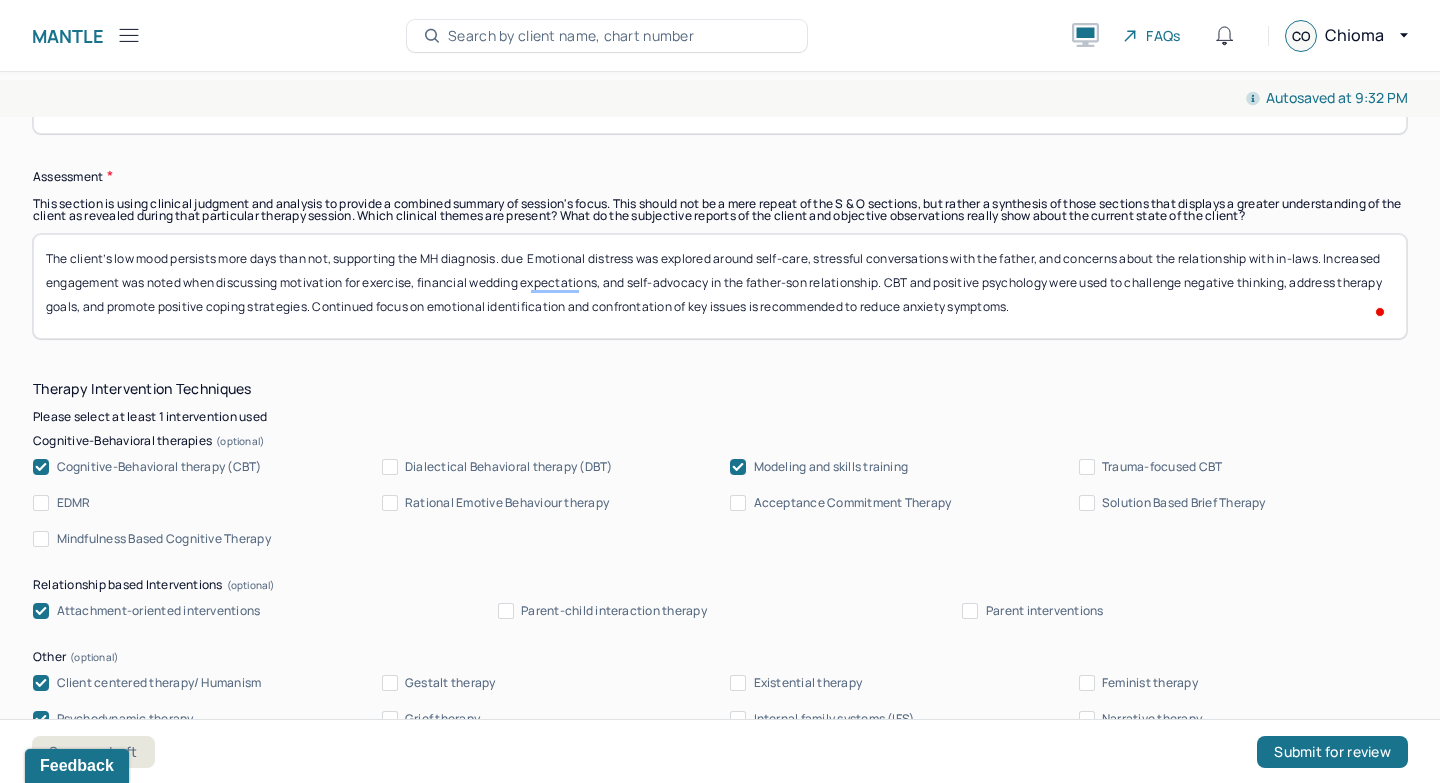 scroll, scrollTop: 1540, scrollLeft: 0, axis: vertical 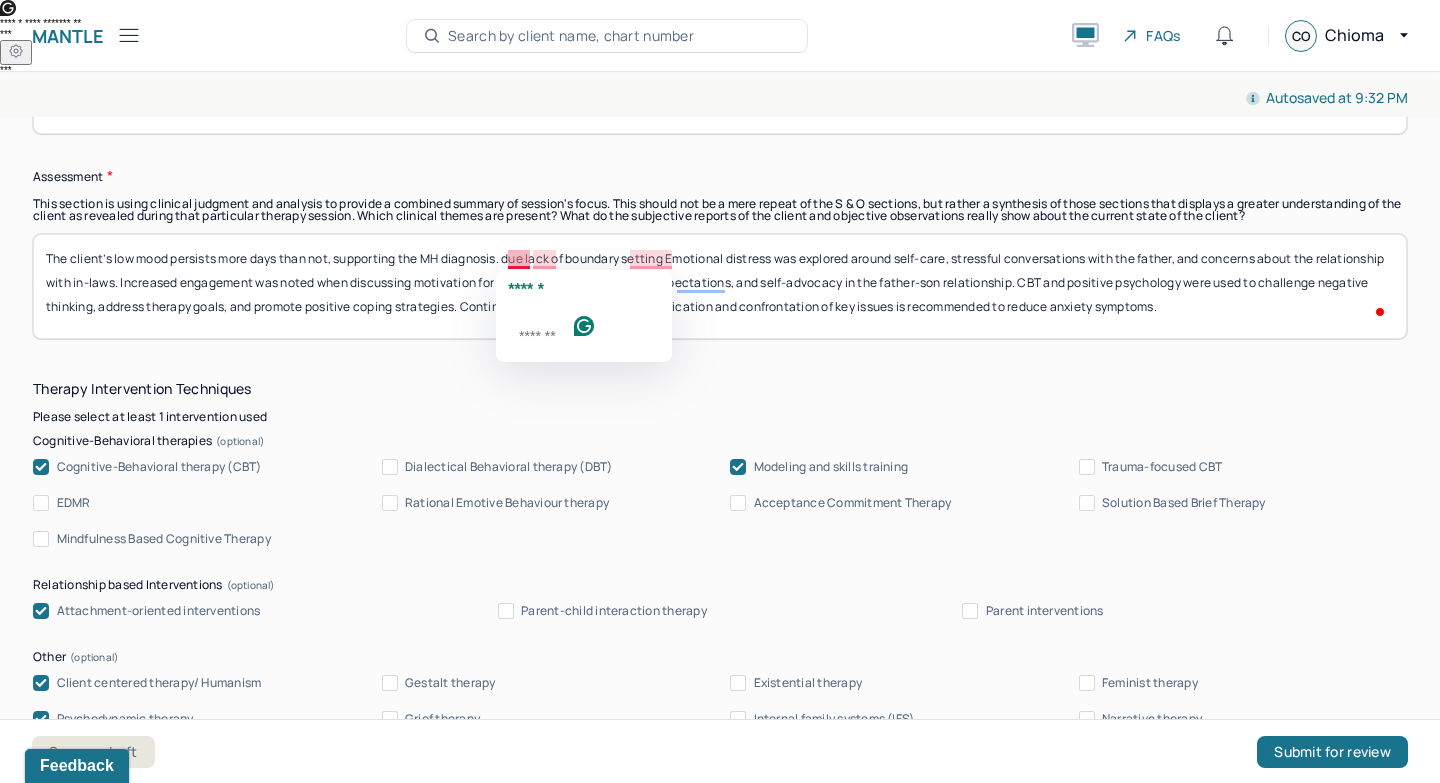 click on "The client’s low mood persists more days than not, supporting the MH diagnosis. due lack of boundary setting Emotional distress was explored around self-care, stressful conversations with the father, and concerns about the relationship with in-laws. Increased engagement was noted when discussing motivation for exercise, financial wedding expectations, and self-advocacy in the father-son relationship. CBT and positive psychology were used to challenge negative thinking, address therapy goals, and promote positive coping strategies. Continued focus on emotional identification and confrontation of key issues is recommended to reduce anxiety symptoms." at bounding box center [720, 286] 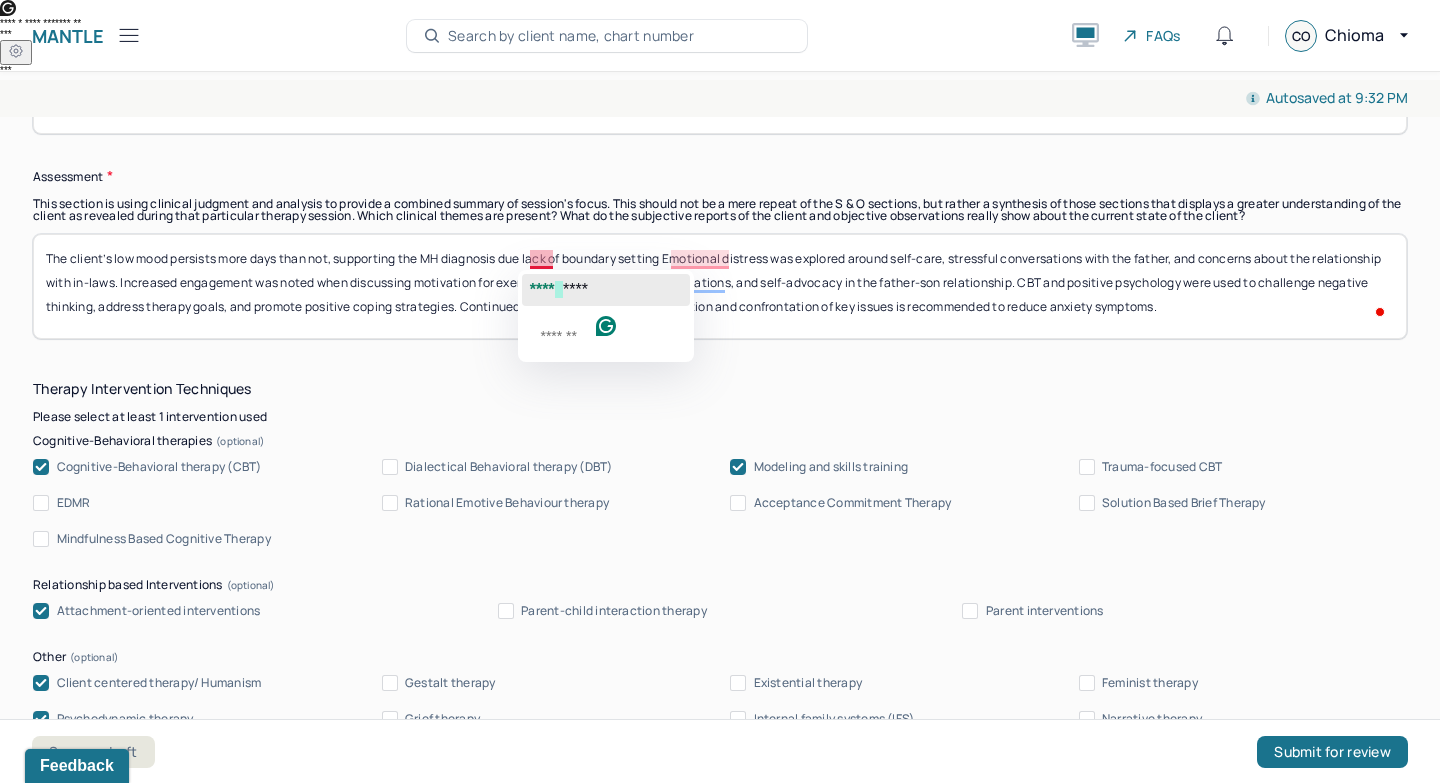 click 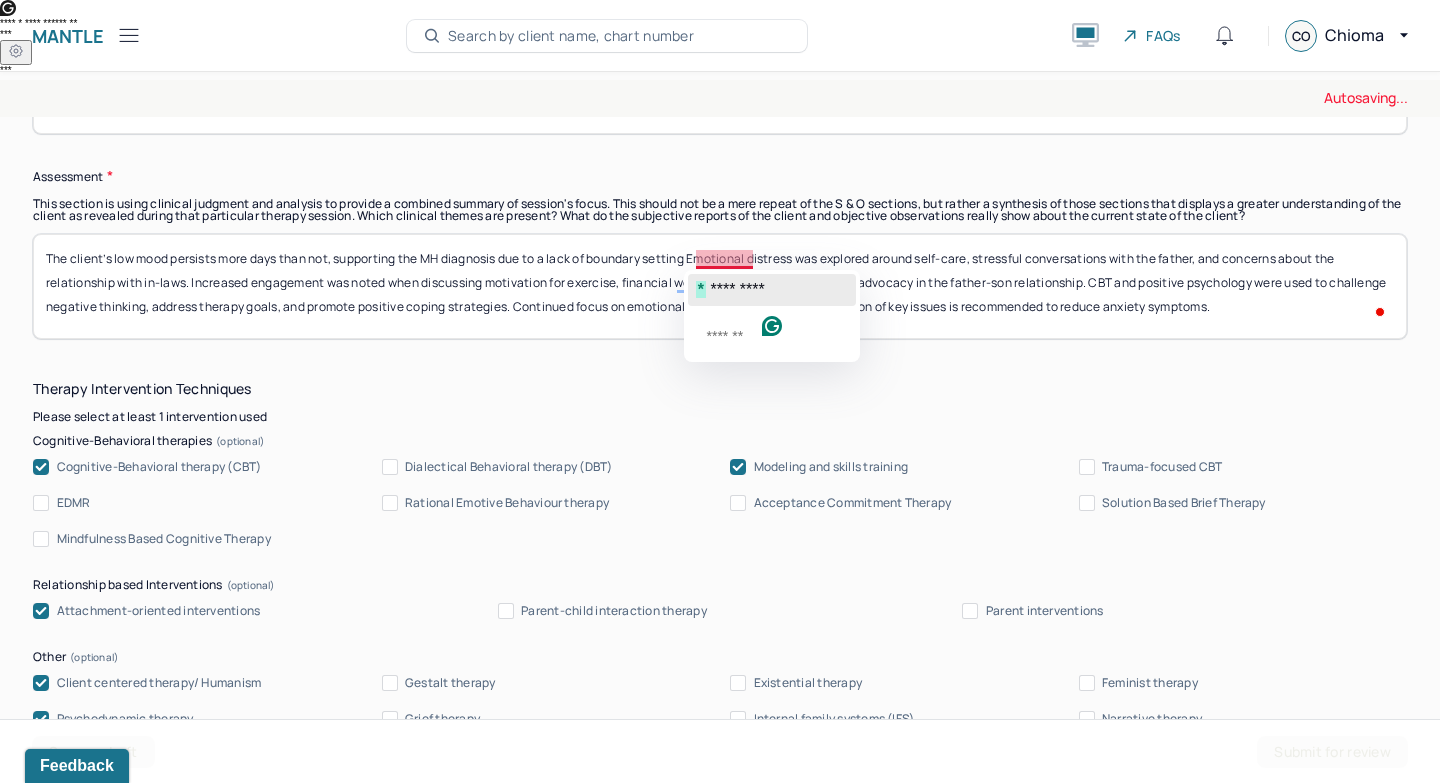 click on "*********" 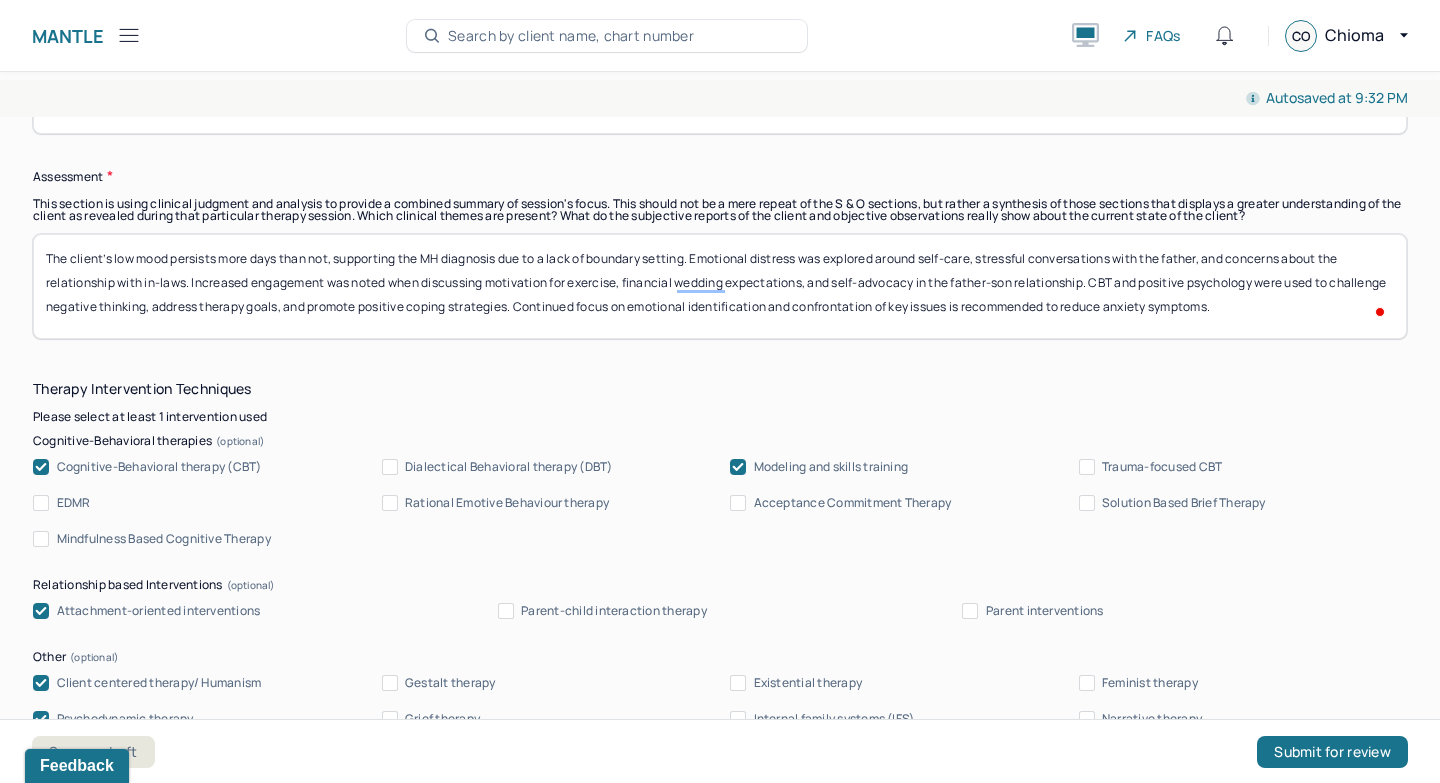 scroll, scrollTop: 1608, scrollLeft: 0, axis: vertical 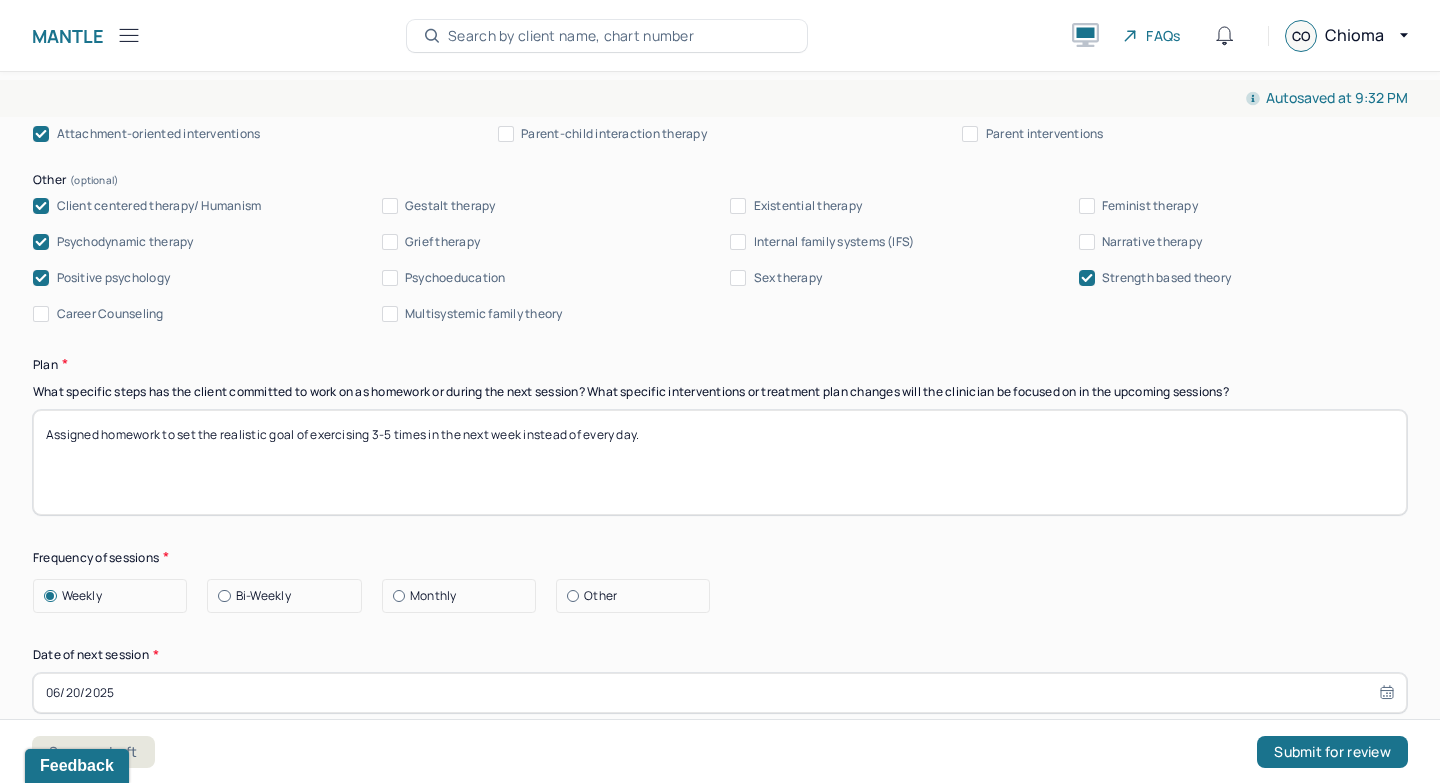 type on "The client’s low mood persists more days than not, supporting the MH diagnosis due to a lack of boundary setting. Emotional distress was explored around self-care, stressful conversations with the father, and concerns about the relationship with in-laws. Increased engagement was noted when discussing motivation for exercise, financial wedding expectations, and self-advocacy in the father-son relationship. CBT and positive psychology were used to challenge negative thinking, address therapy goals, and promote positive coping strategies. Continued focus on emotional identification and confrontation of key issues is recommended to reduce anxiety symptoms." 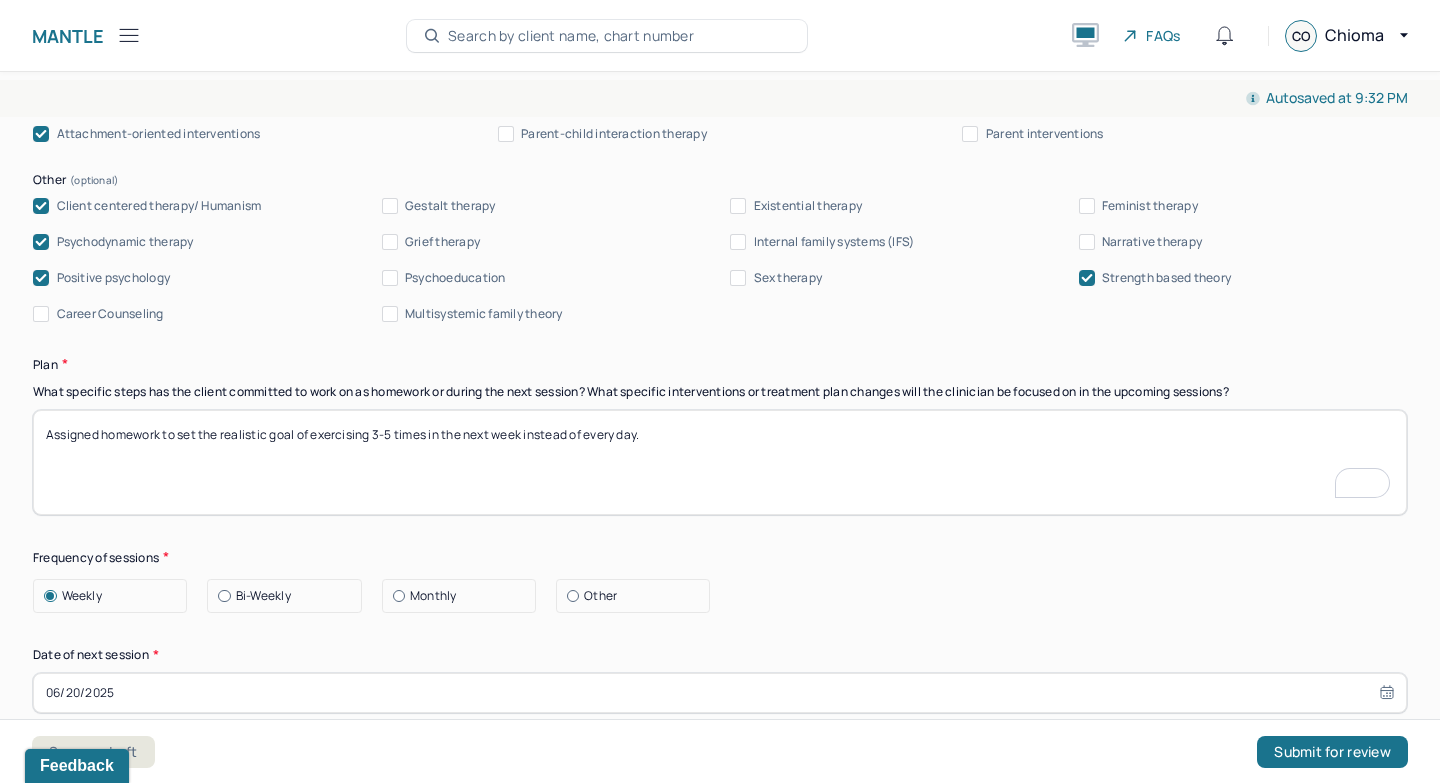 drag, startPoint x: 662, startPoint y: 431, endPoint x: 179, endPoint y: 430, distance: 483.00104 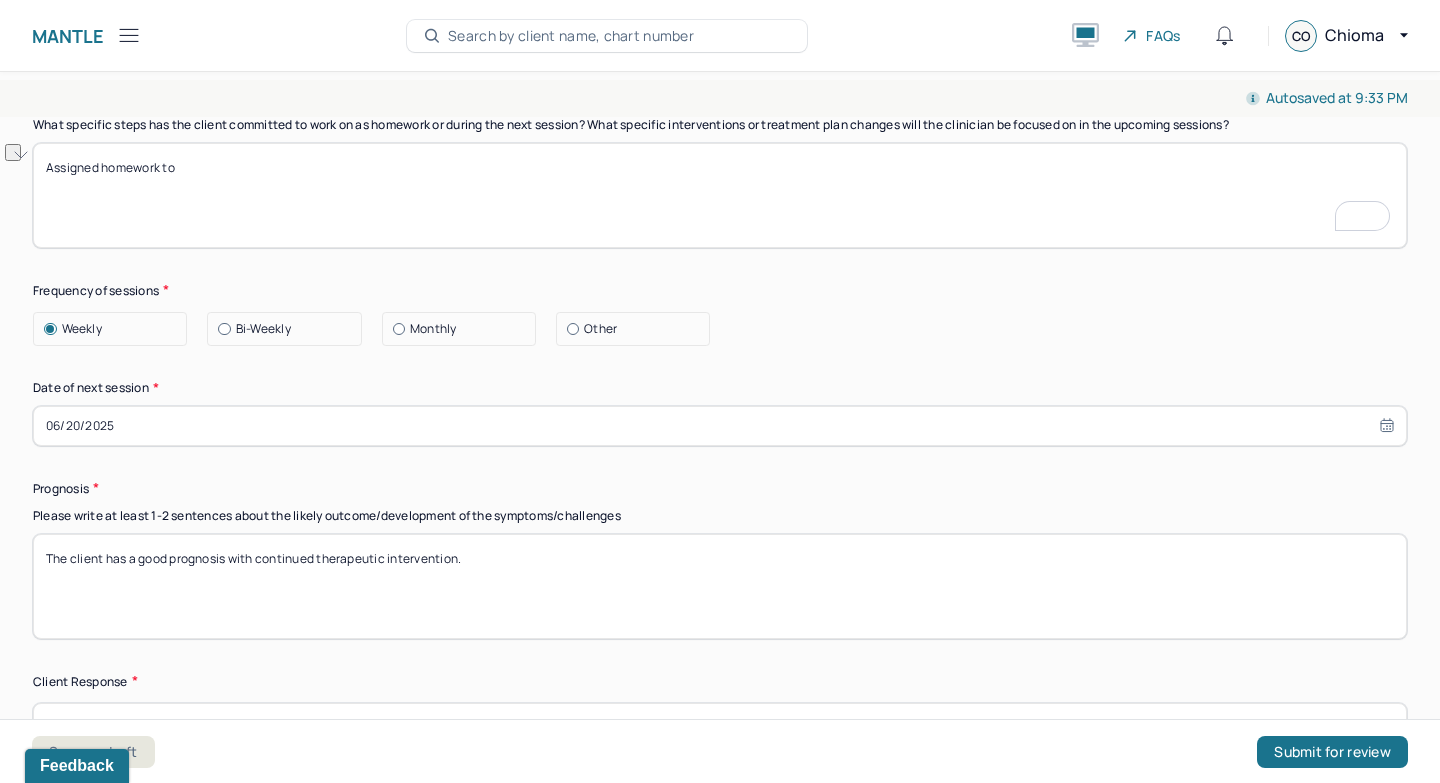 type on "Assigned homework to" 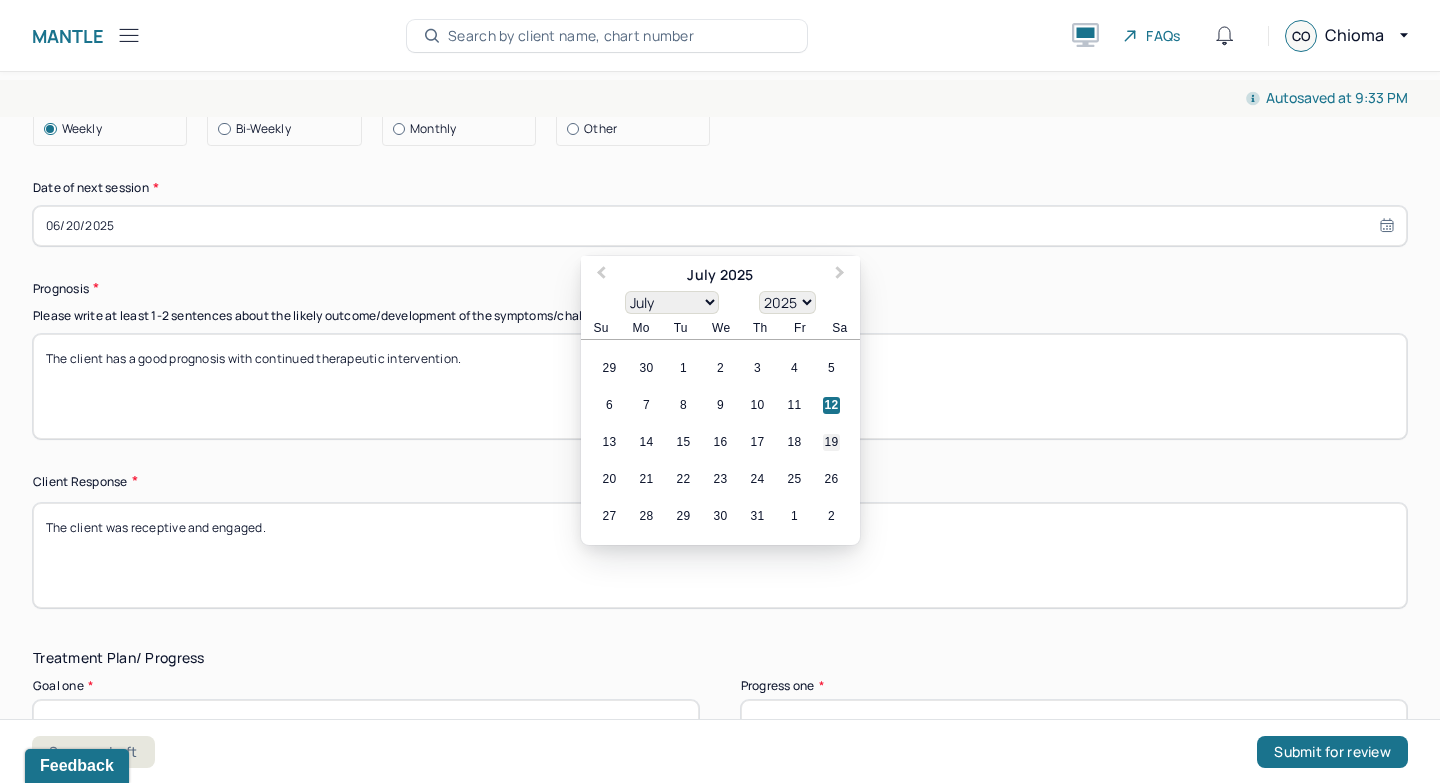 click on "19" at bounding box center (831, 442) 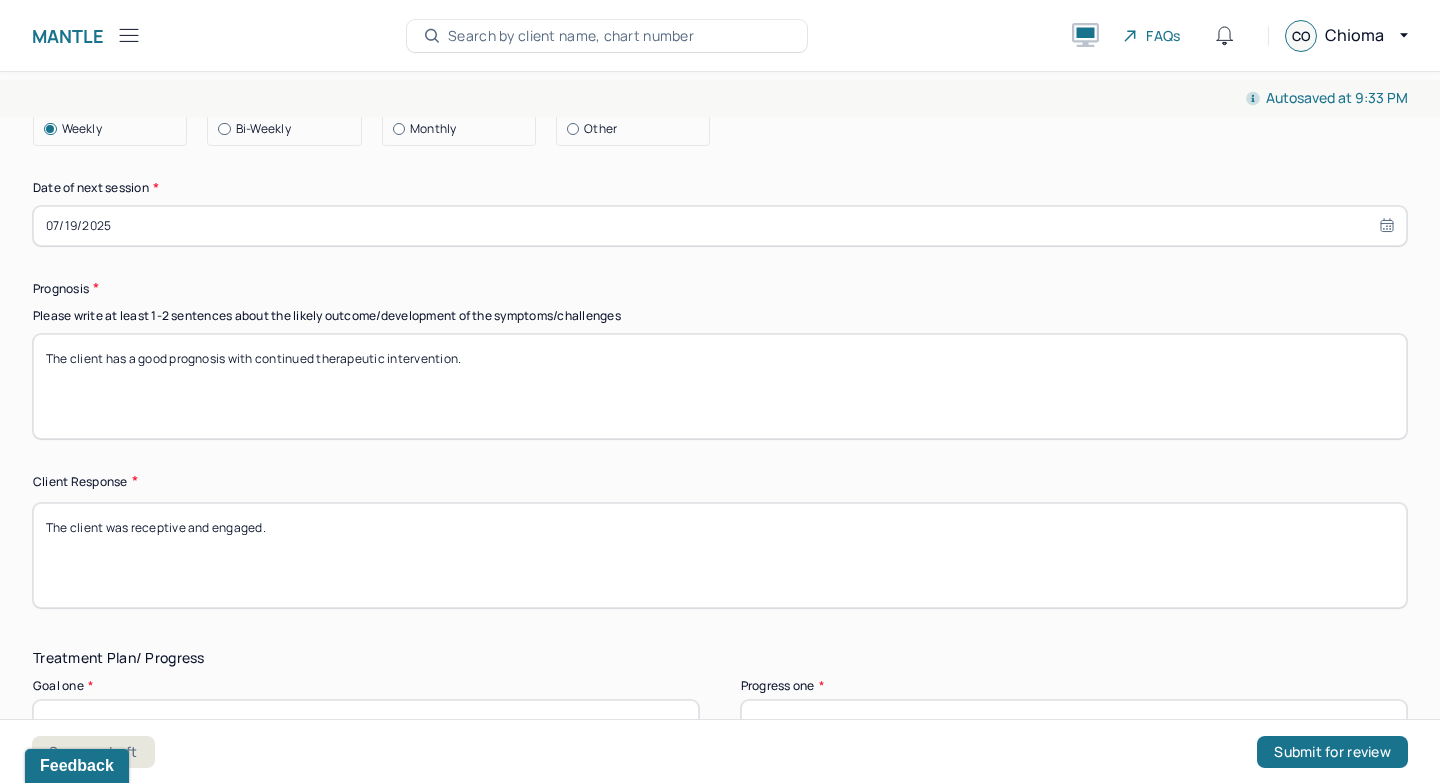 click on "07/19/2025" at bounding box center [720, 226] 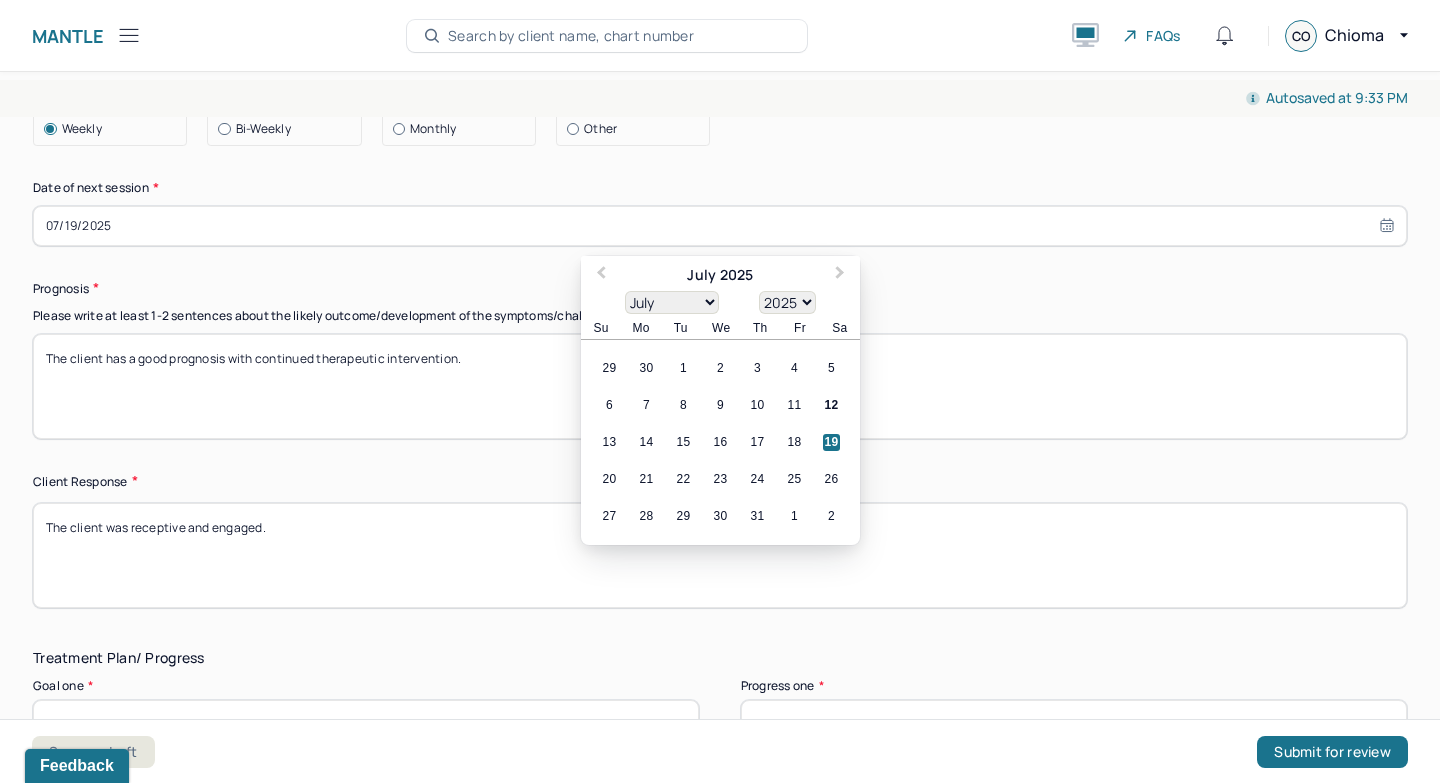 click on "19" at bounding box center [831, 442] 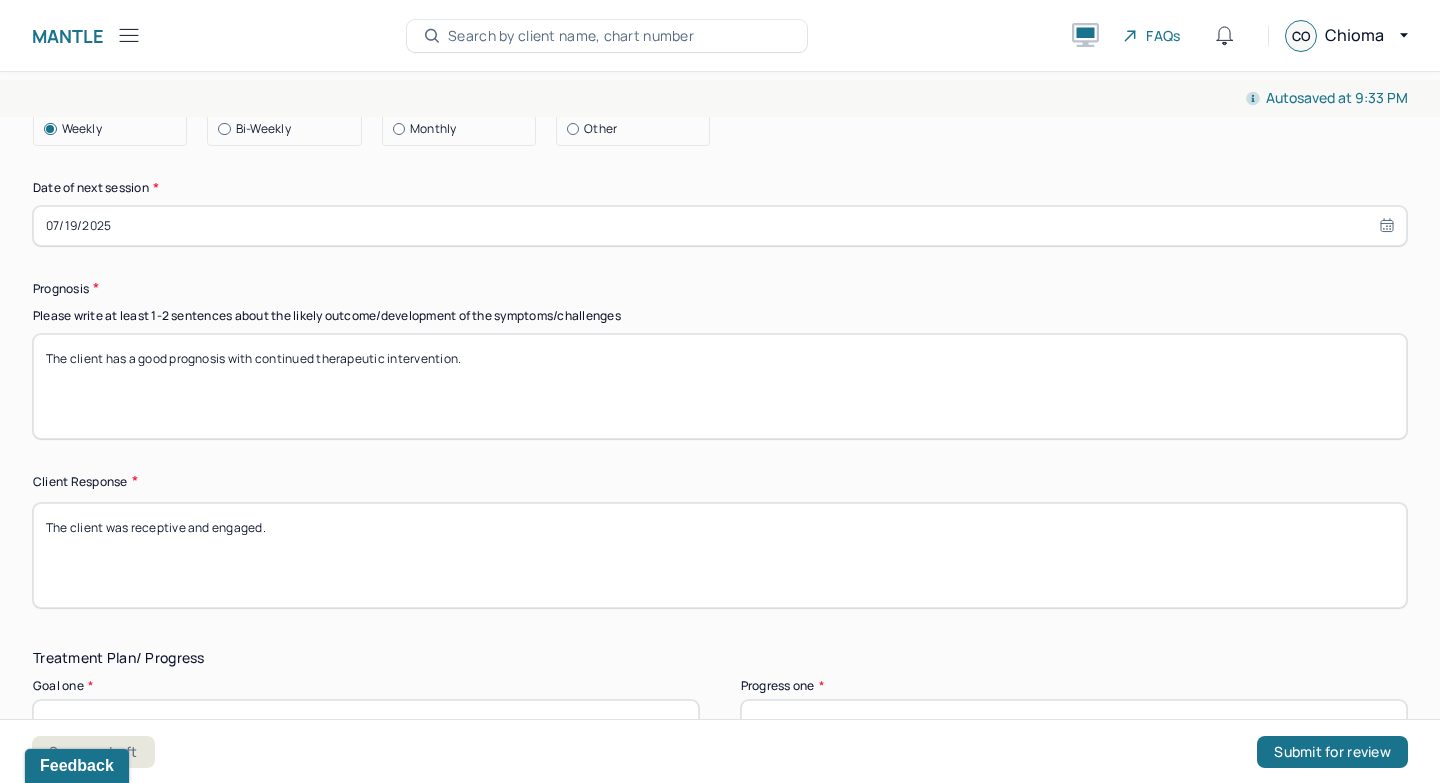 click on "The client has a good prognosis with continued therapeutic intervention." at bounding box center [720, 386] 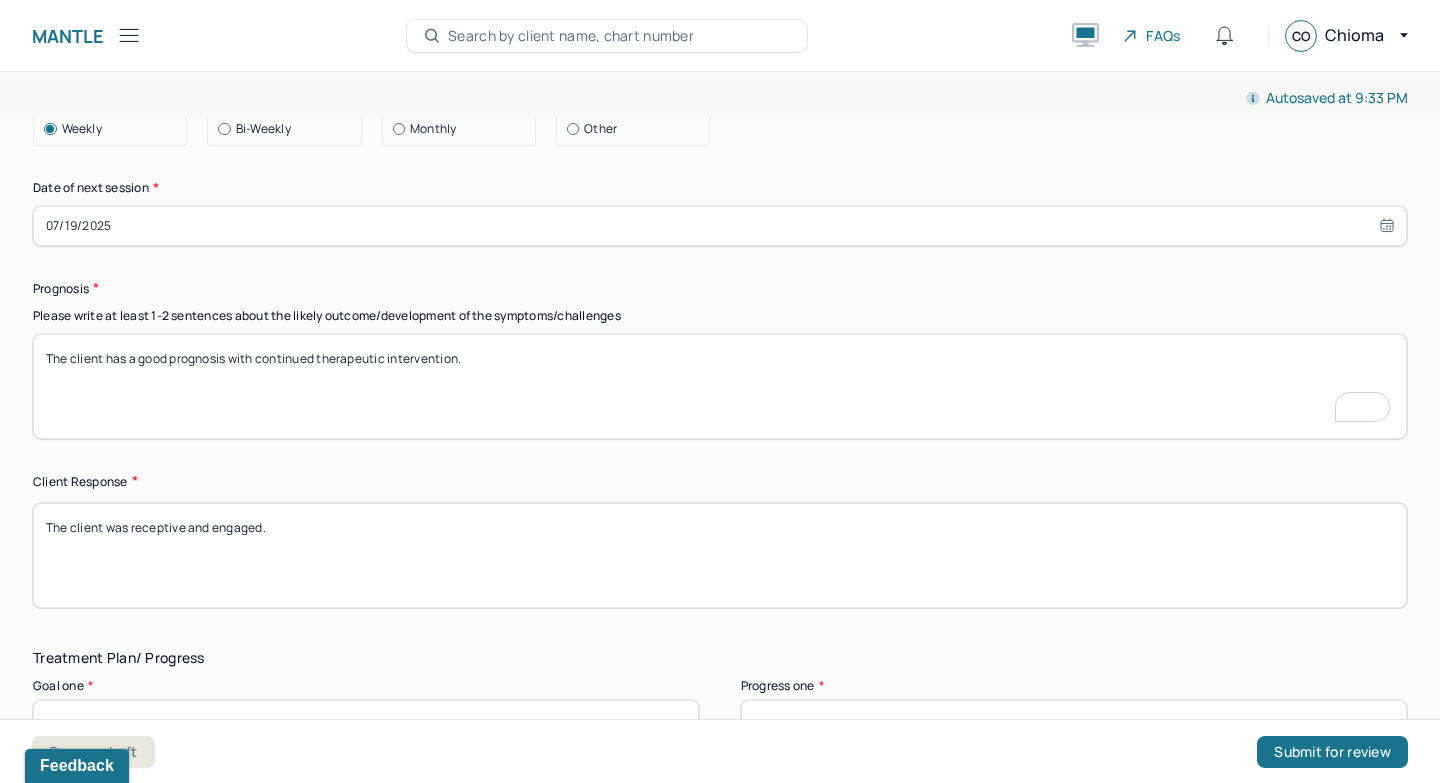 click on "The client has a good prognosis with continued therapeutic intervention." at bounding box center [720, 386] 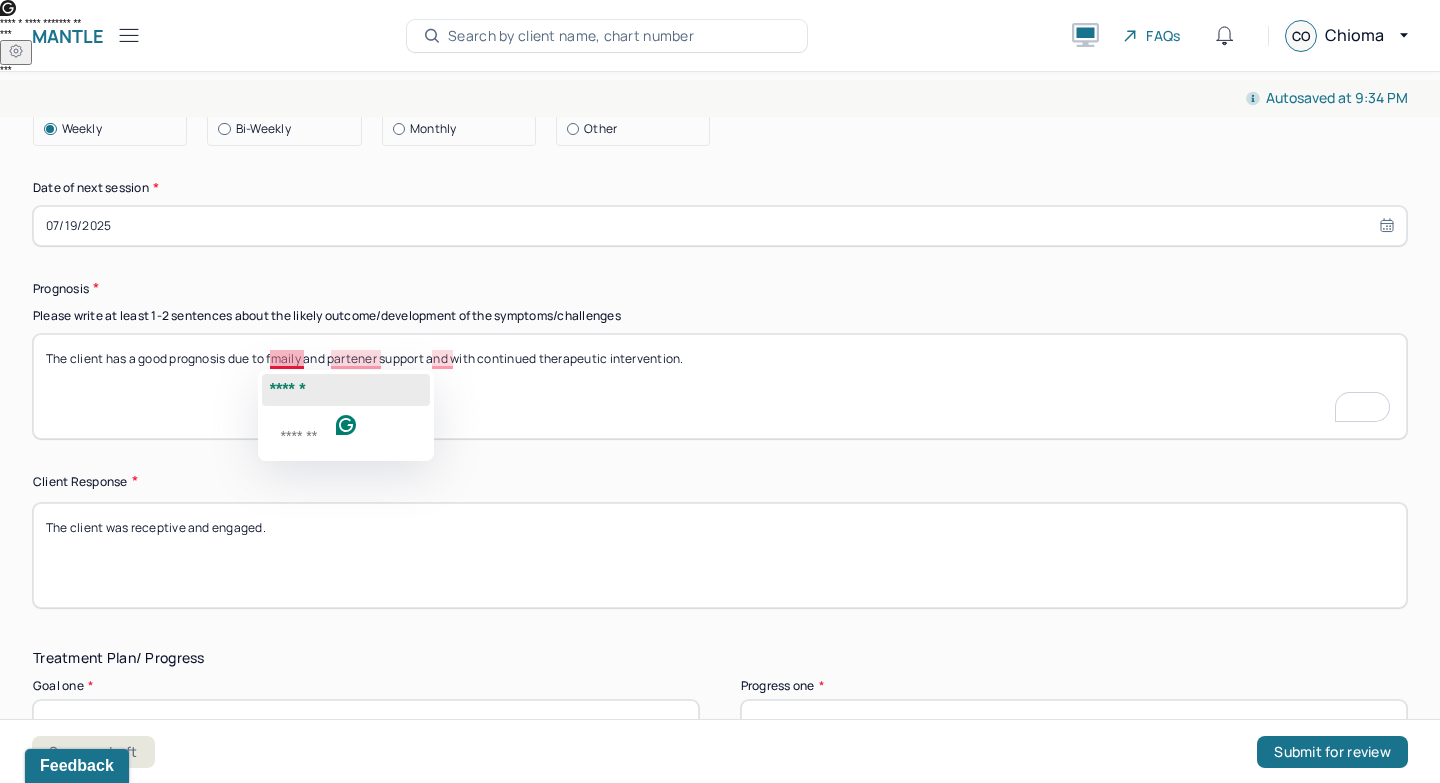 click on "******" 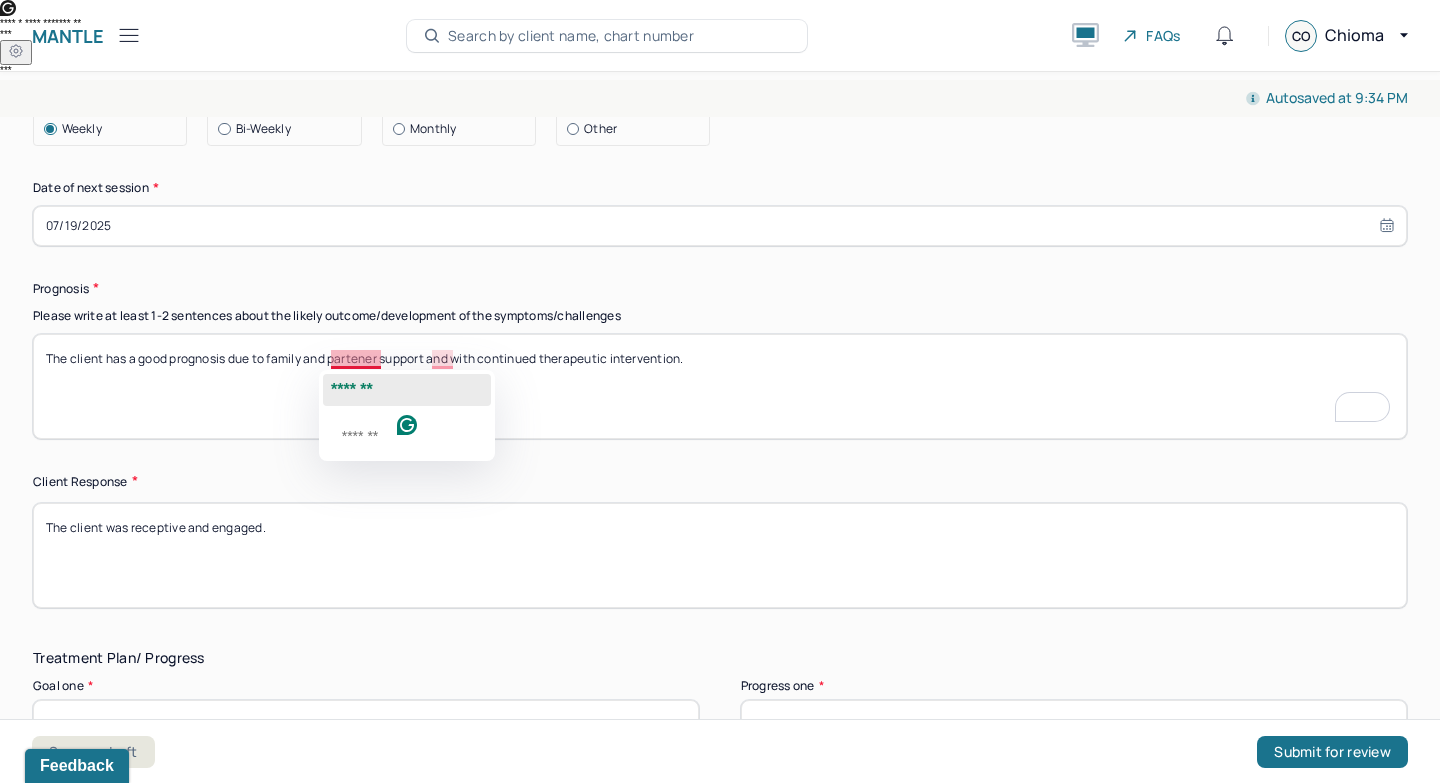 click on "*******" 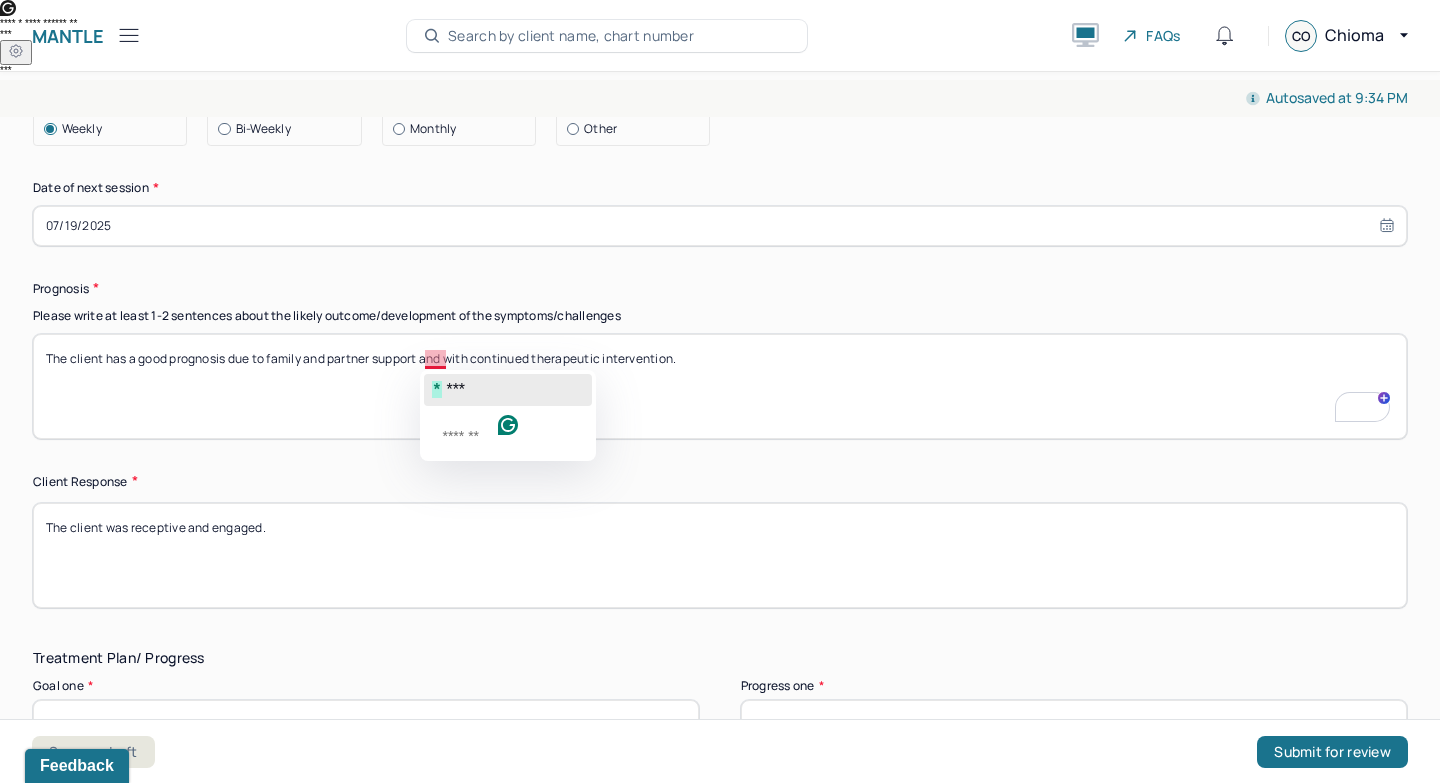 click on "***" 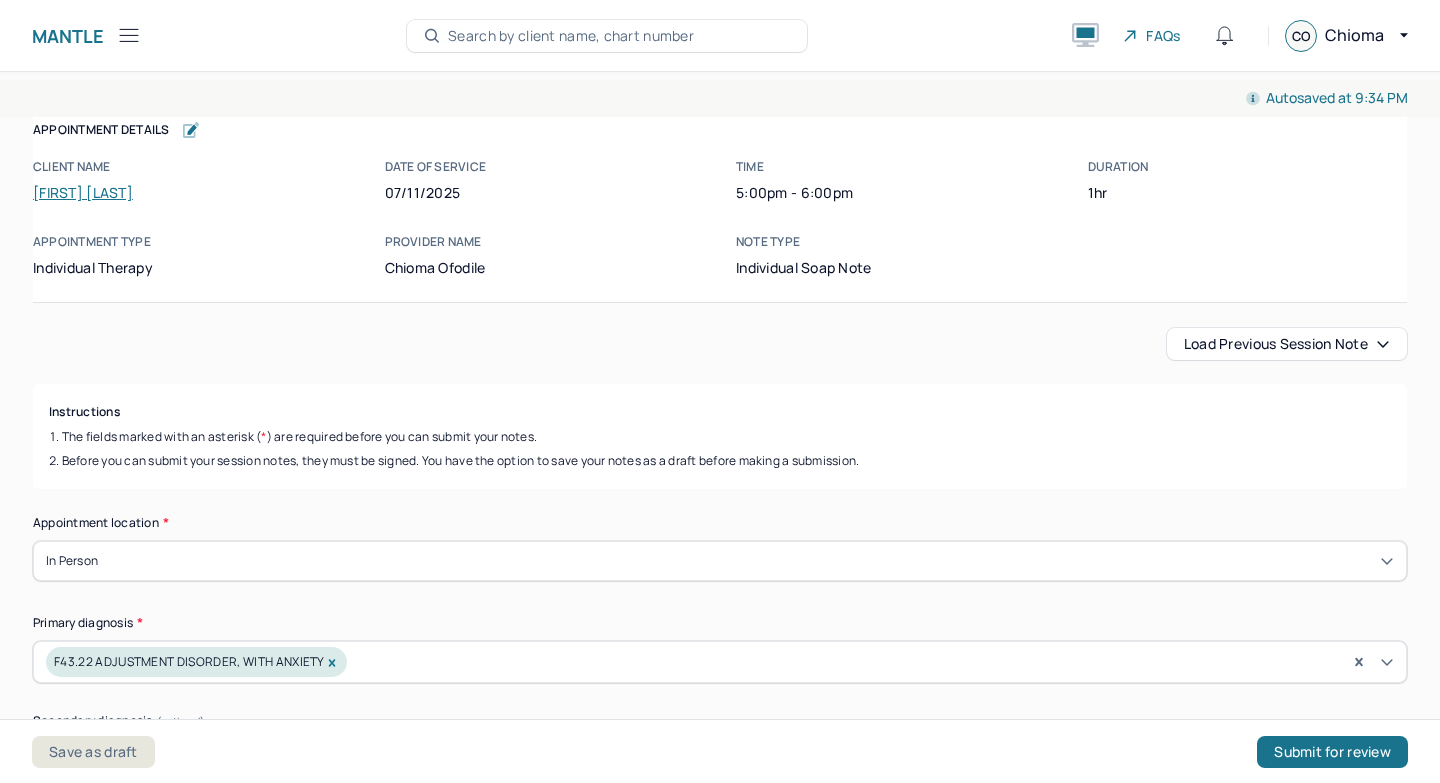 scroll, scrollTop: 0, scrollLeft: 0, axis: both 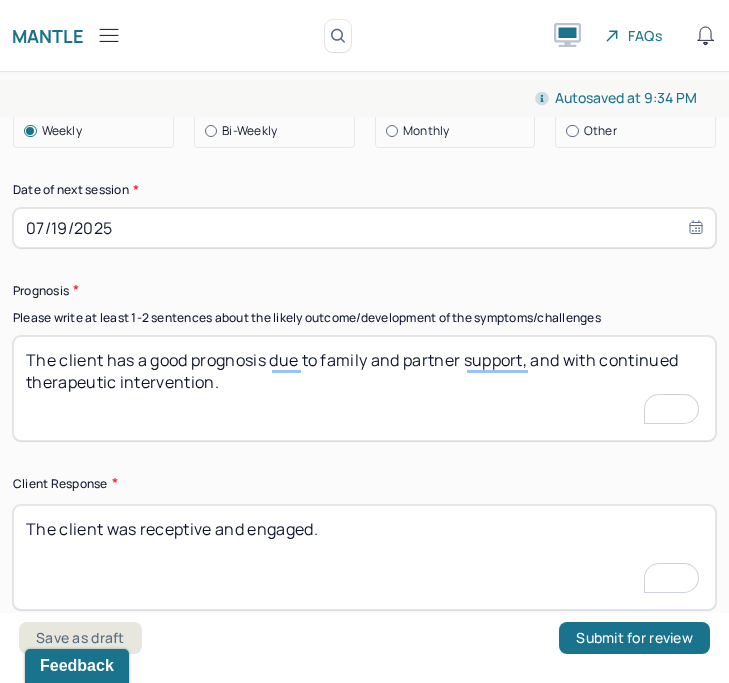 click on "Therapy Intervention Techniques Please select at least 1 intervention used Cognitive-Behavioral therapies Cognitive-Behavioral therapy (CBT) Dialectical Behavioral therapy (DBT) Modeling and skills training Trauma-focused CBT EDMR Rational Emotive Behaviour therapy Acceptance Commitment Therapy Solution Based Brief Therapy Mindfulness Based Cognitive Therapy Relationship based Interventions Attachment-oriented interventions Parent-child interaction therapy Parent interventions Other Client centered therapy/ Humanism Gestalt therapy Existential therapy Feminist therapy Psychodynamic therapy Grief therapy Internal family systems (IFS) Narrative therapy Positive psychology Psychoeducation Sex therapy Strength based theory Career Counseling Multisystemic family theory Plan What specific steps has the client committed to work on as homework or during the next session? What specific interventions or treatment plan changes will the clinician be focused on in the upcoming sessions? Assigned homework to  Weekly Other" at bounding box center (364, -91) 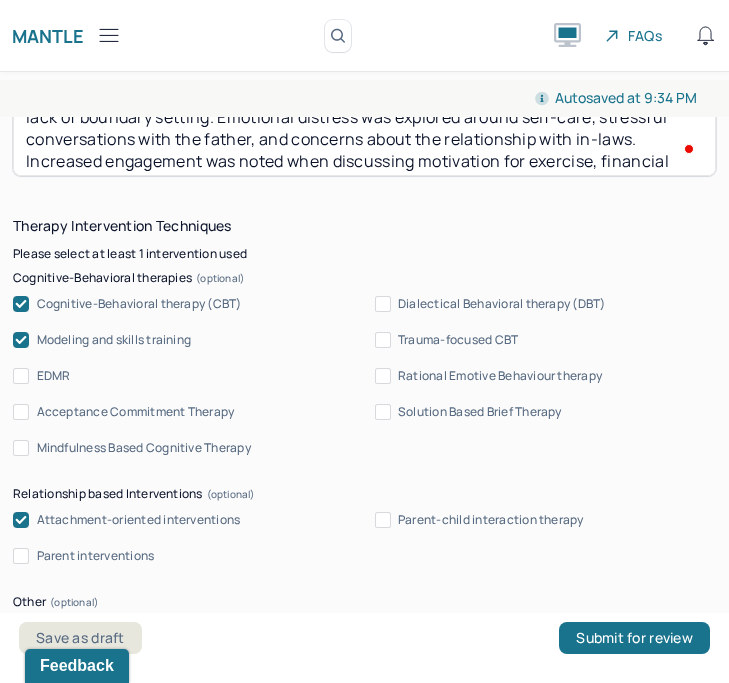 scroll, scrollTop: 1228, scrollLeft: 0, axis: vertical 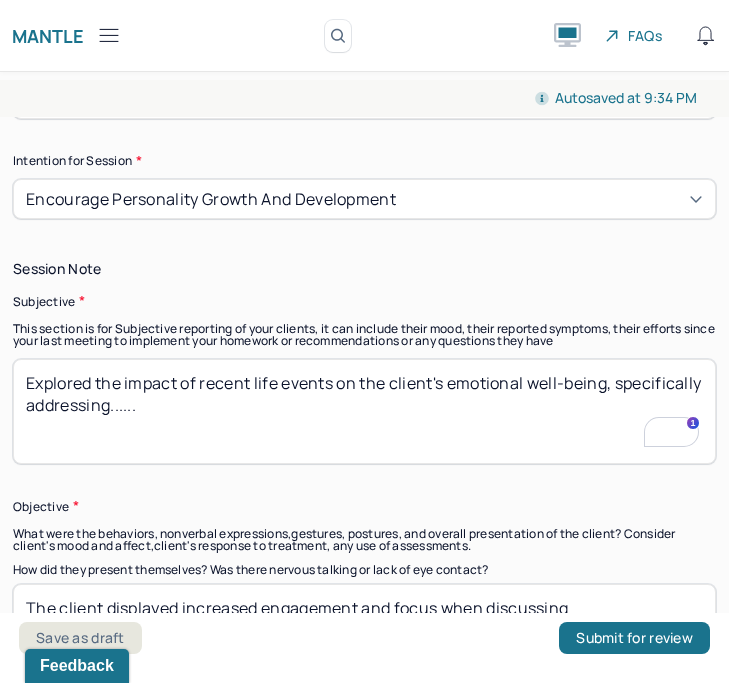 click on "Explored the impact of recent life events on the client's emotional well-being, specifically addressing......" at bounding box center [364, 411] 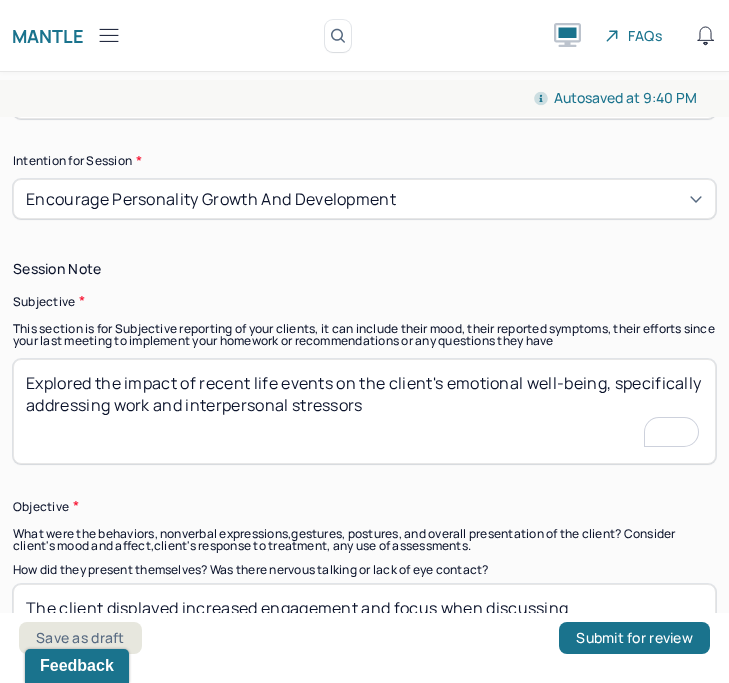 click on "Explored the impact of recent life events on the client's emotional well-being, specifically addressing work and interpersonal stressors" at bounding box center [364, 411] 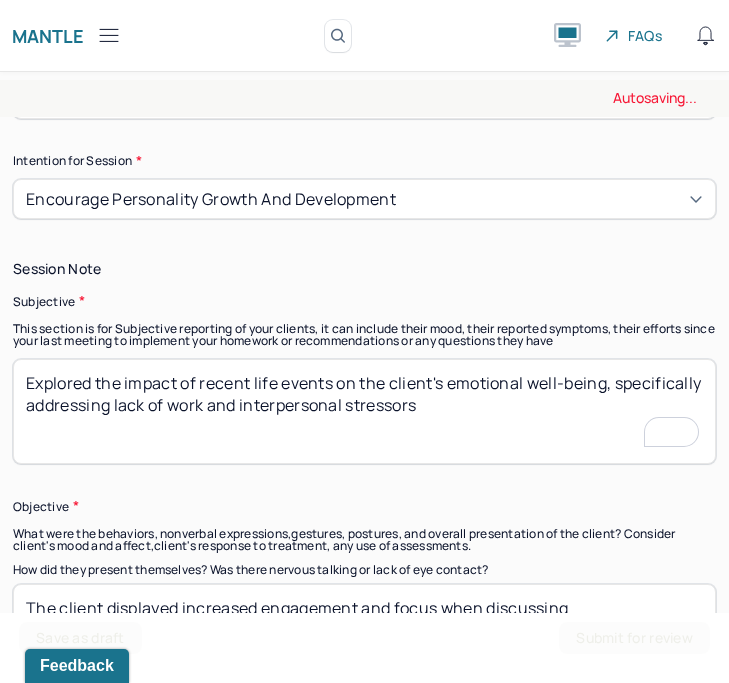 click on "Explored the impact of recent life events on the client's emotional well-being, specifically addressing work and interpersonal stressors" at bounding box center (364, 411) 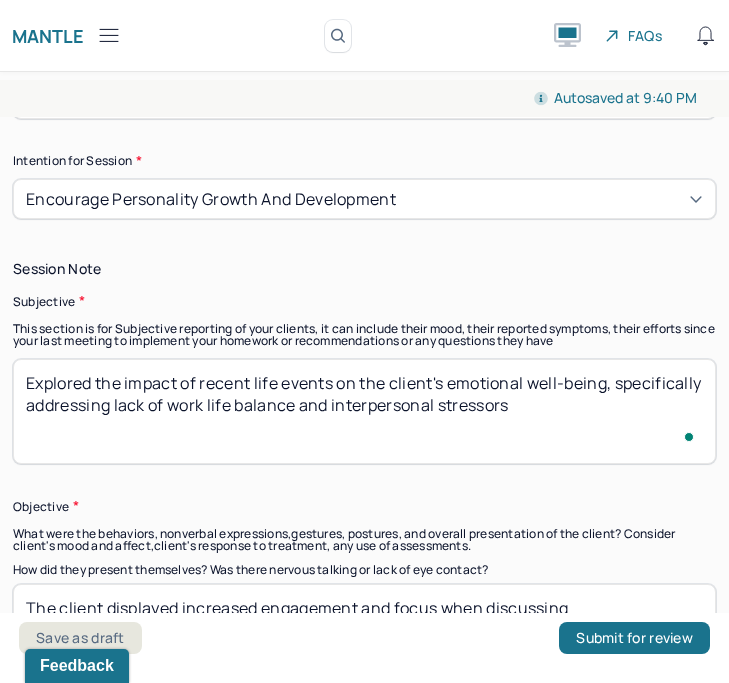 click on "Explored the impact of recent life events on the client's emotional well-being, specifically addressing lack of work and interpersonal stressors" at bounding box center (364, 411) 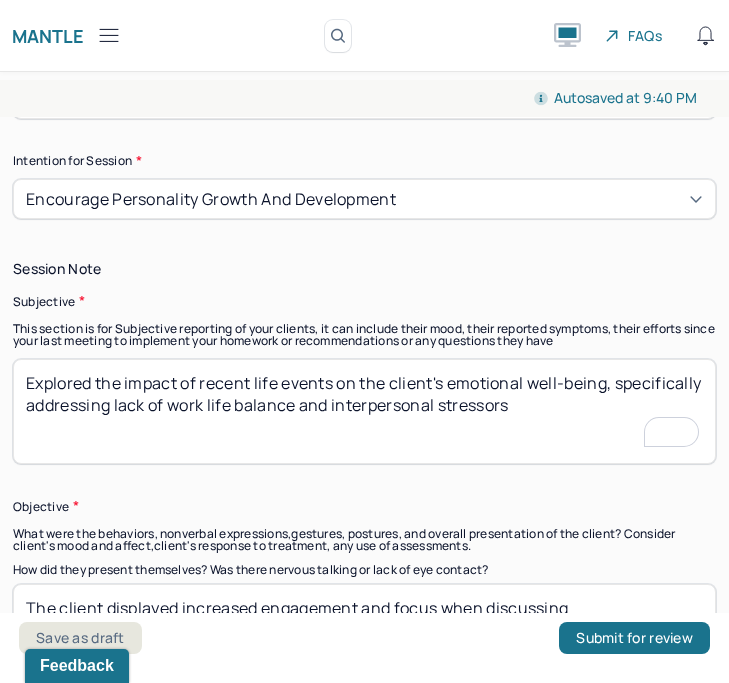 click on "Explored the impact of recent life events on the client's emotional well-being, specifically addressing lack of work life balance and interpersonal stressors" at bounding box center (364, 411) 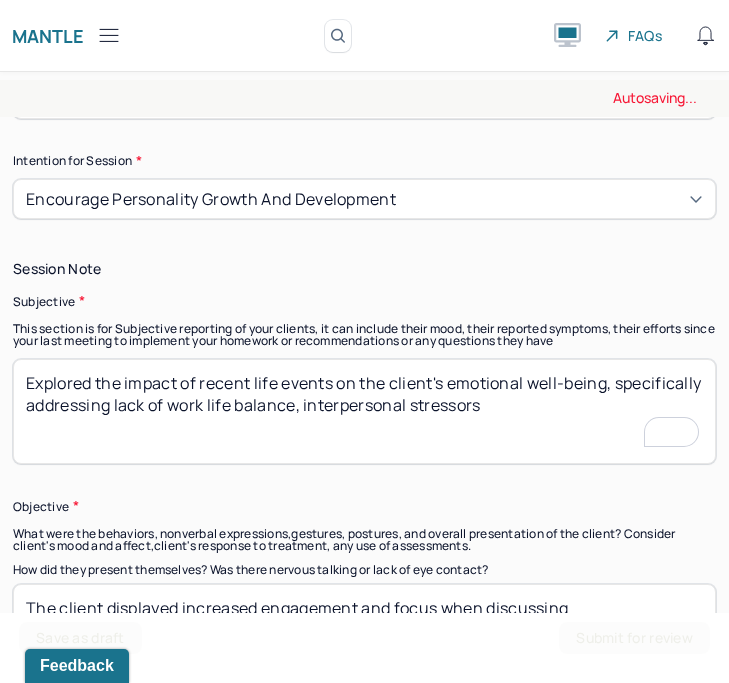 click on "Explored the impact of recent life events on the client's emotional well-being, specifically addressing lack of work life balance and interpersonal stressors" at bounding box center (364, 411) 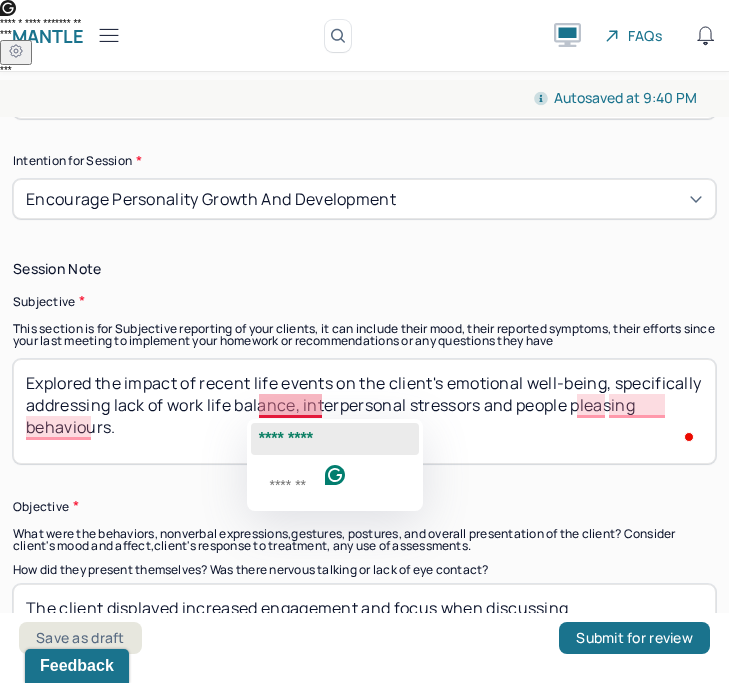 click on "*********" 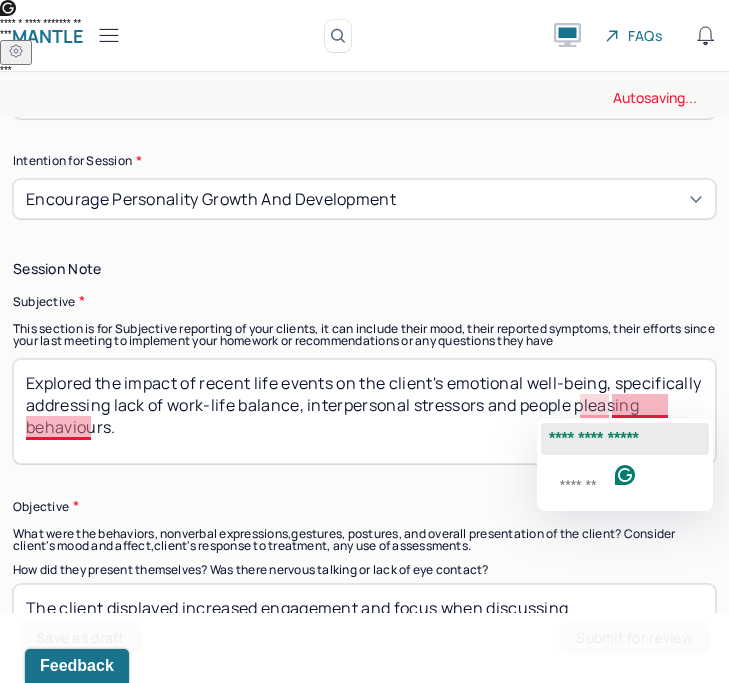 click on "**********" 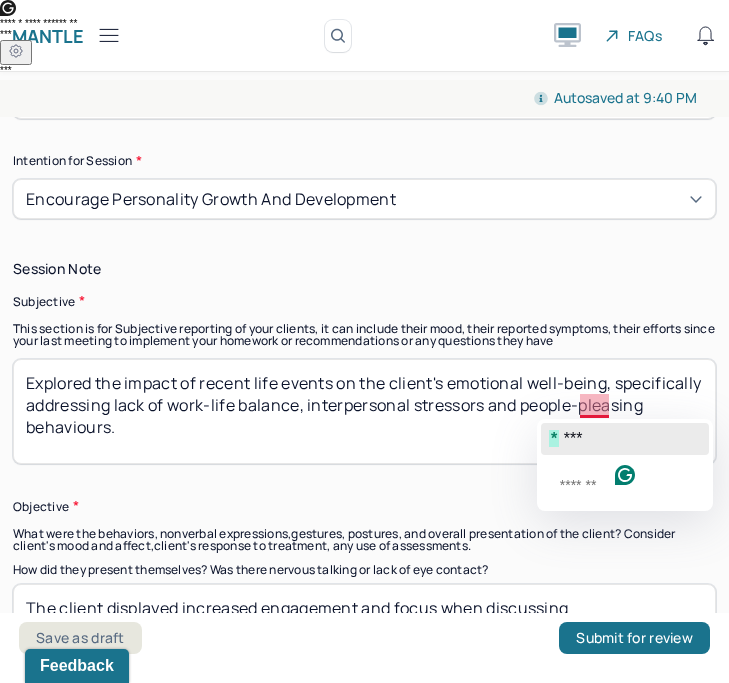click on "*   ***" 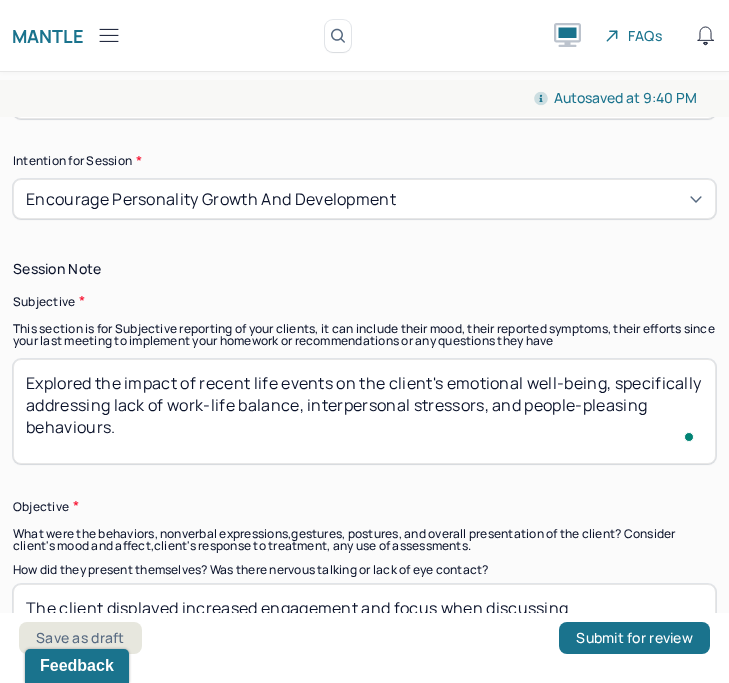 scroll, scrollTop: 1035, scrollLeft: 0, axis: vertical 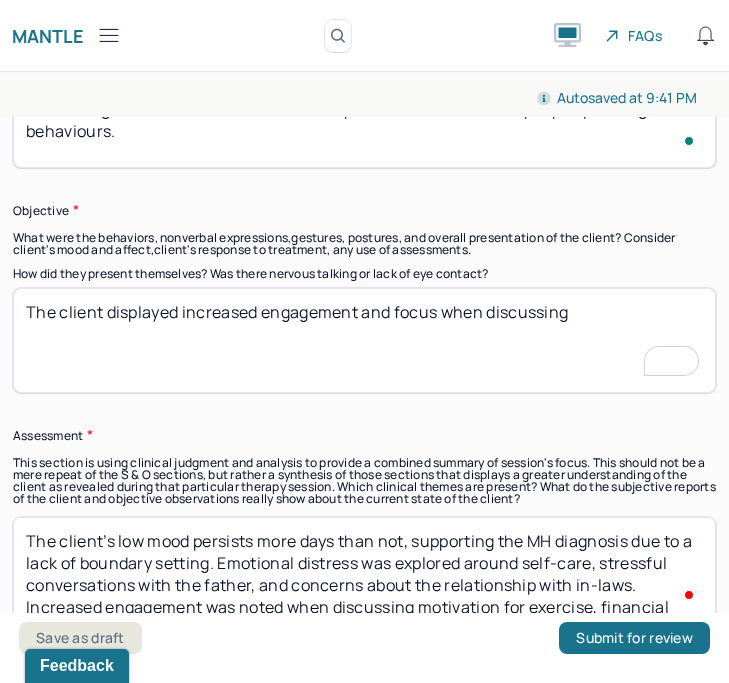 type on "Explored the impact of recent life events on the client's emotional well-being, specifically addressing lack of work-life balance, interpersonal stressors, and people-pleasing behaviours." 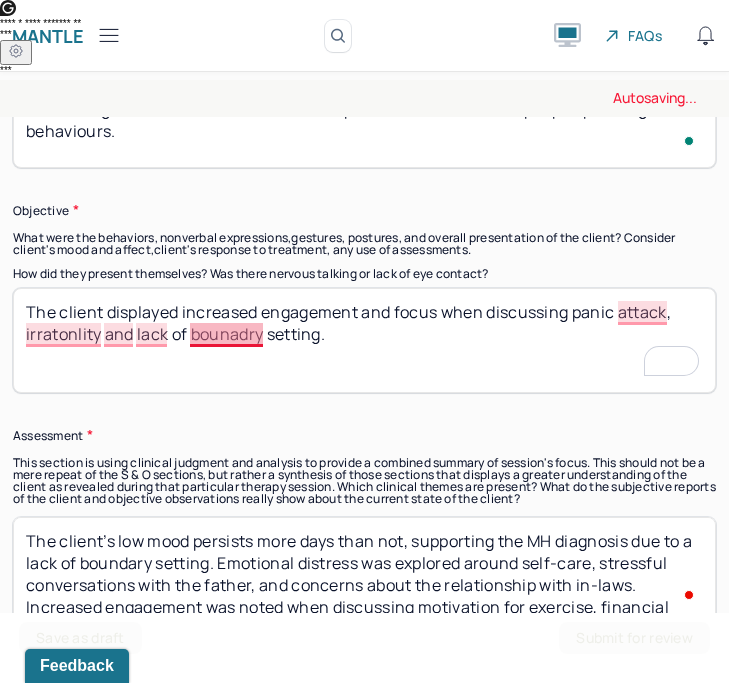 click on "The client displayed increased engagement and focus when discussing panic attack, irratonlity and" at bounding box center [364, 340] 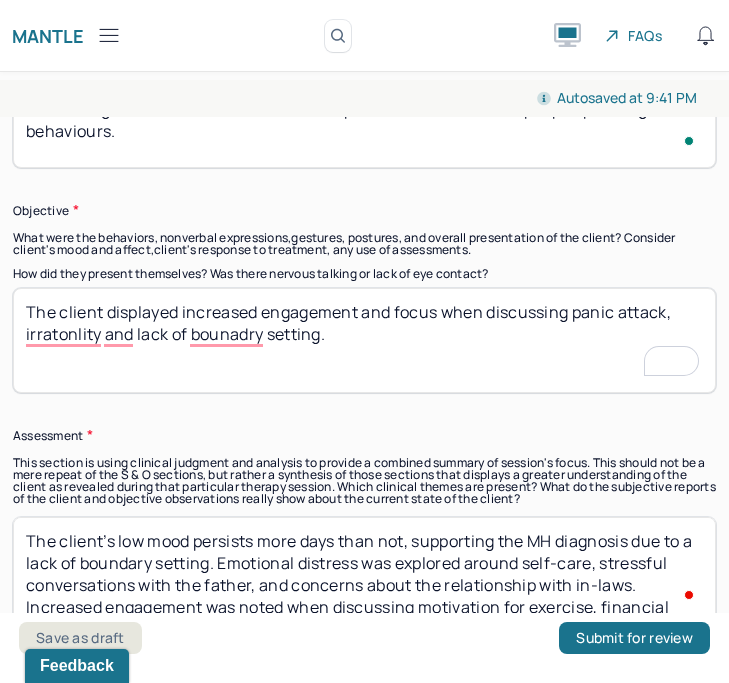 click on "The client displayed increased engagement and focus when discussing panic attack, irratonlity and" at bounding box center [364, 340] 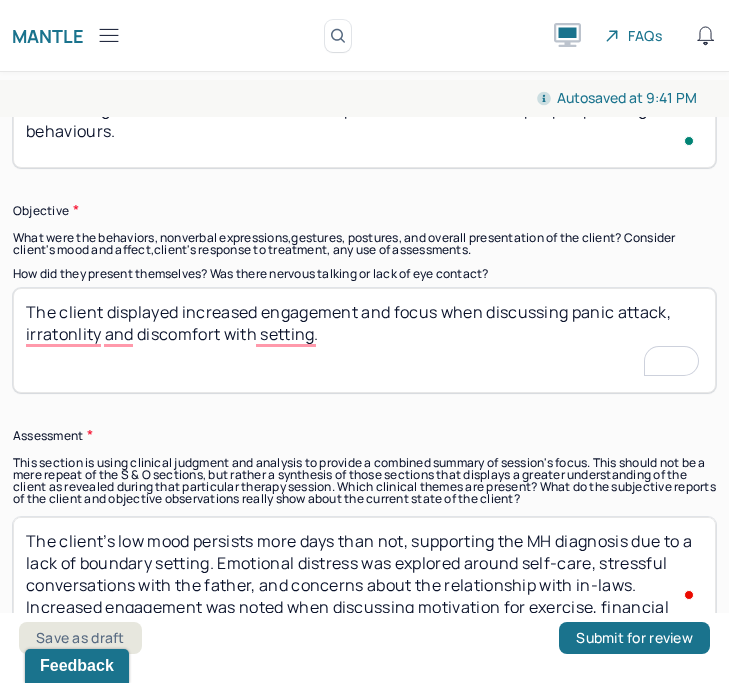 click on "The client displayed increased engagement and focus when discussing panic attack, irratonlity and discomfort with setting." at bounding box center (364, 340) 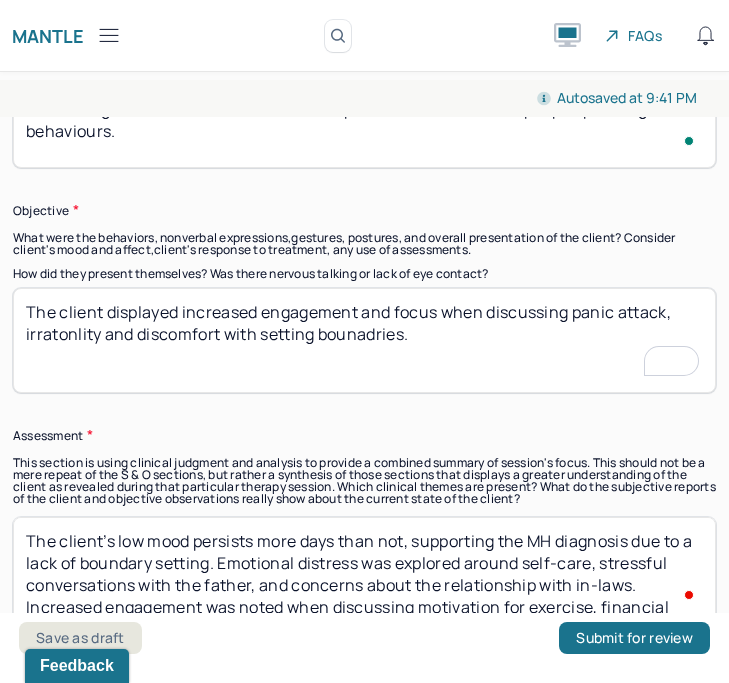 click on "The client displayed increased engagement and focus when discussing panic attack, irratonlity and discomfort with setting bounadries." at bounding box center (364, 340) 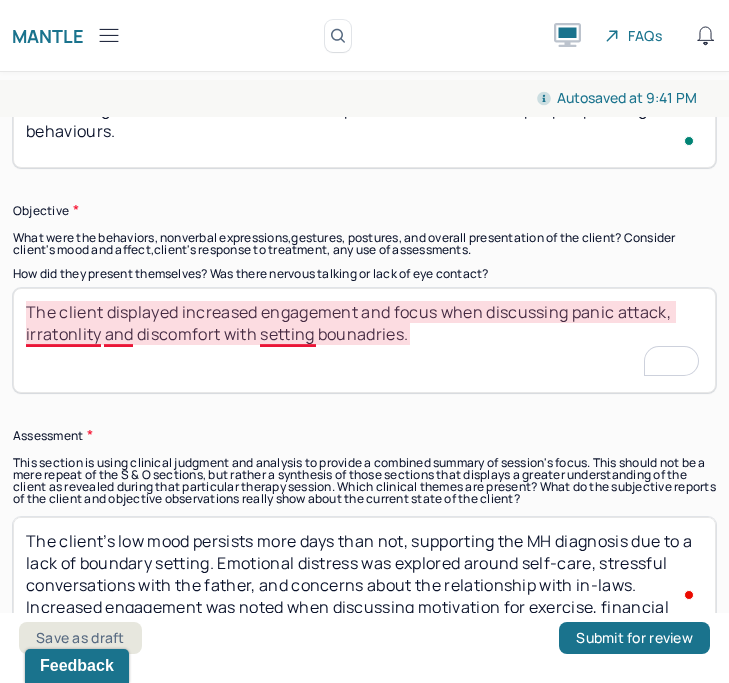 click on "The client displayed increased engagement and focus when discussing panic attack, irratonlity and discomfort with setting bounadries." at bounding box center (364, 340) 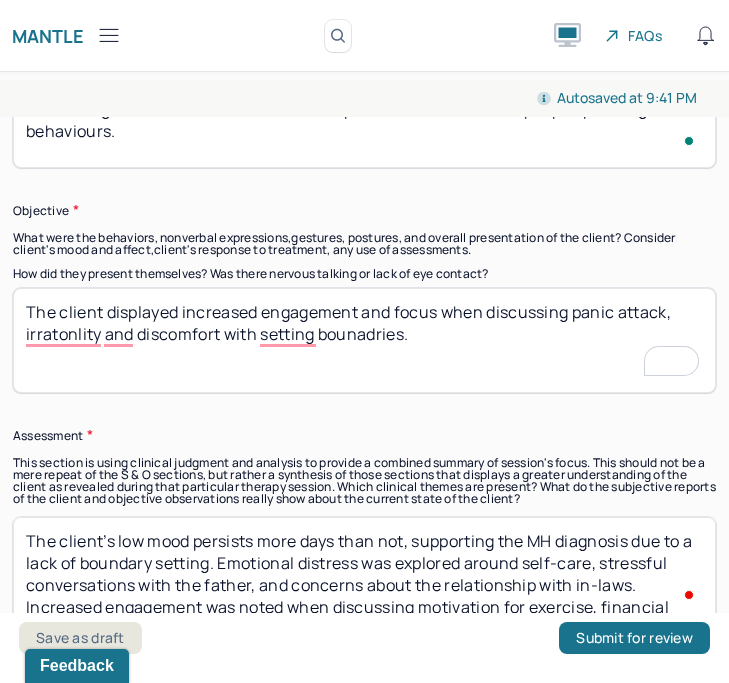 click on "The client displayed increased engagement and focus when discussing panic attack, irratonlity and discomfort with setting bounadries." at bounding box center [364, 340] 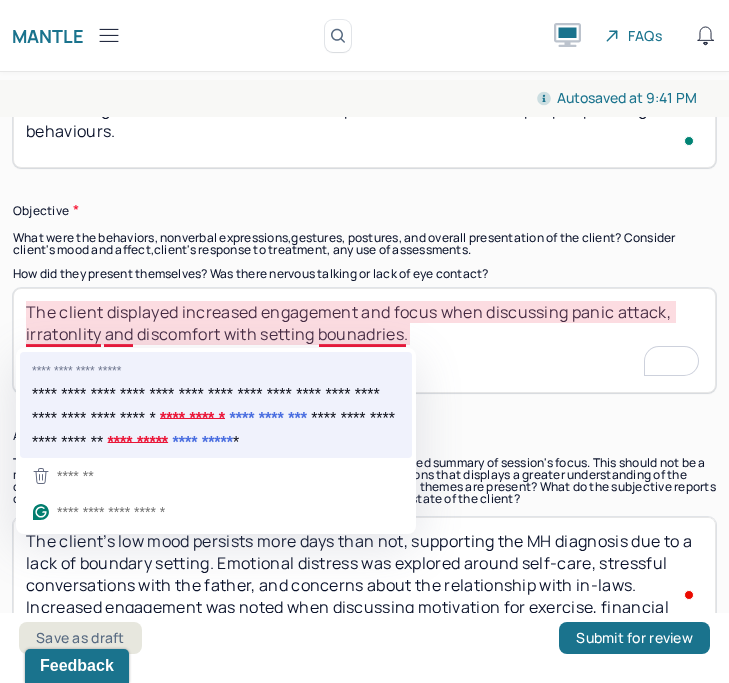 type on "The client displayed increased engagement and focus when discussing panic attack, irritability, and discomfort with setting boundaries." 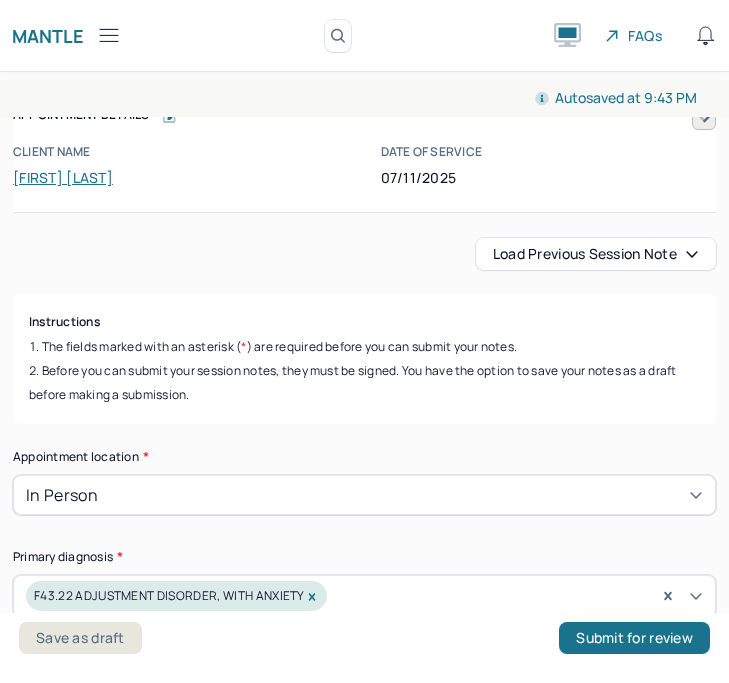 scroll, scrollTop: 0, scrollLeft: 0, axis: both 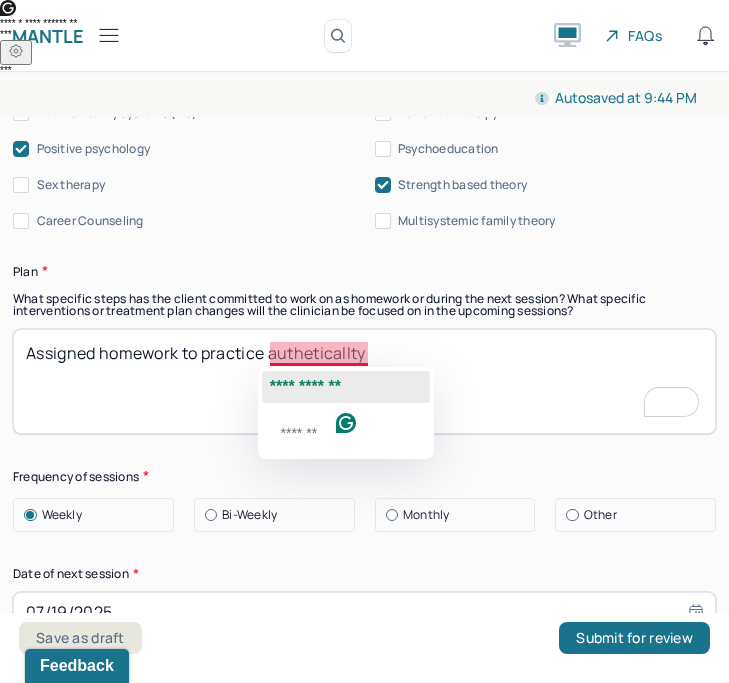 click on "**********" 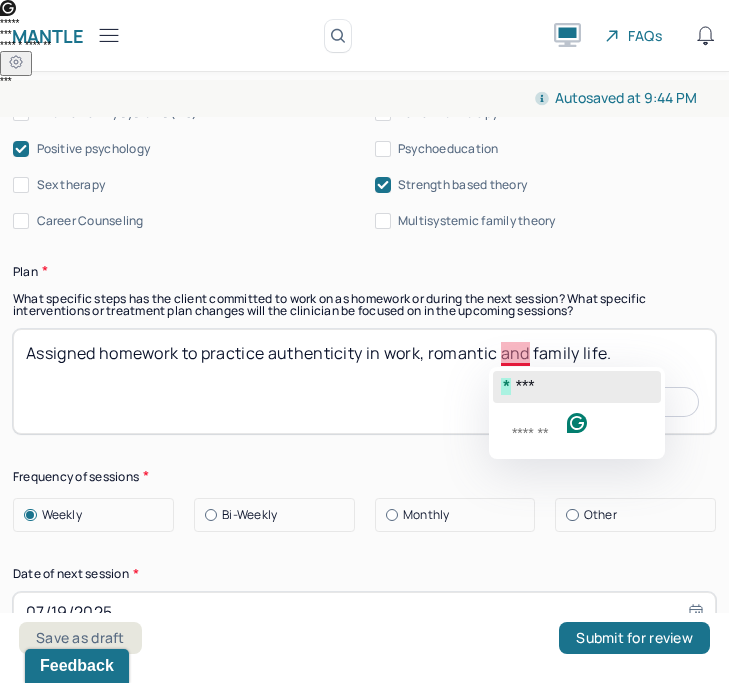 click on "***" 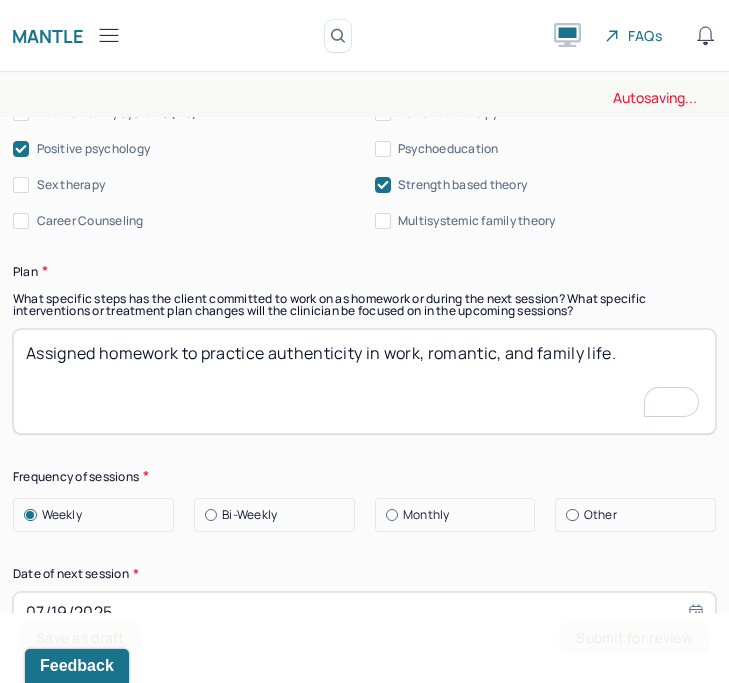 click on "Assigned homework to practice authenticity in work, romantic and family life." at bounding box center [364, 381] 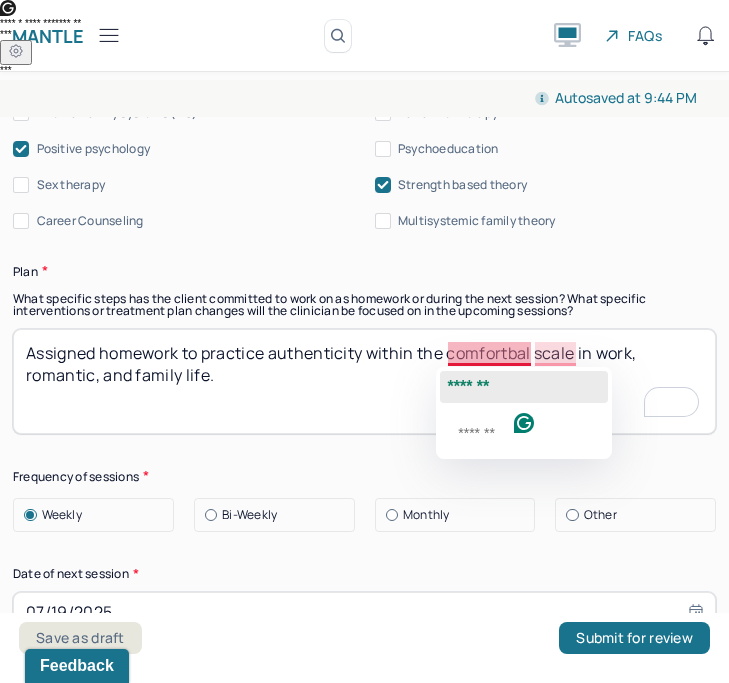 click on "*******" 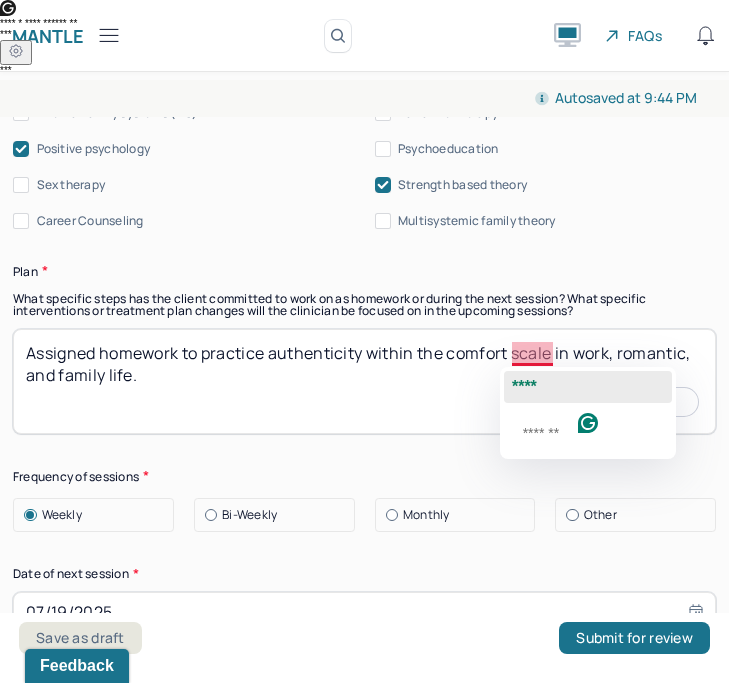 click on "****" 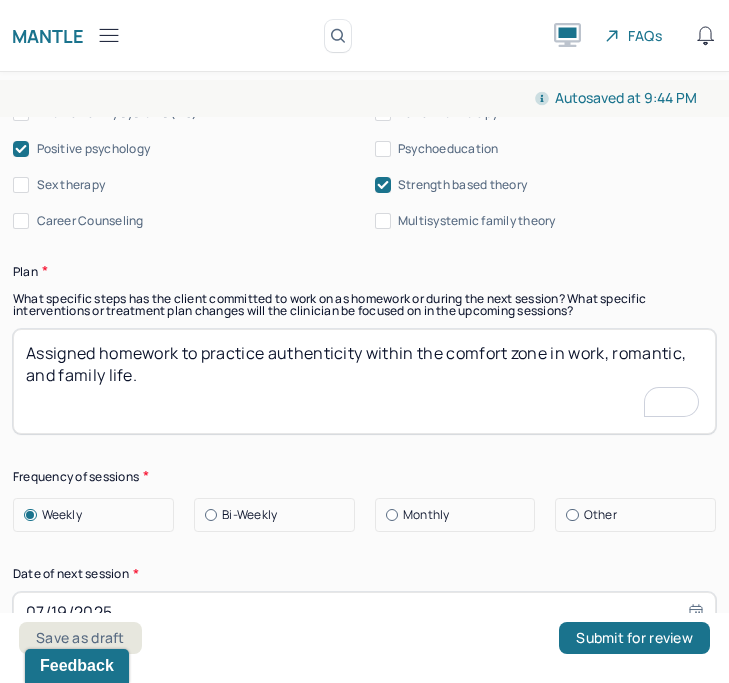 scroll, scrollTop: 2378, scrollLeft: 0, axis: vertical 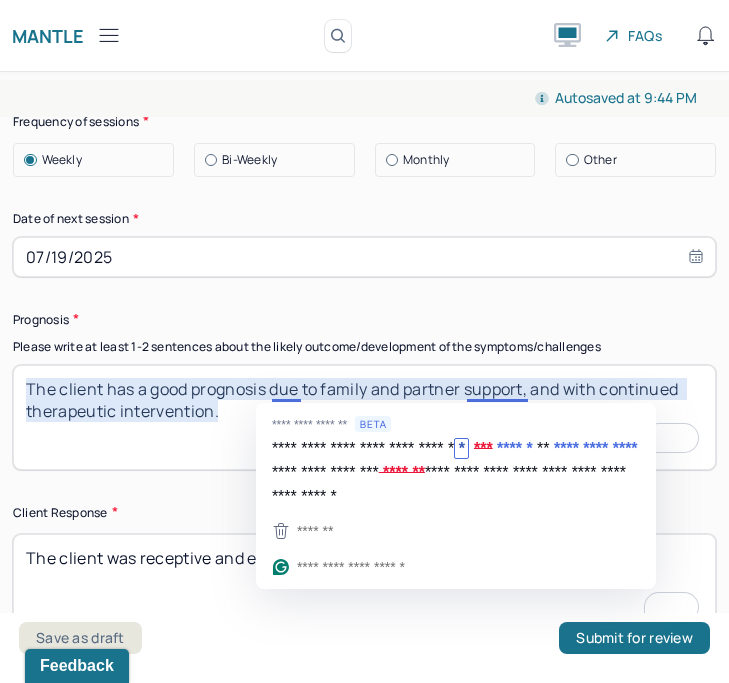 type on "Assigned homework to practice authenticity within the comfort zone in work, romantic, and family life." 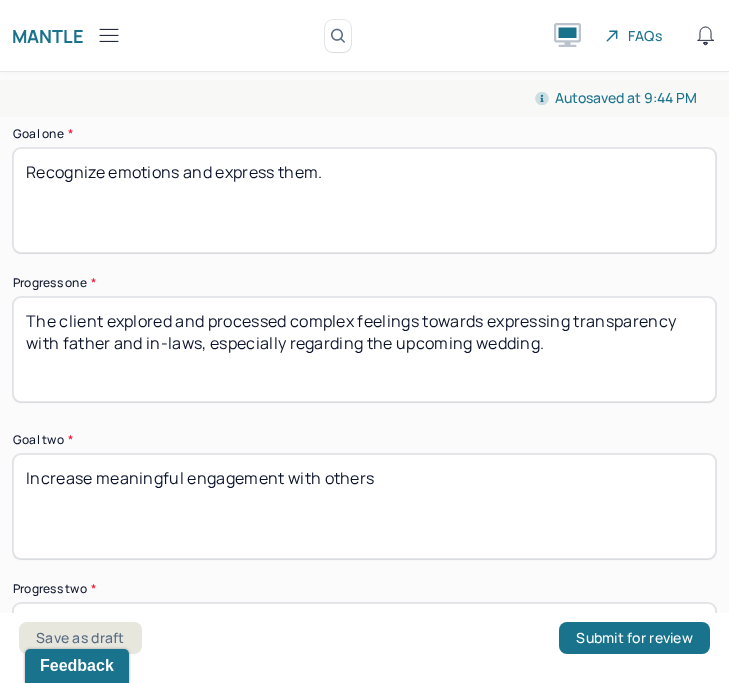 click on "The client explored and processed complex feelings towards expressing transparency with father and in-laws, especially regarding the upcoming wedding." at bounding box center [364, 349] 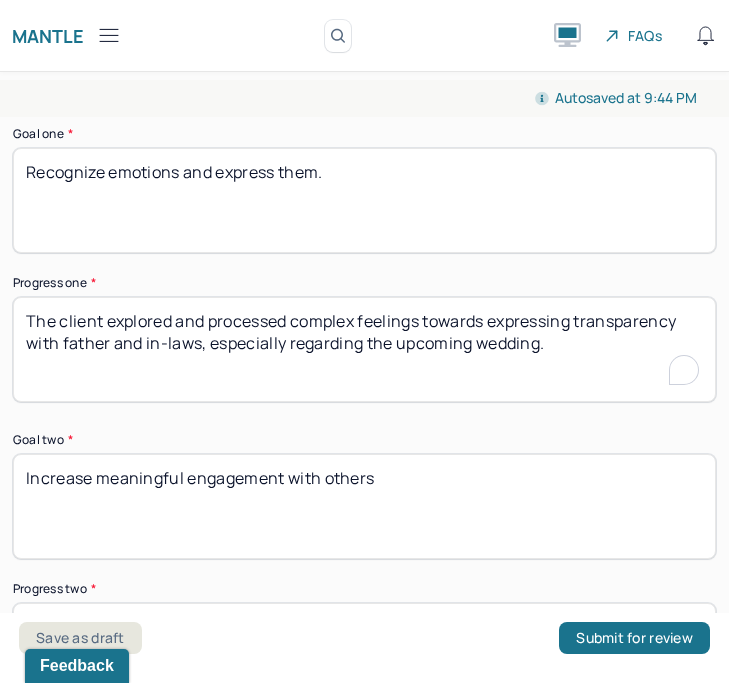 click on "The client explored and processed complex feelings towards expressing transparency with father and in-laws, especially regarding the upcoming wedding." at bounding box center [364, 349] 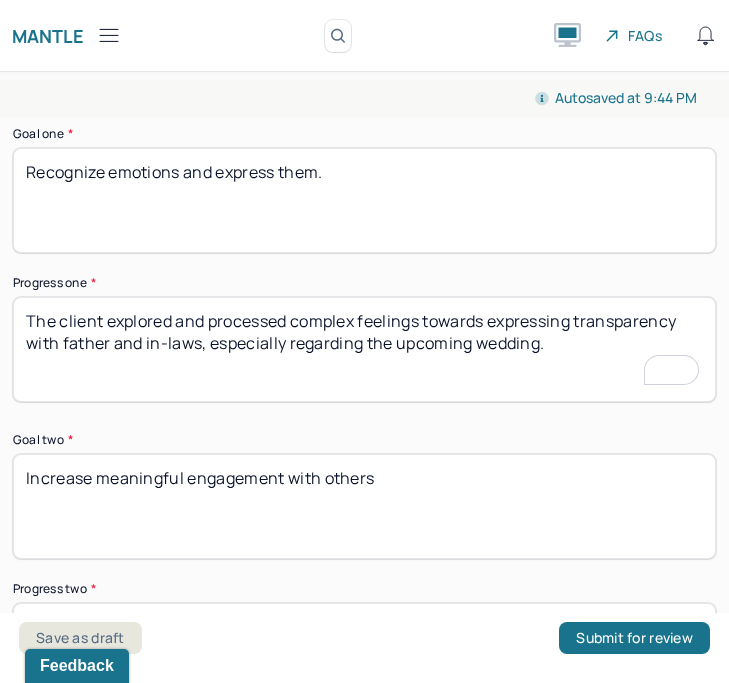click on "The client explored and processed complex feelings towards expressing transparency with father and in-laws, especially regarding the upcoming wedding." at bounding box center (364, 349) 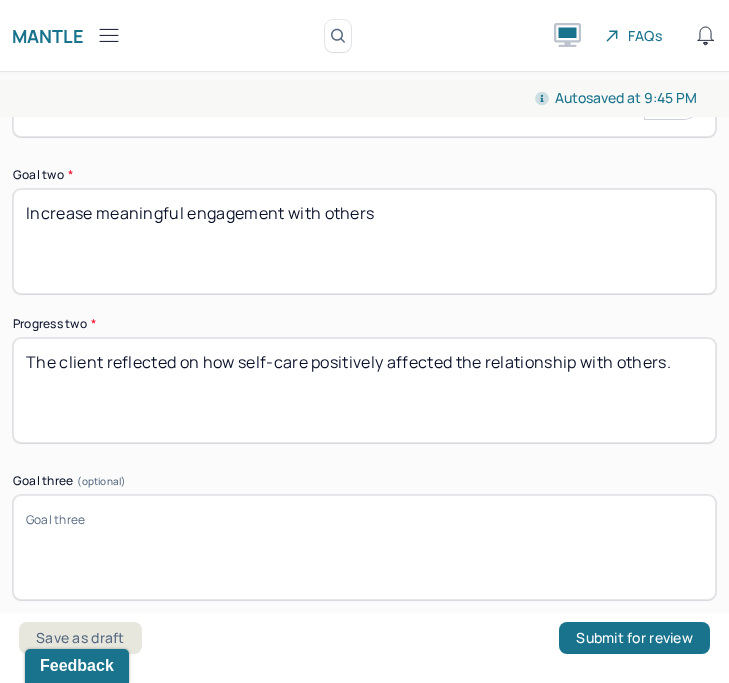 type 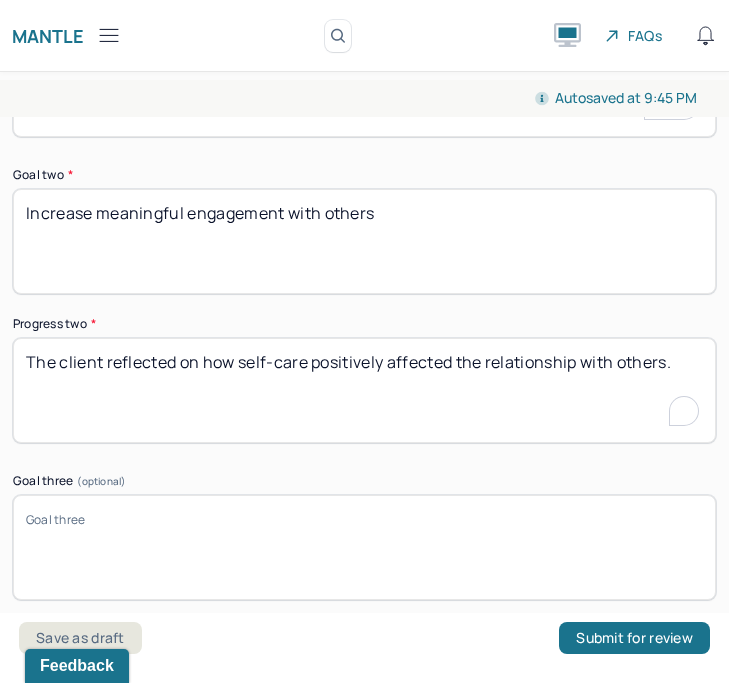click on "The client reflected on how self-care positively affected the relationship with others." at bounding box center (364, 390) 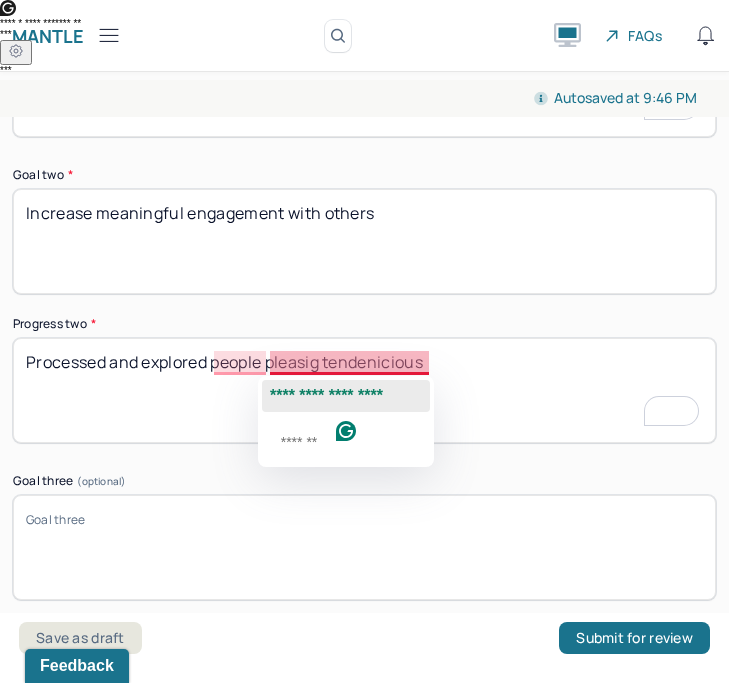 click on "**********" 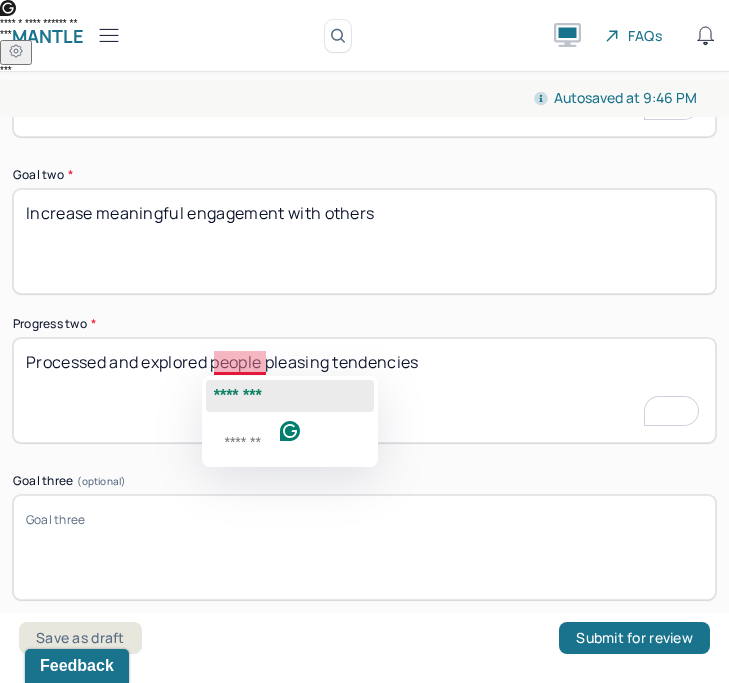 click on "********" 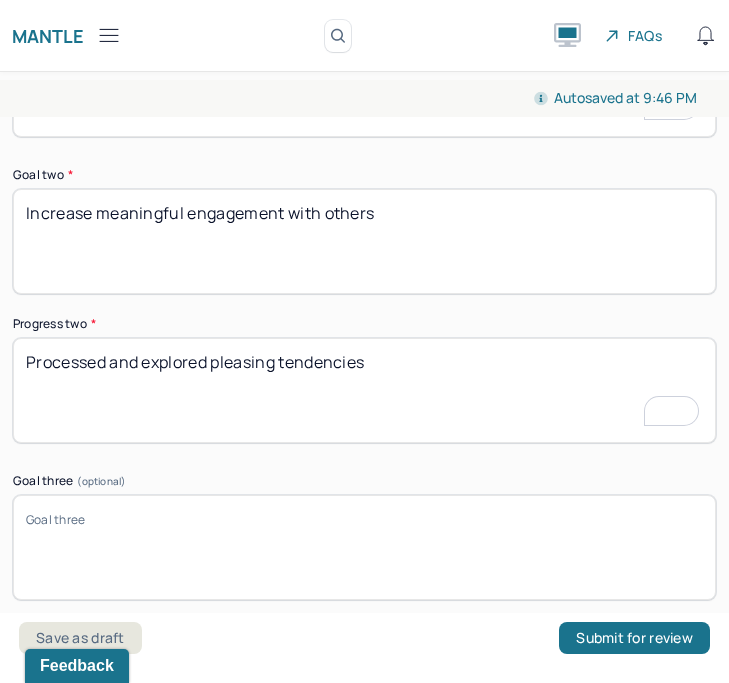 click on "Processed and explored pleasing tendencies" at bounding box center [364, 390] 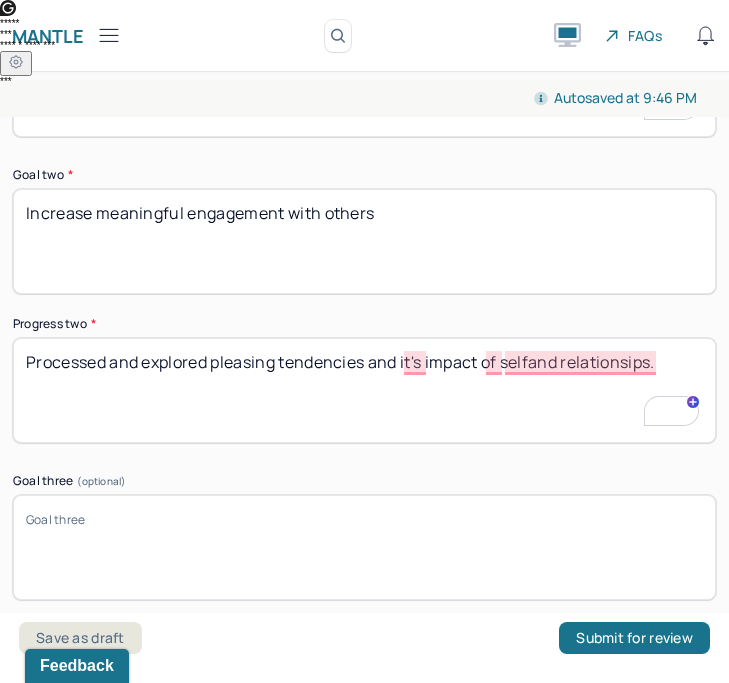 scroll, scrollTop: 3510, scrollLeft: 0, axis: vertical 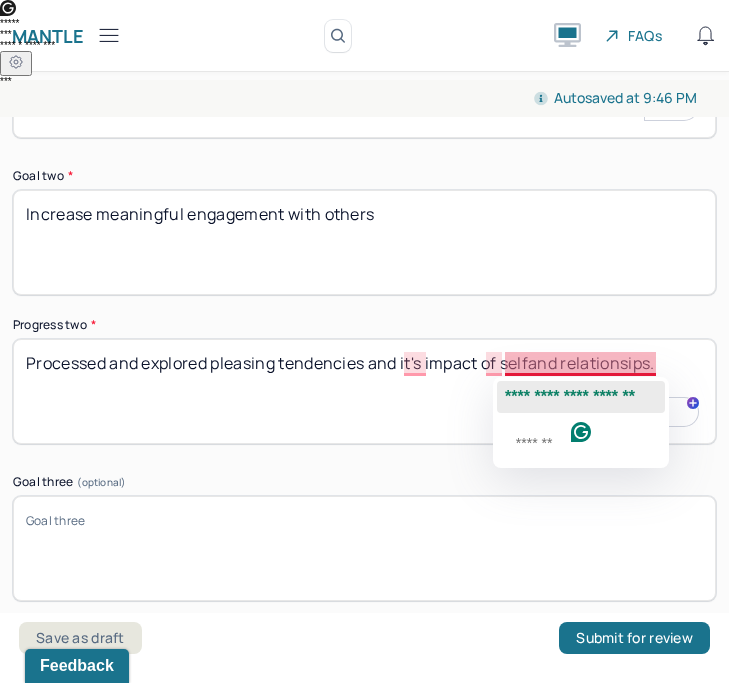click on "**********" 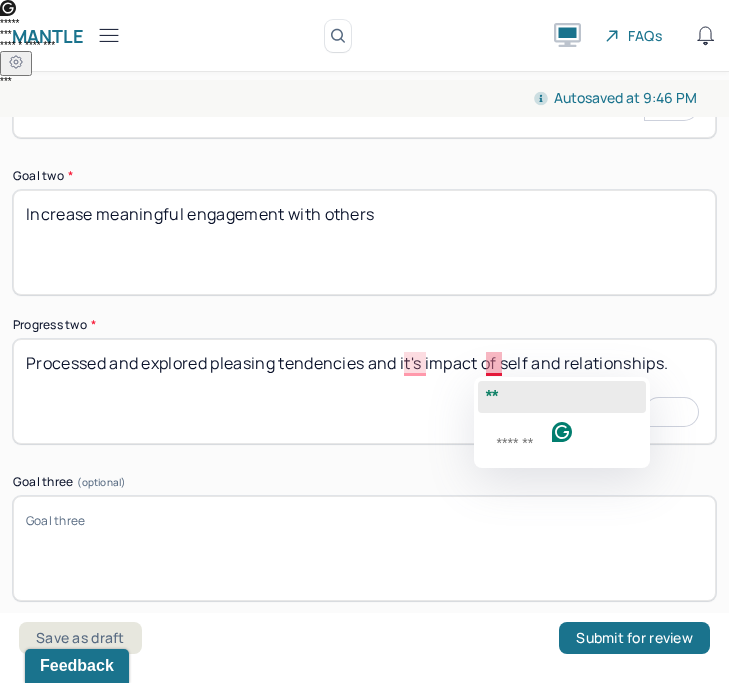 click on "**" 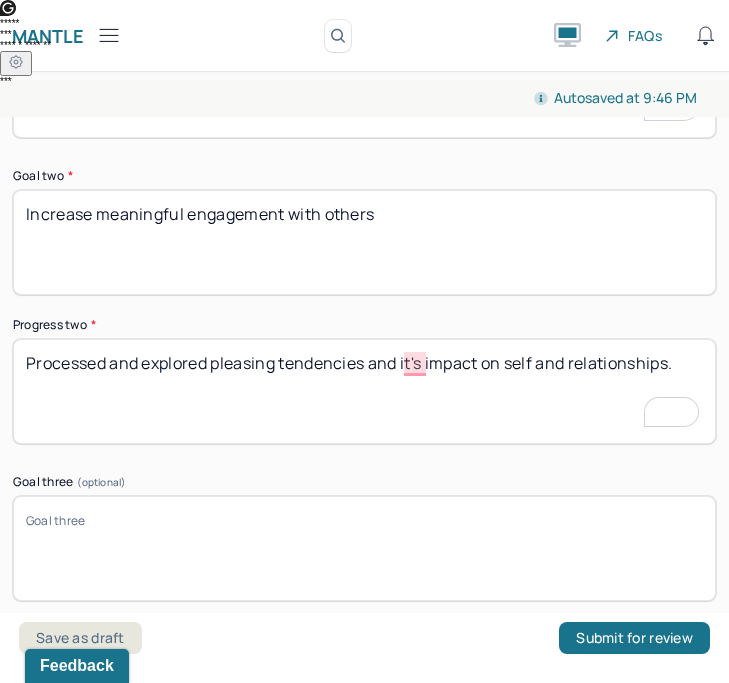 scroll, scrollTop: 3394, scrollLeft: 0, axis: vertical 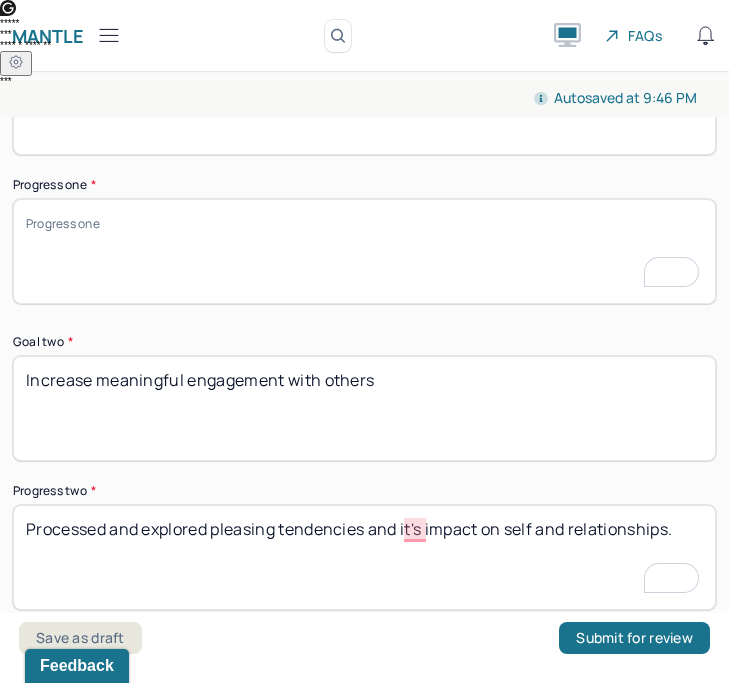 type on "Processed and explored pleasing tendencies and it's impact on self and relationships." 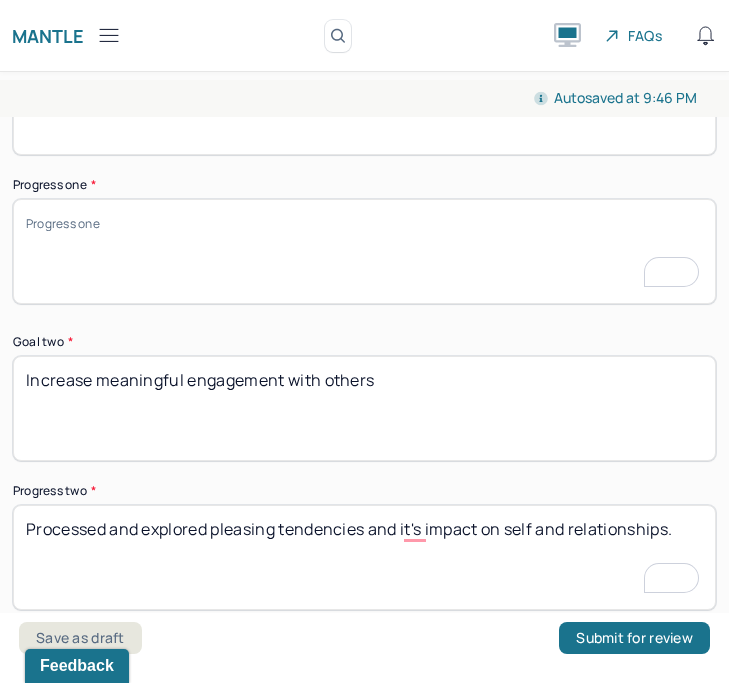 type on "T" 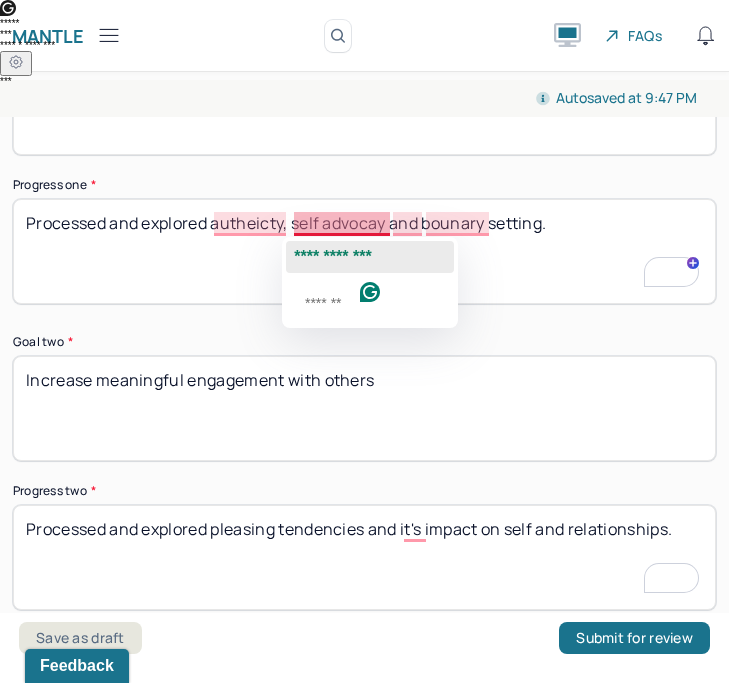 click on "**********" 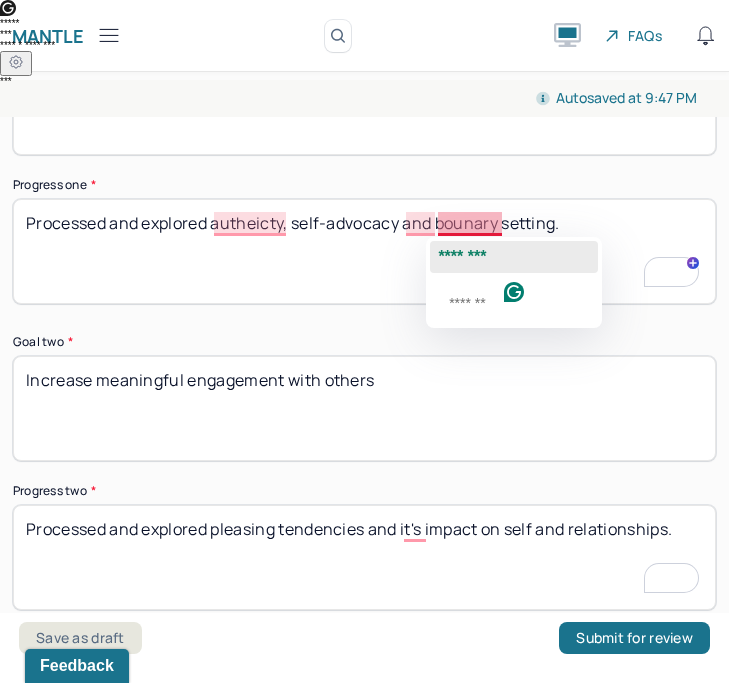 click on "********" 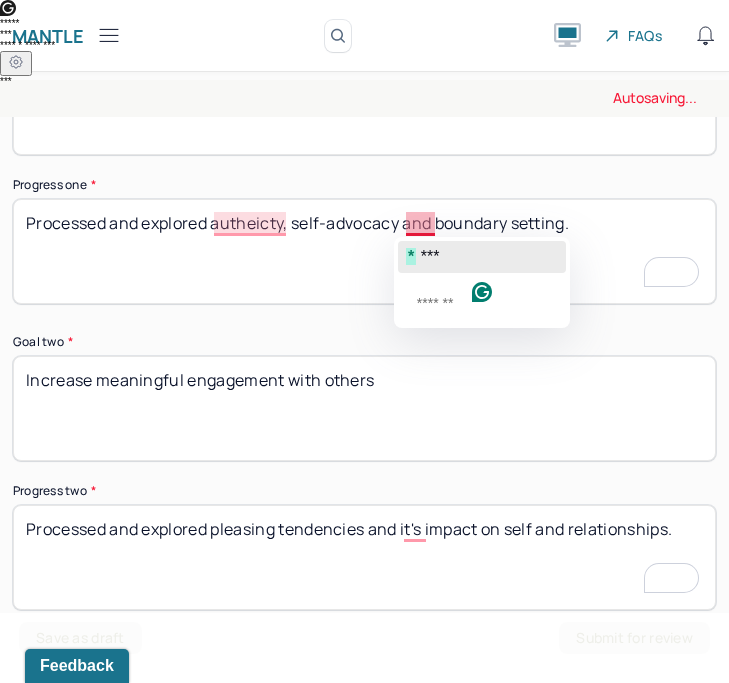 click on "***" 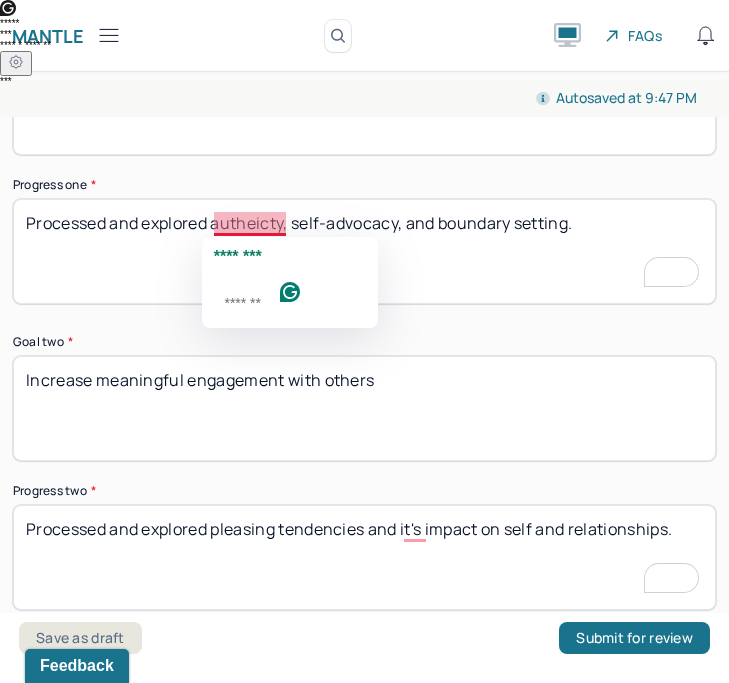 click on "Processed and explored autheicty, self-advocacy and boundary setting." at bounding box center (364, 251) 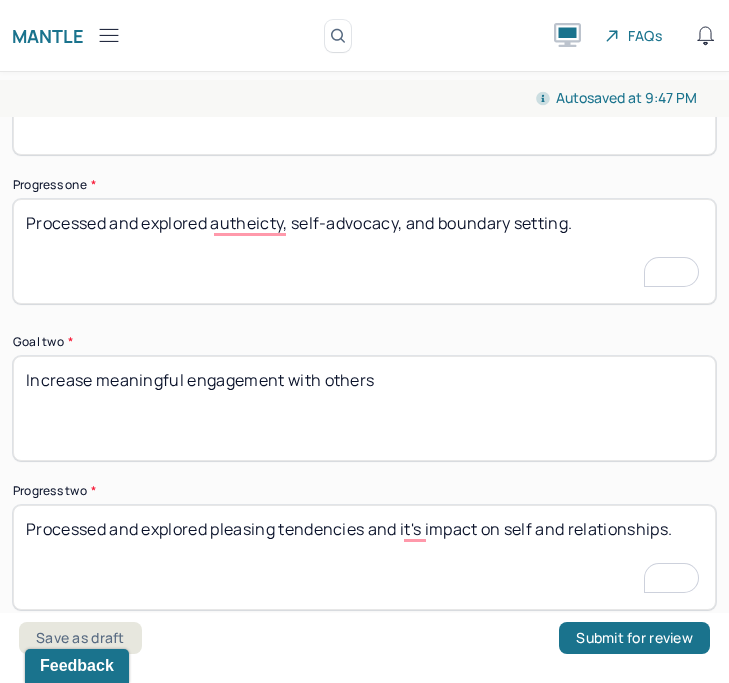 click on "Processed and explored autheicty, self-advocacy and boundary setting." at bounding box center (364, 251) 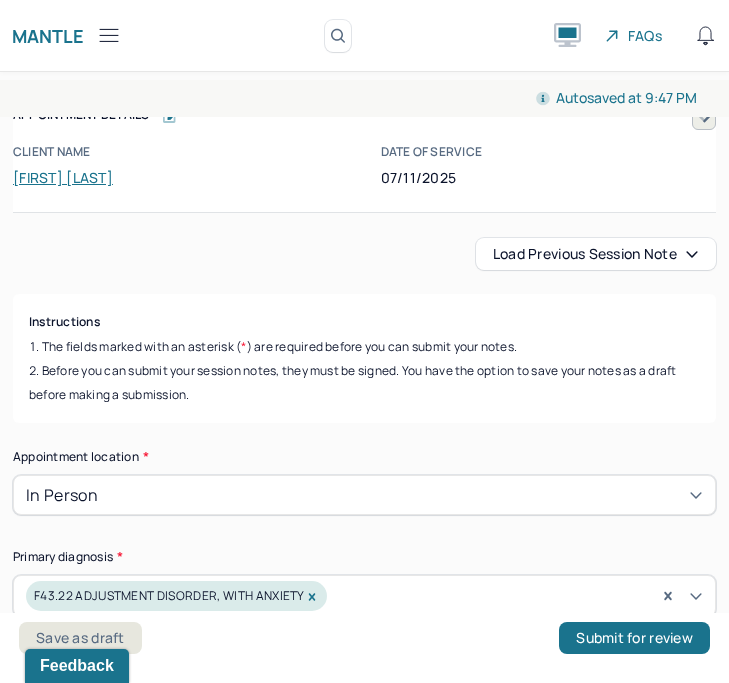 scroll, scrollTop: 0, scrollLeft: 0, axis: both 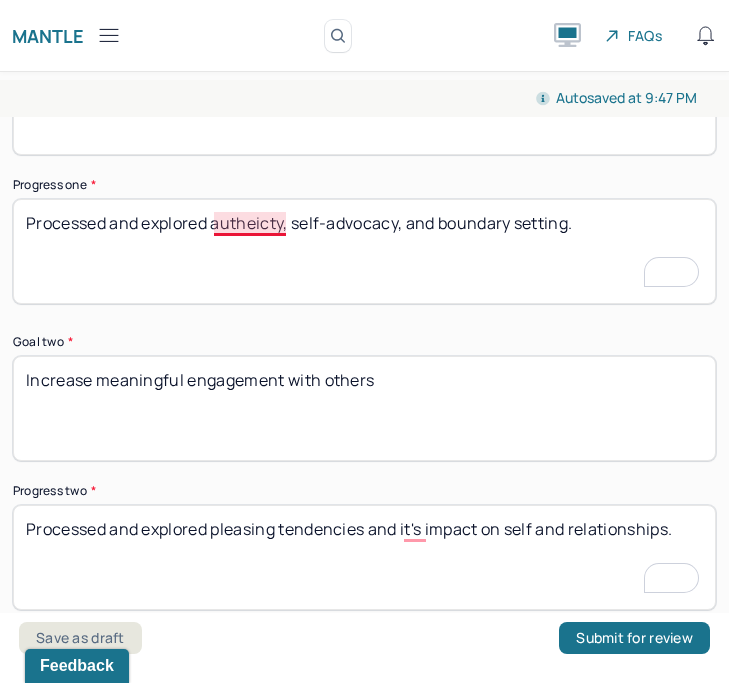 click on "Processed and explored autheicty, self-advocacy and boundary setting." at bounding box center (364, 251) 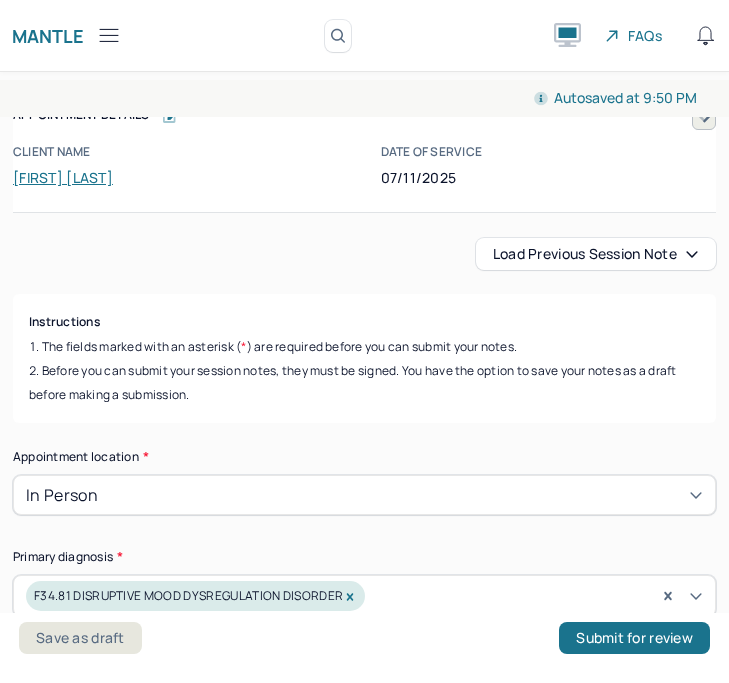 scroll, scrollTop: 0, scrollLeft: 0, axis: both 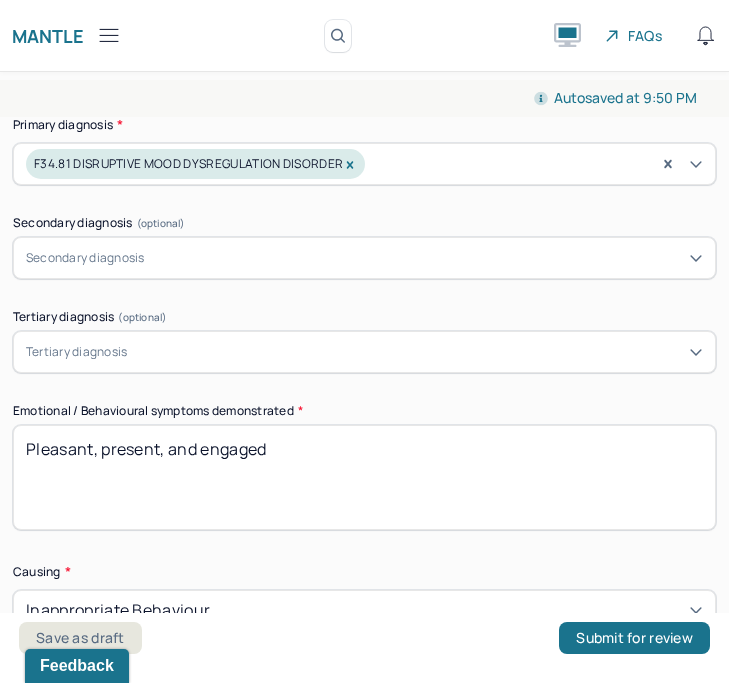 click on "Pleasant, present, and engaged" at bounding box center (364, 477) 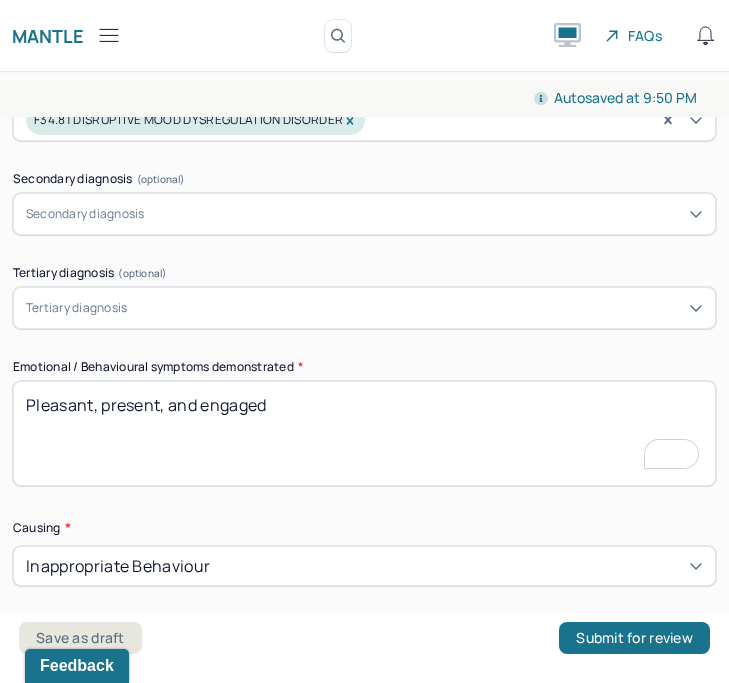 scroll, scrollTop: 482, scrollLeft: 0, axis: vertical 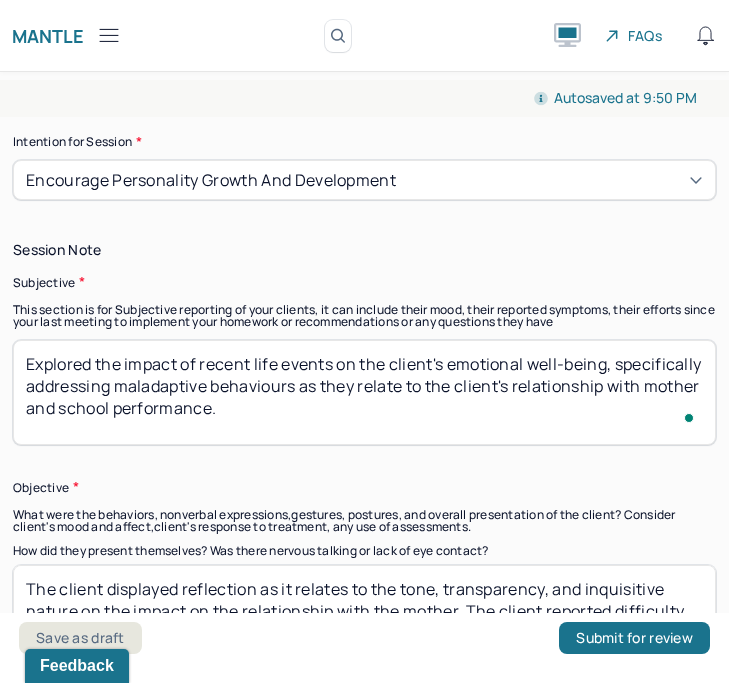 drag, startPoint x: 207, startPoint y: 388, endPoint x: 357, endPoint y: 421, distance: 153.58711 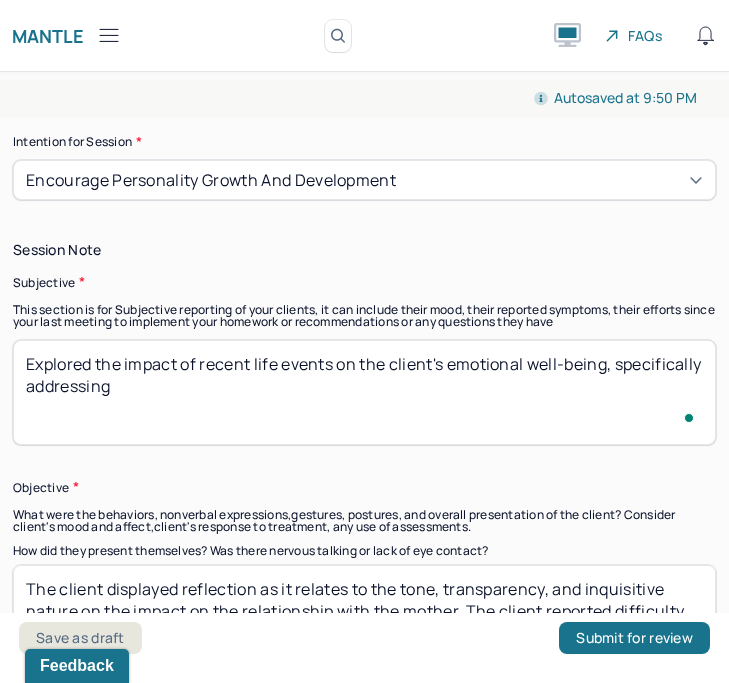 scroll, scrollTop: 1251, scrollLeft: 0, axis: vertical 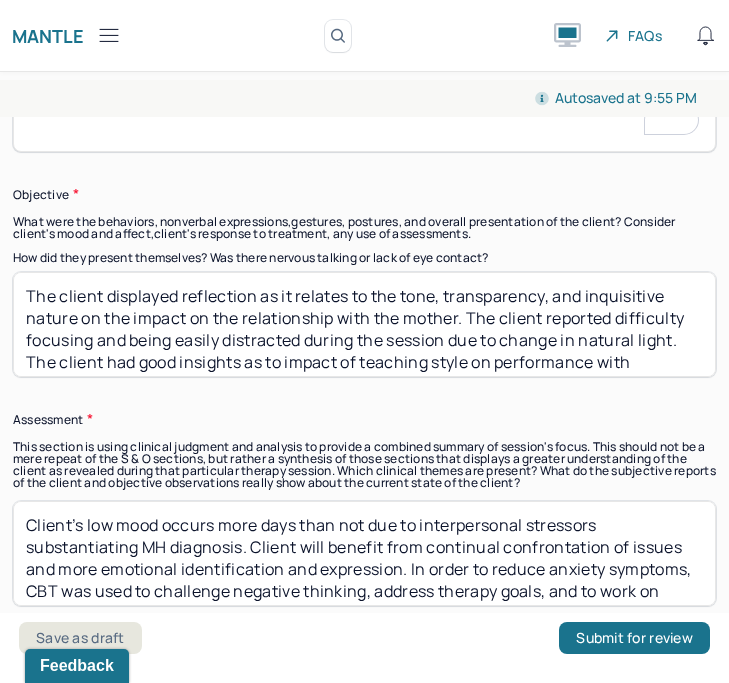 type on "Explored the impact of recent life events on the client's emotional well-being, specifically addressing" 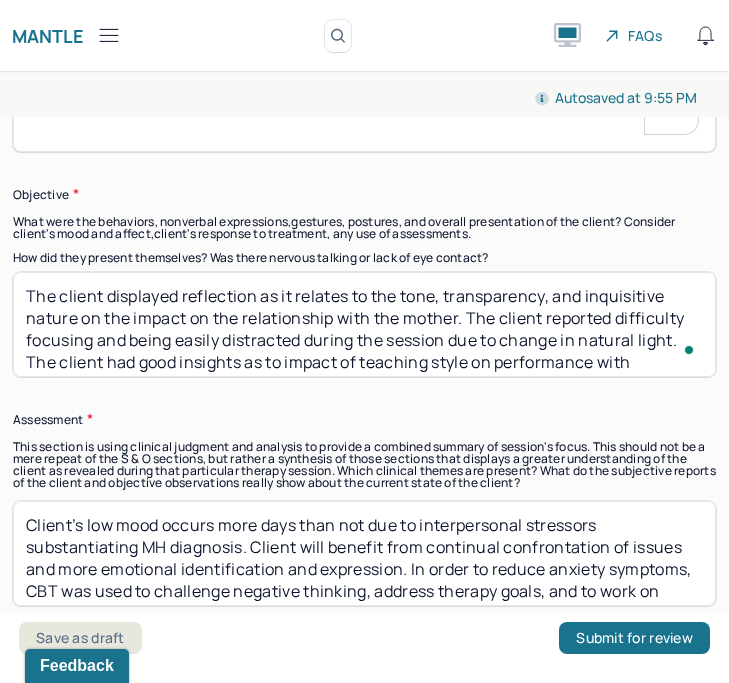 drag, startPoint x: 376, startPoint y: 296, endPoint x: 457, endPoint y: 412, distance: 141.48145 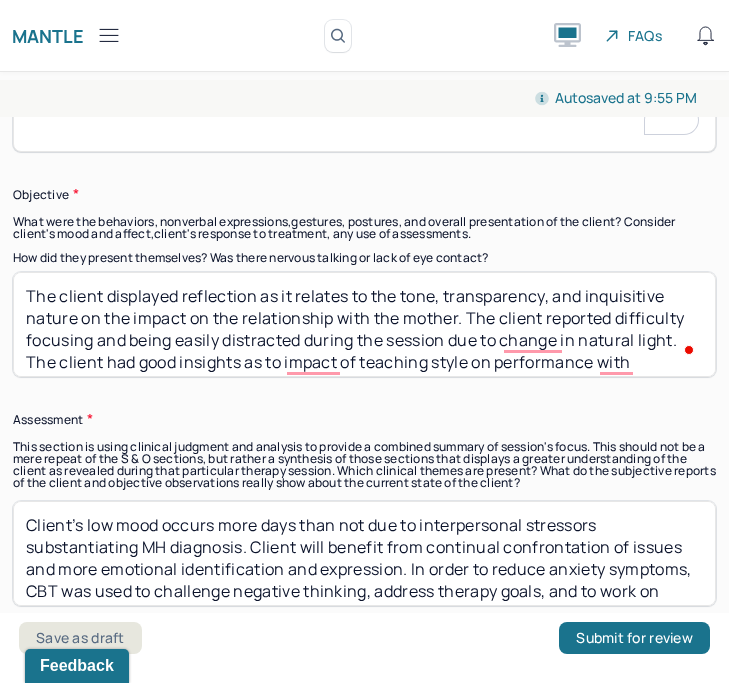 scroll, scrollTop: 1255, scrollLeft: 0, axis: vertical 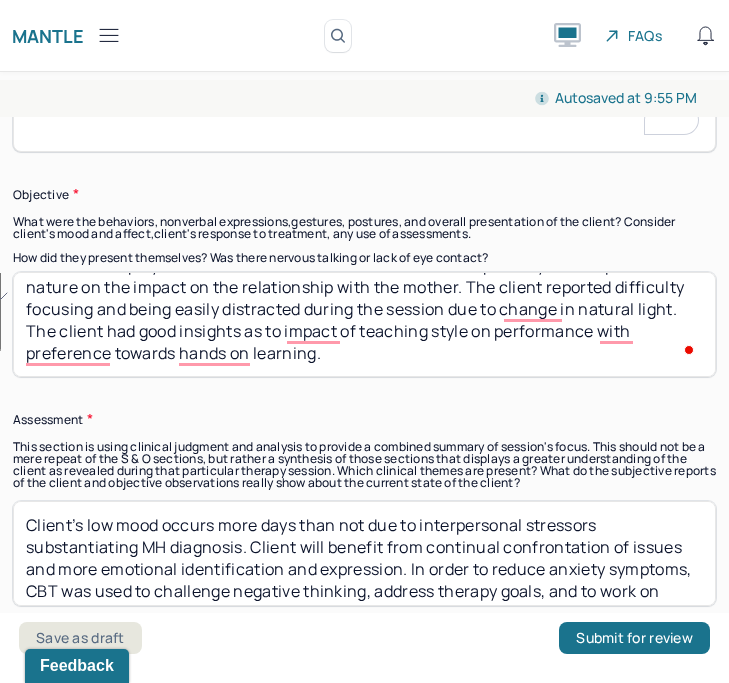 drag, startPoint x: 376, startPoint y: 297, endPoint x: 571, endPoint y: 427, distance: 234.36084 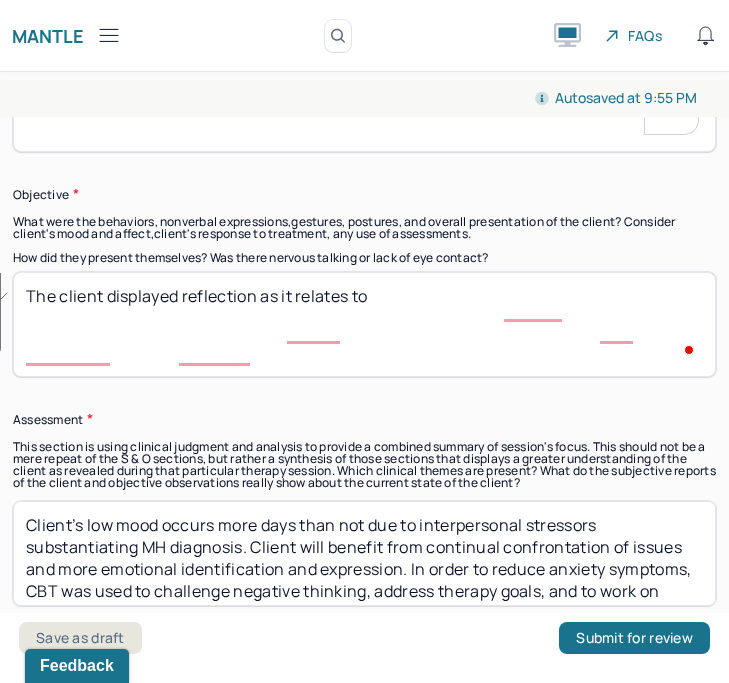 scroll, scrollTop: 0, scrollLeft: 0, axis: both 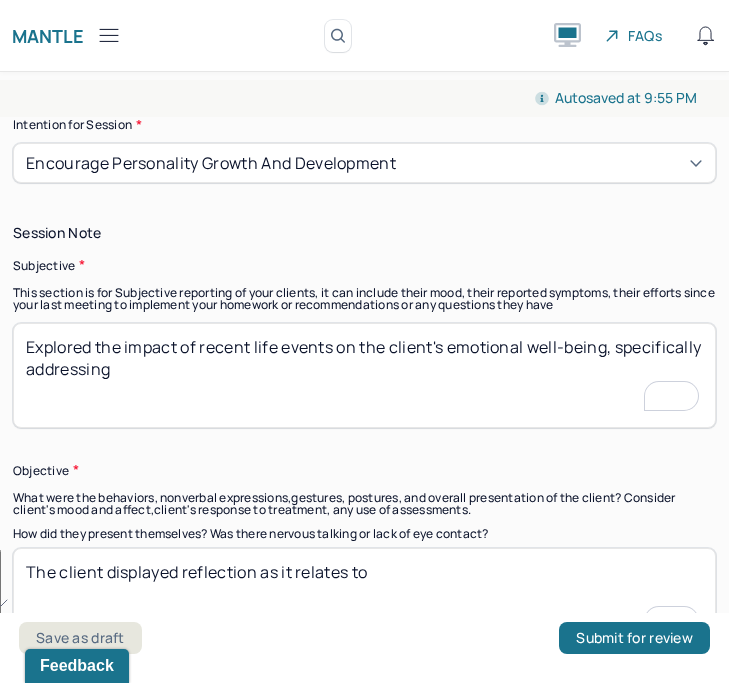 type on "The client displayed reflection as it relates to" 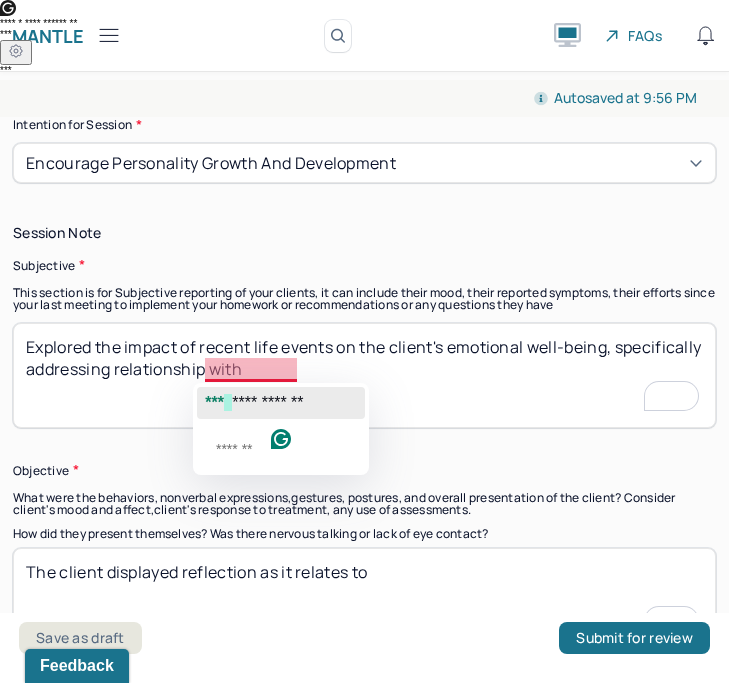 click 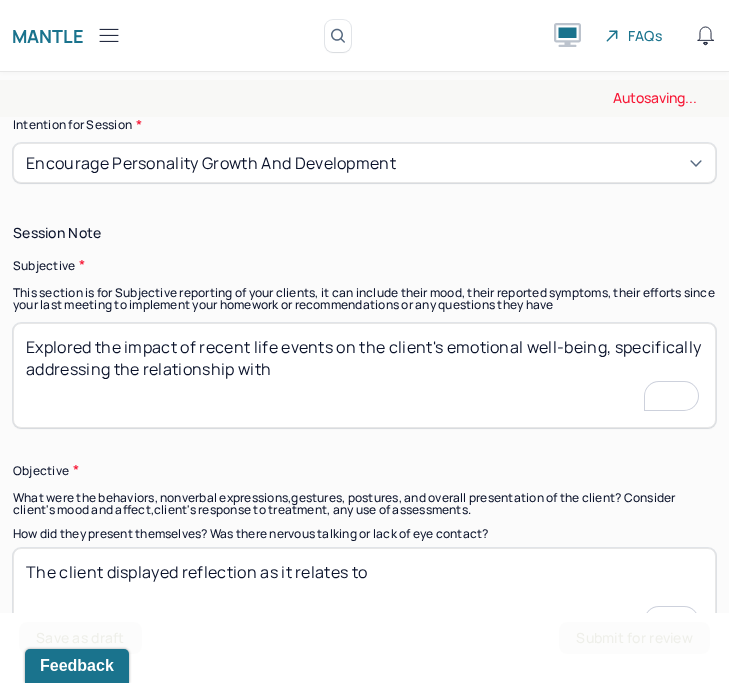 click on "Explored the impact of recent life events on the client's emotional well-being, specifically addressing relationship with" at bounding box center [364, 375] 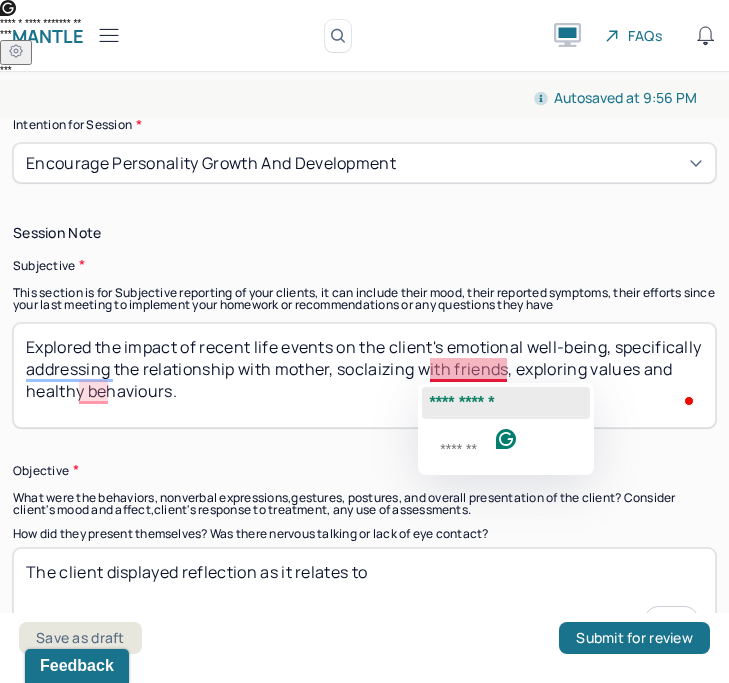 click on "**********" 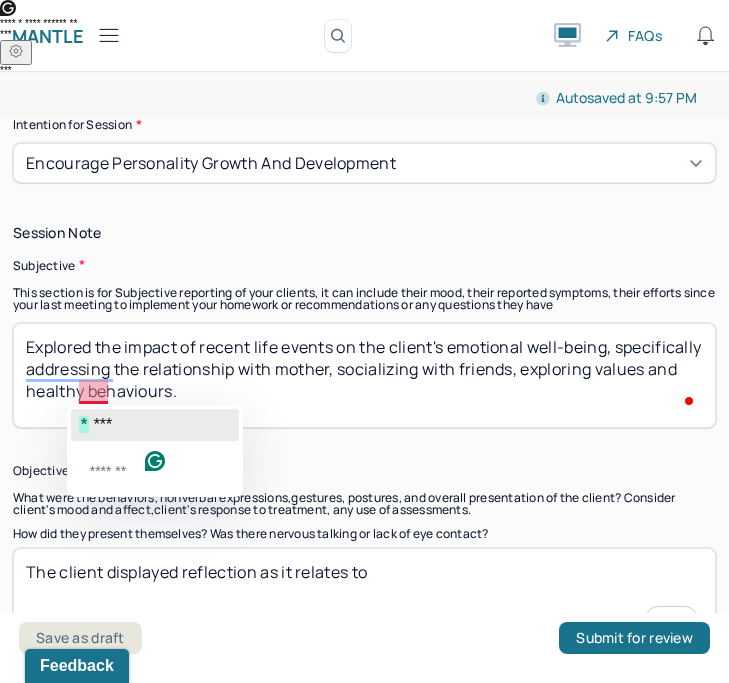 click on "***" 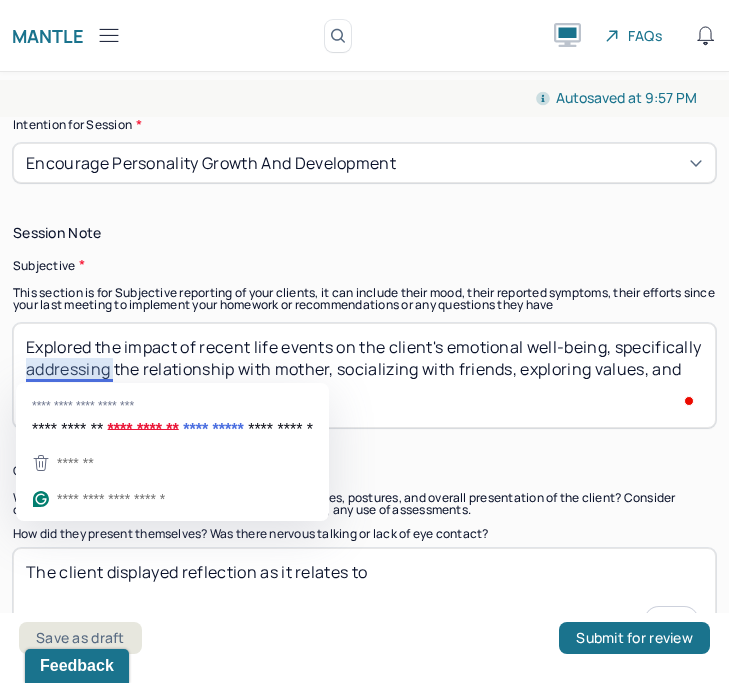 click on "Explored the impact of recent life events on the client's emotional well-being, specifically addressing the relationship with mother, socializing with friends, exploring values, and healthy behaviours." at bounding box center (364, 375) 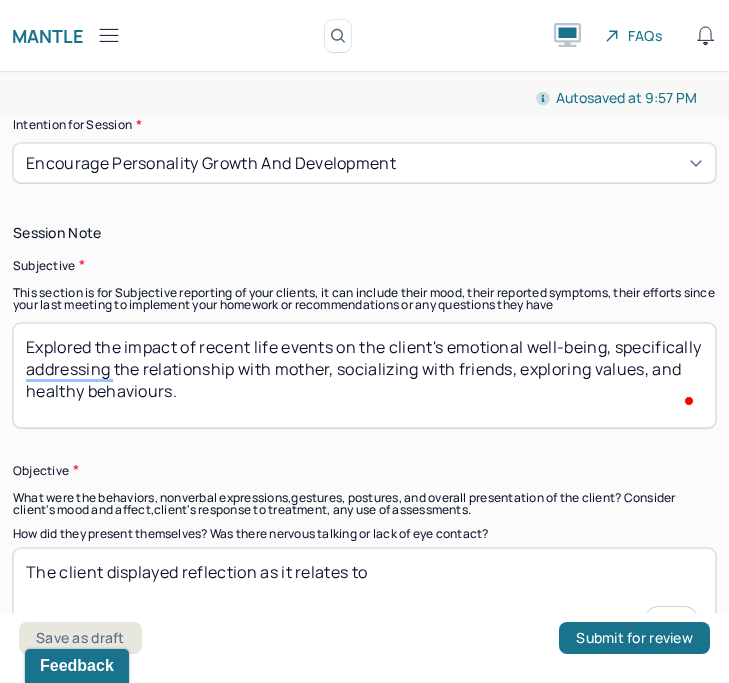 scroll, scrollTop: 1215, scrollLeft: 0, axis: vertical 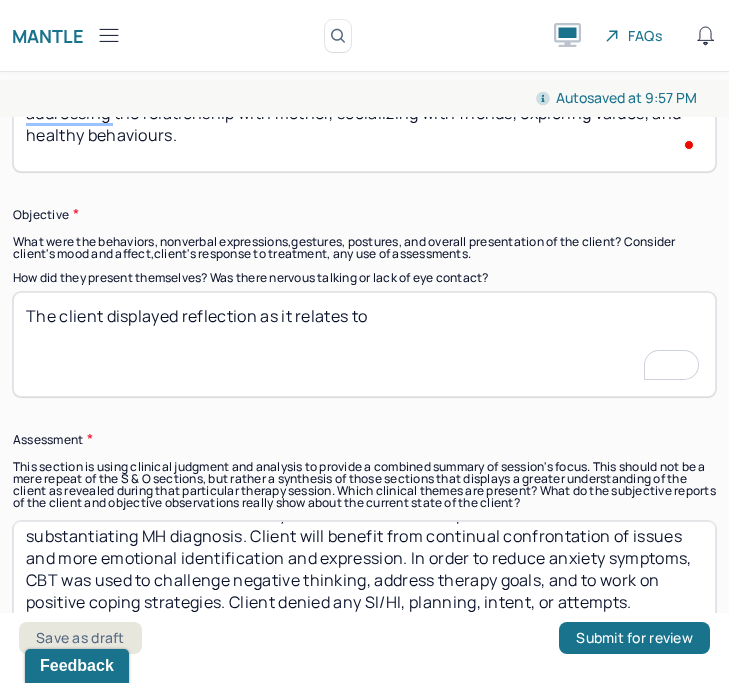 type on "Explored the impact of recent life events on the client's emotional well-being, specifically addressing the relationship with mother, socializing with friends, exploring values, and healthy behaviours." 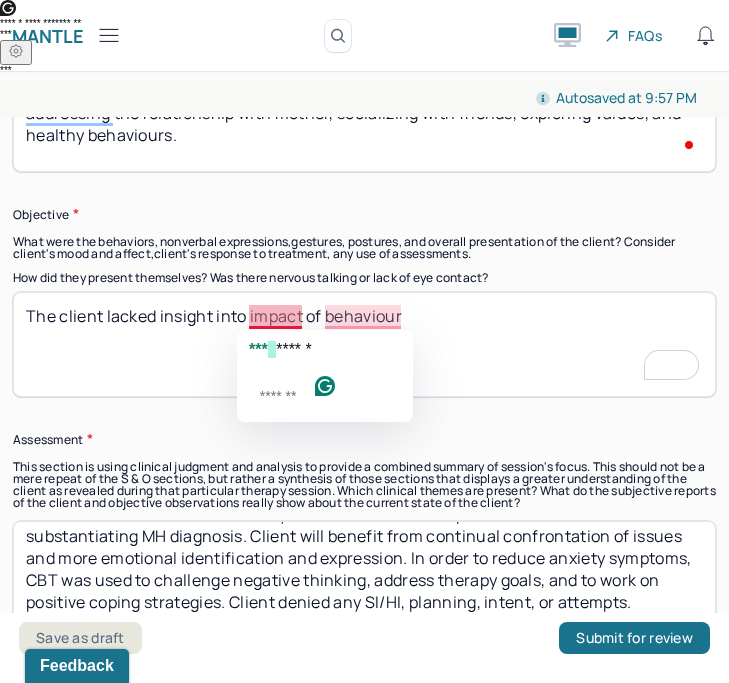 click on "******" 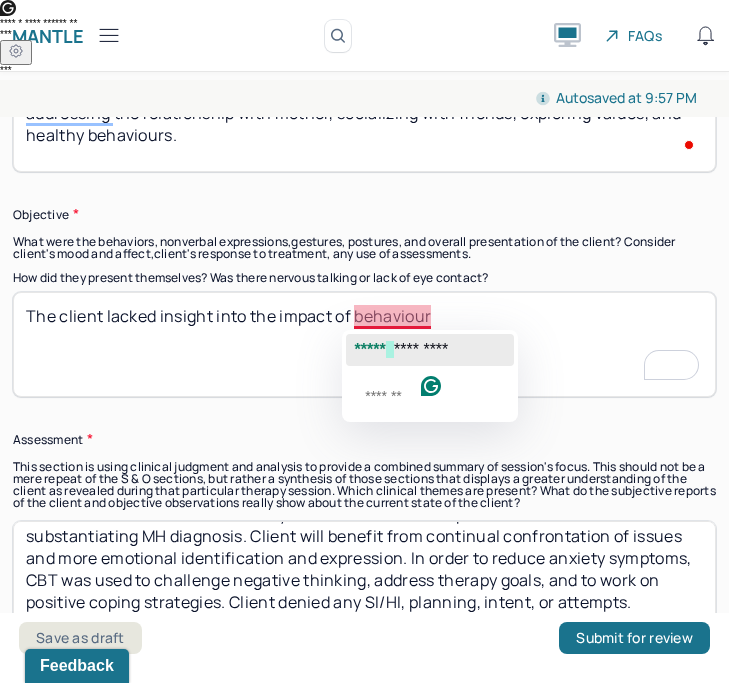 click on "*****" 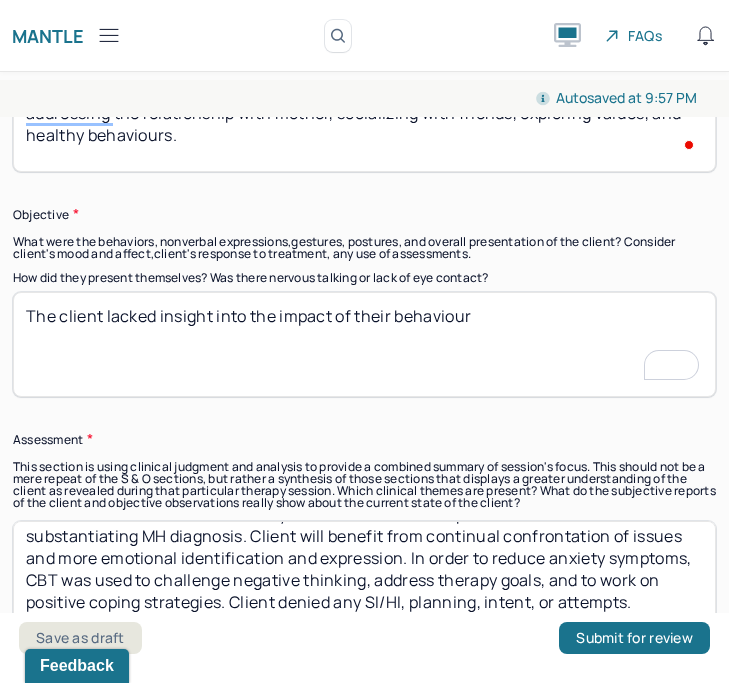 click on "The client lacked insight into the impact of behaviour" at bounding box center [364, 344] 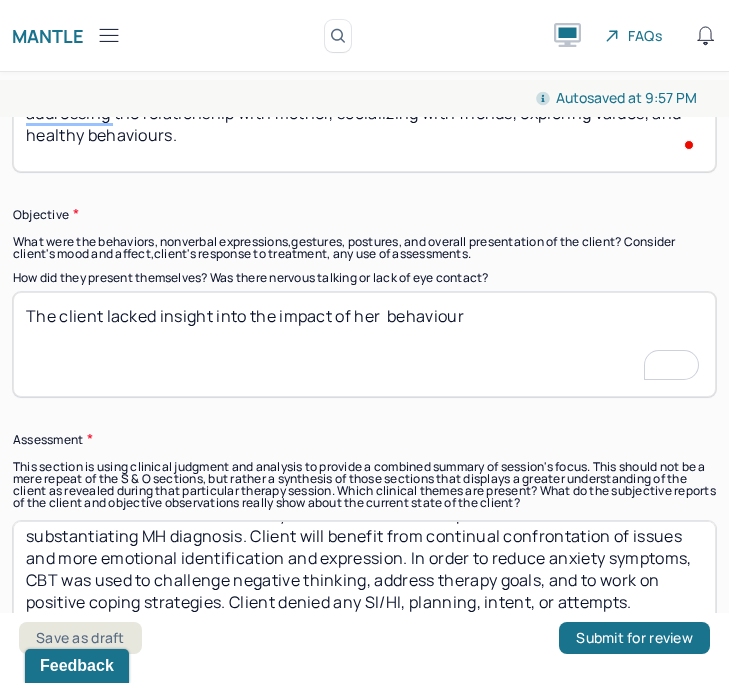 click on "The client lacked insight into the impact of her  behaviour" at bounding box center (364, 344) 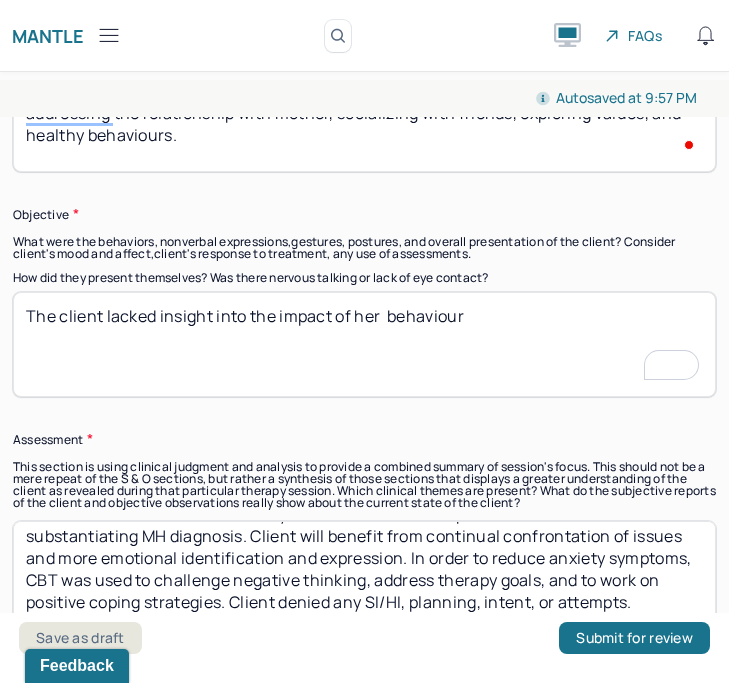 click on "The client lacked insight into the impact of her  behaviour" at bounding box center (364, 344) 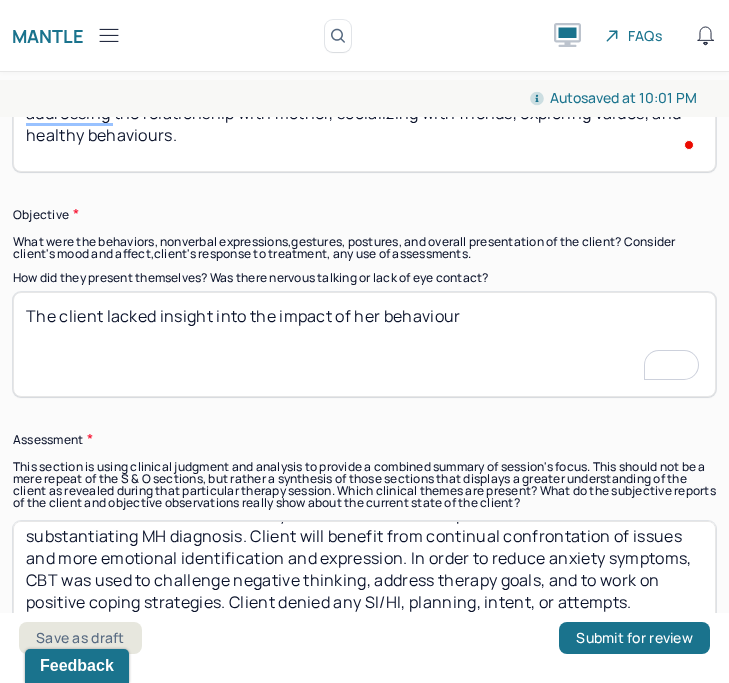 click on "The client lacked insight into the impact of her behaviour" at bounding box center [364, 344] 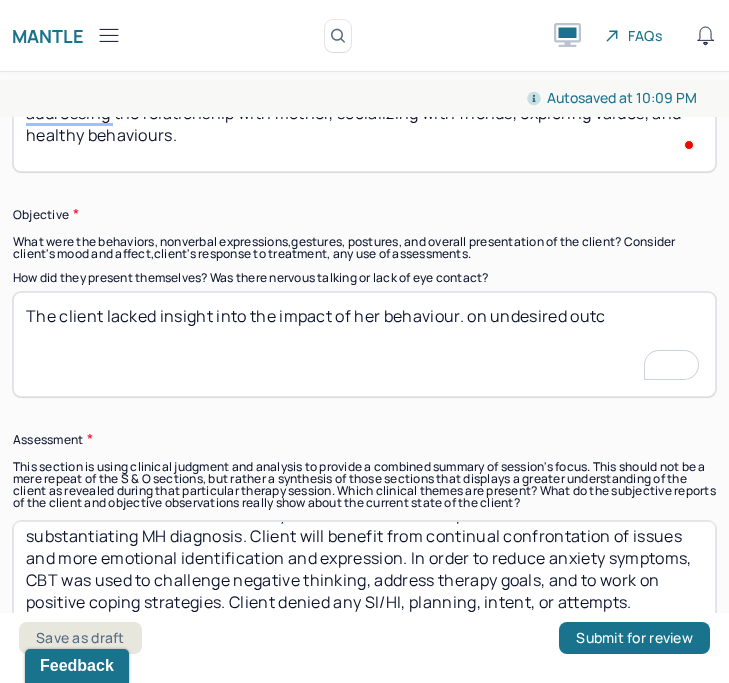 click on "The client lacked insight into the impact of her behaviour on undesired outc" at bounding box center (364, 344) 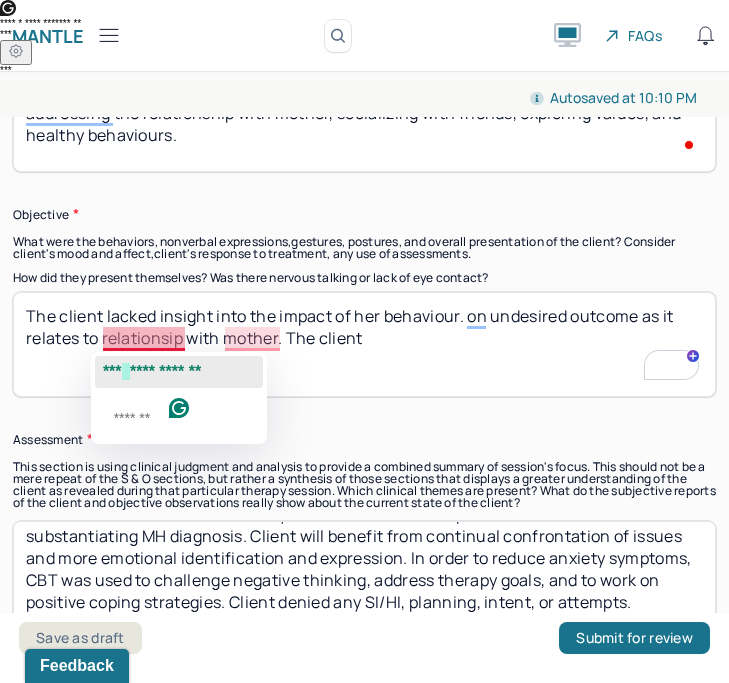 click on "**********" 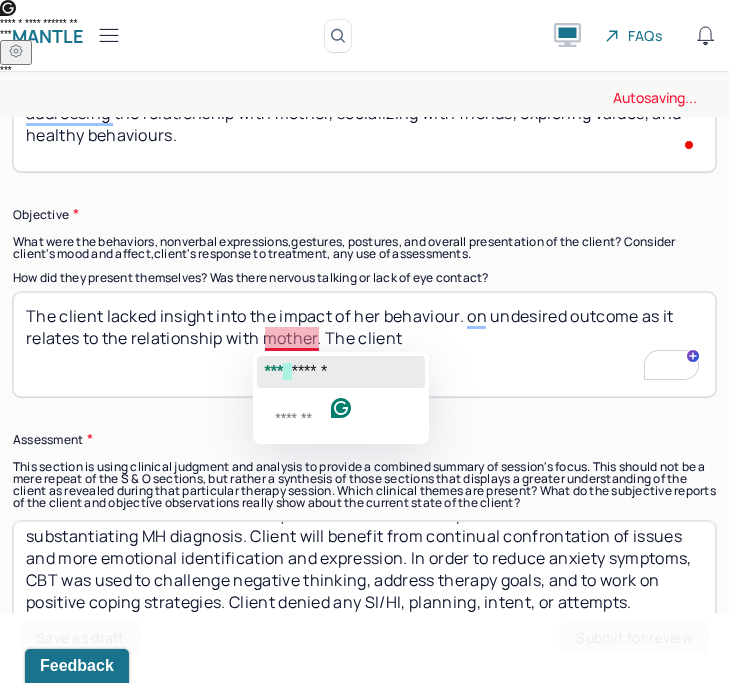 click on "***" 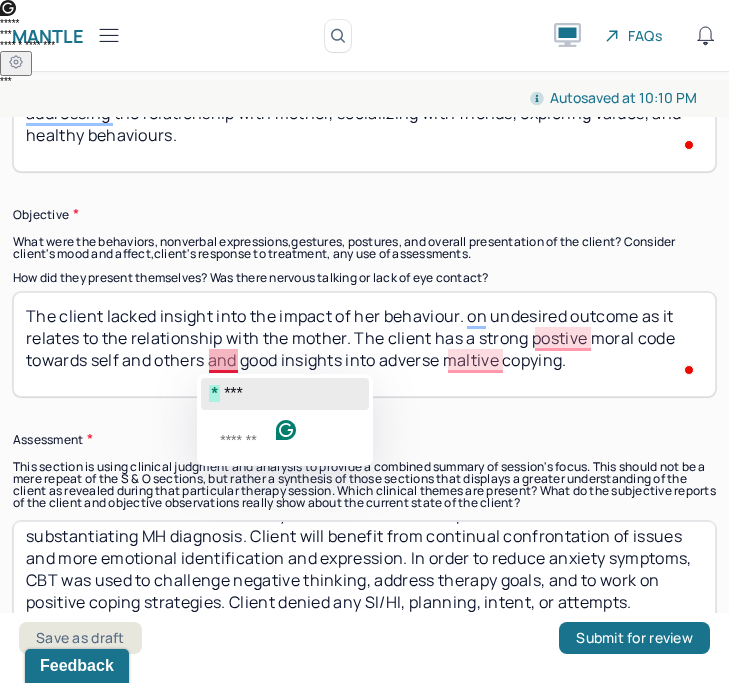 click on "***" 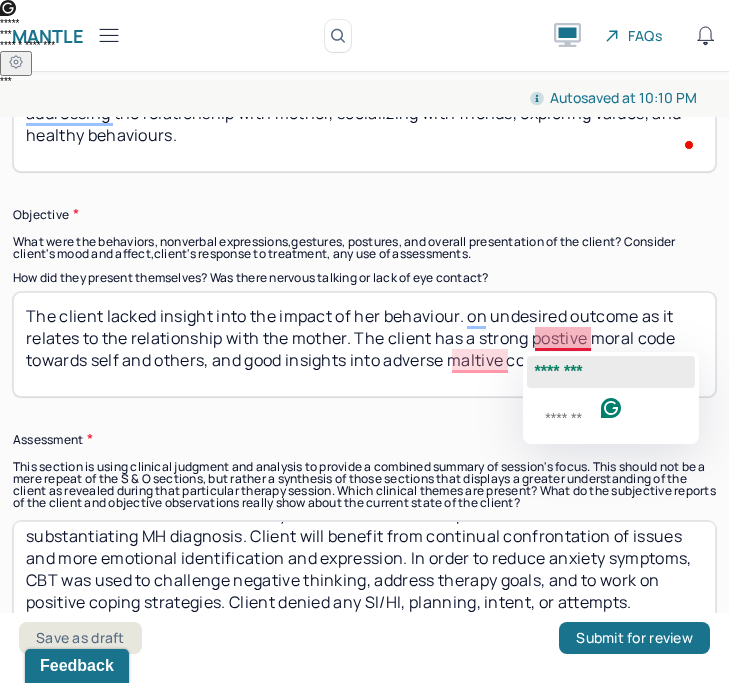 click on "********" 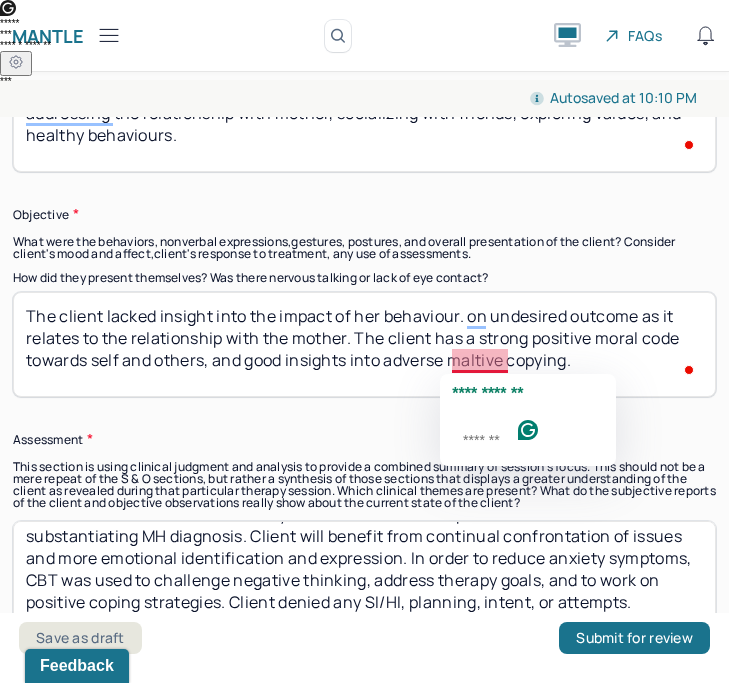 click on "The client lacked insight into the impact of her behaviour. on undesired outcome as it relates to the relationship with the mother. The client has a strong positive moral code towards self and others, and good insights into adverse maltive copying." at bounding box center [364, 344] 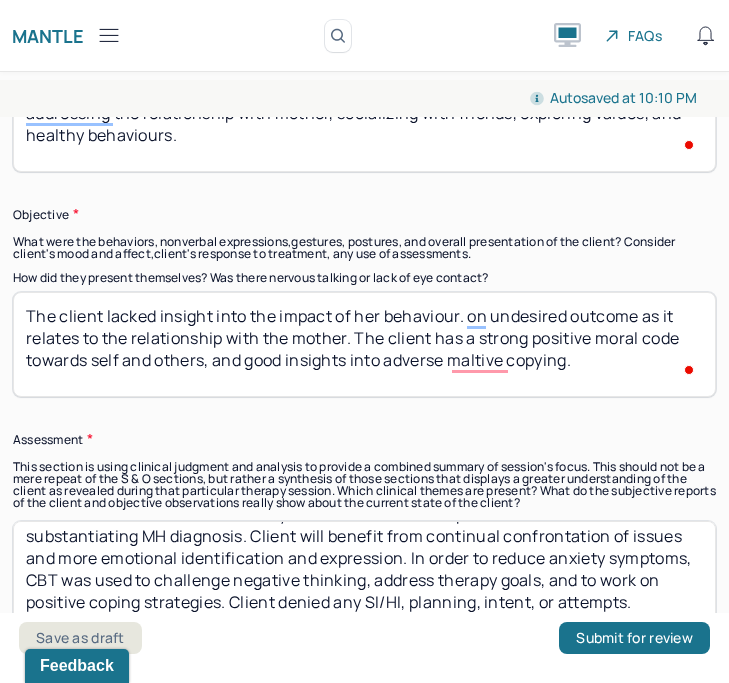 click on "The client lacked insight into the impact of her behaviour. on undesired outcome as it relates to the relationship with the mother. The client has a strong positive moral code towards self and others, and good insights into adverse maltive copying." at bounding box center [364, 344] 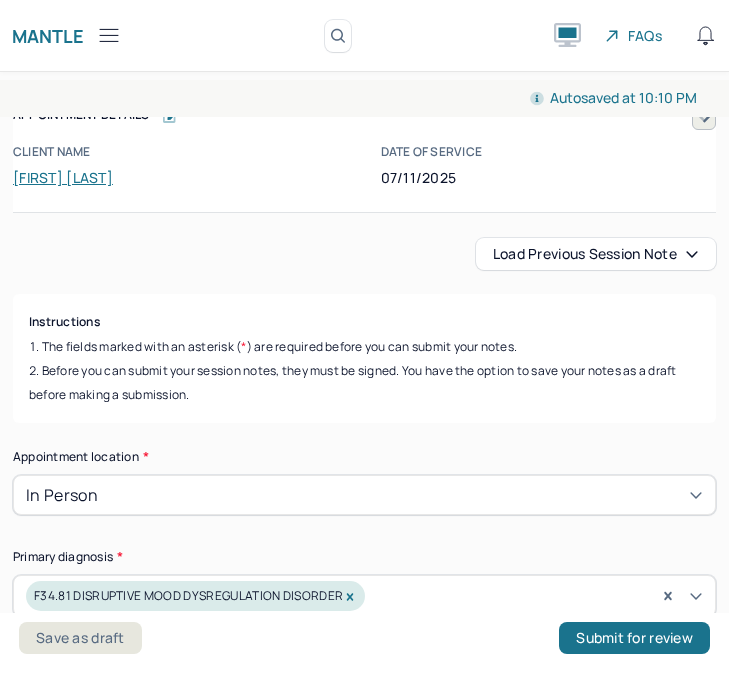 scroll, scrollTop: 0, scrollLeft: 0, axis: both 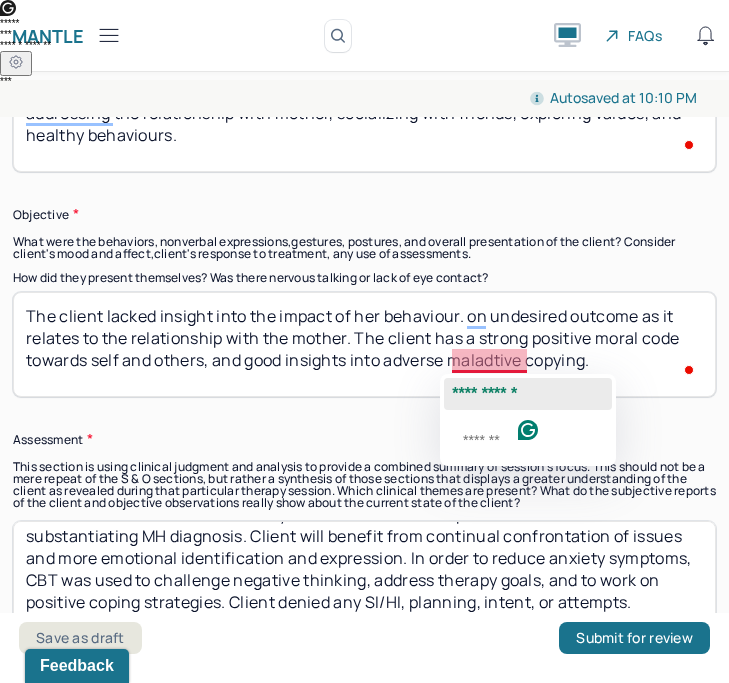 click on "**********" 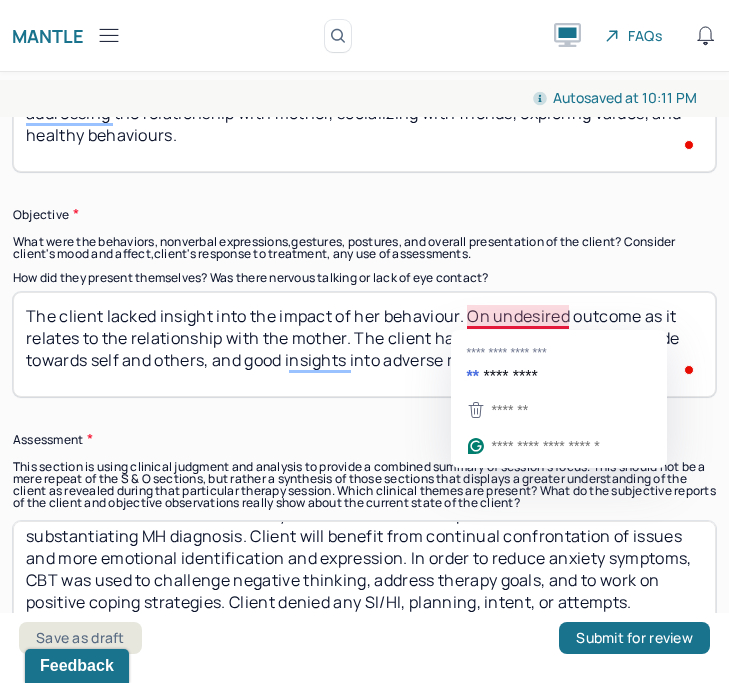 click on "The client lacked insight into the impact of her behaviour. On undesired outcome as it relates to the relationship with the mother. The client has a strong positive moral code towards self and others, and good insights into adverse maladaptive copying." at bounding box center [364, 344] 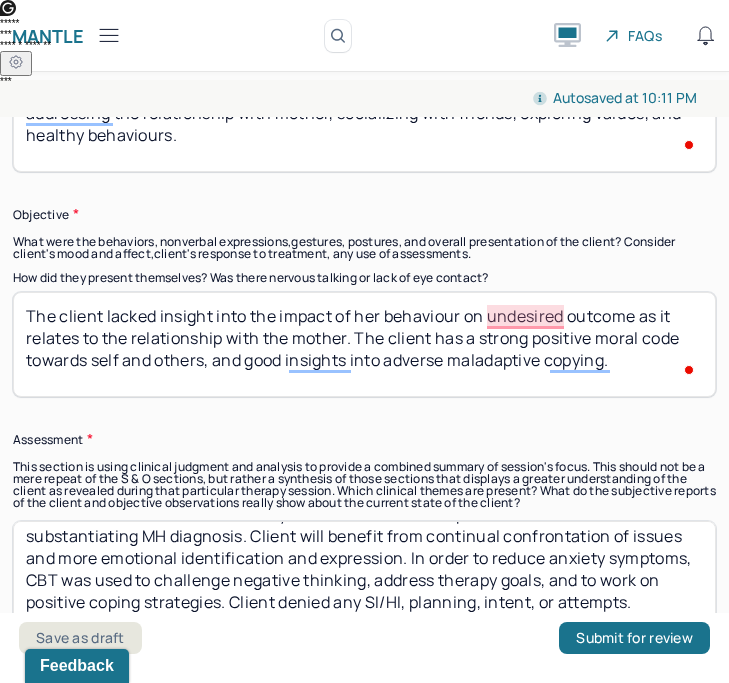 scroll, scrollTop: 1654, scrollLeft: 0, axis: vertical 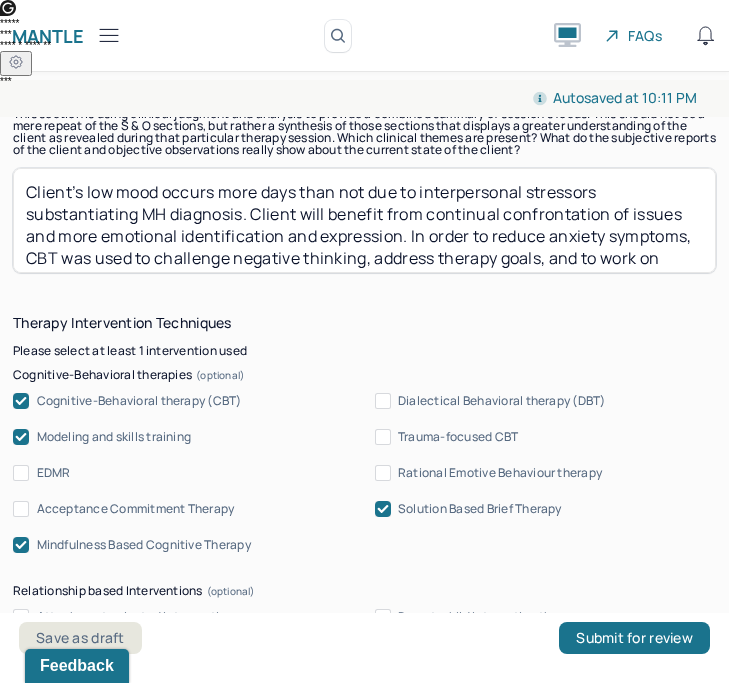 type on "The client lacked insight into the impact of her behaviour on undesired outcome as it relates to the relationship with the mother. The client has a strong positive moral code towards self and others, and good insights into adverse maladaptive copying." 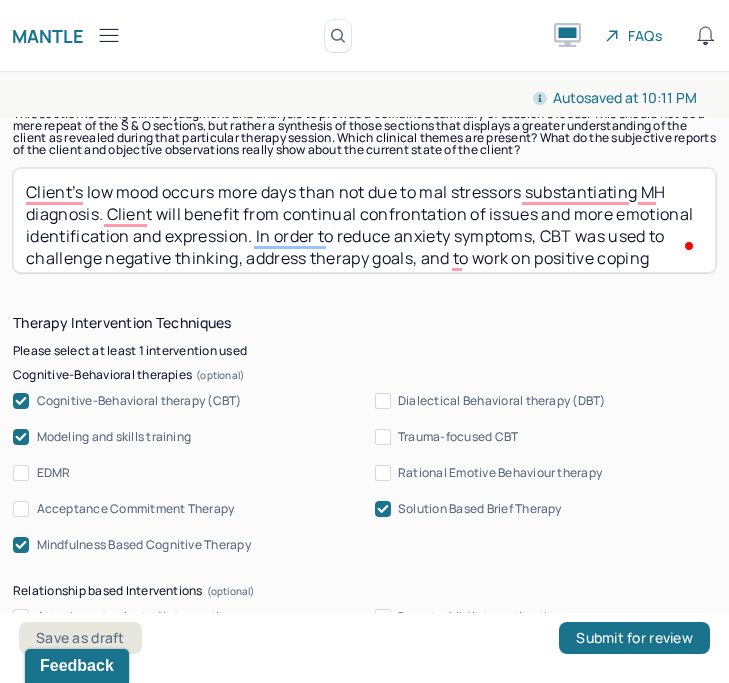 scroll, scrollTop: 1588, scrollLeft: 0, axis: vertical 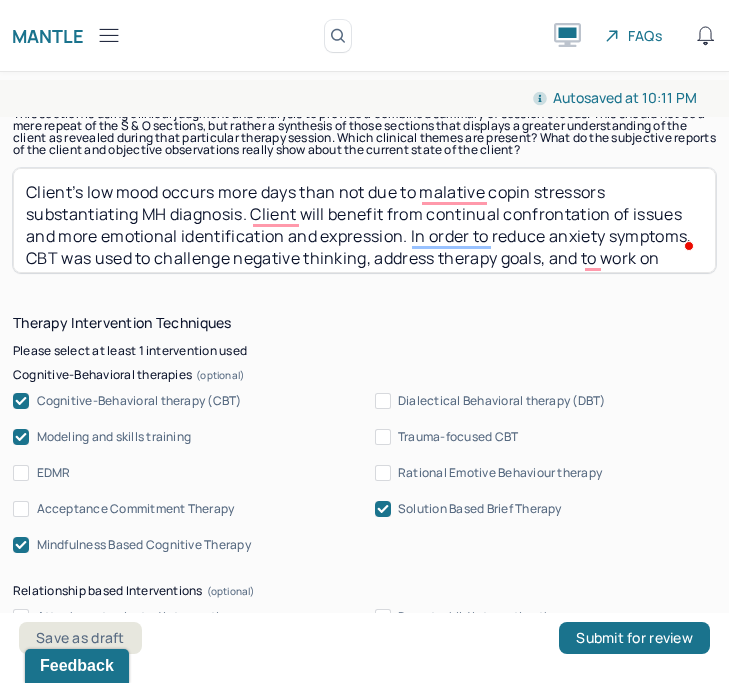 type on "Client’s low mood occurs more days than not due to malative coping stressors substantiating MH diagnosis. Client will benefit from continual confrontation of issues and more emotional identification and expression. In order to reduce anxiety symptoms, CBT was used to challenge negative thinking, address therapy goals, and to work on positive coping strategies. Client denied any SI/HI, planning, intent, or attempts." 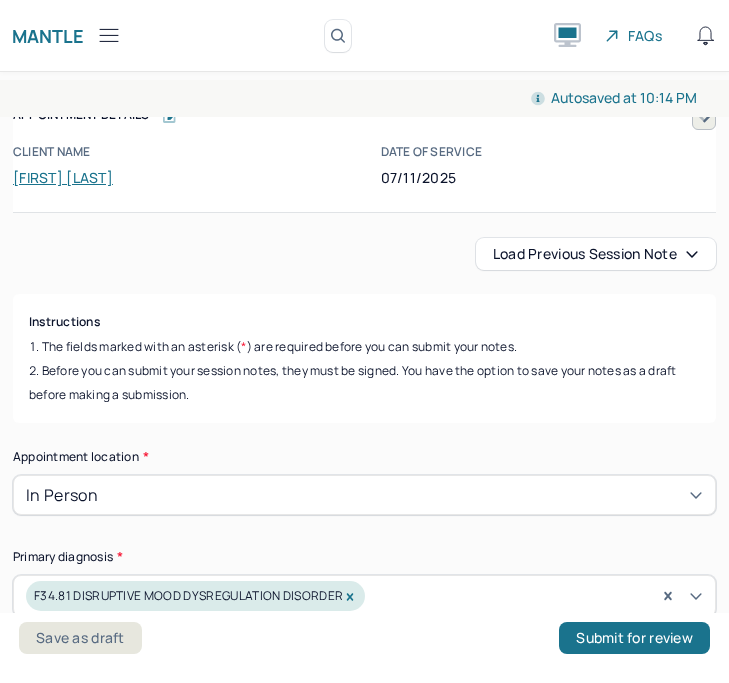 scroll, scrollTop: 0, scrollLeft: 0, axis: both 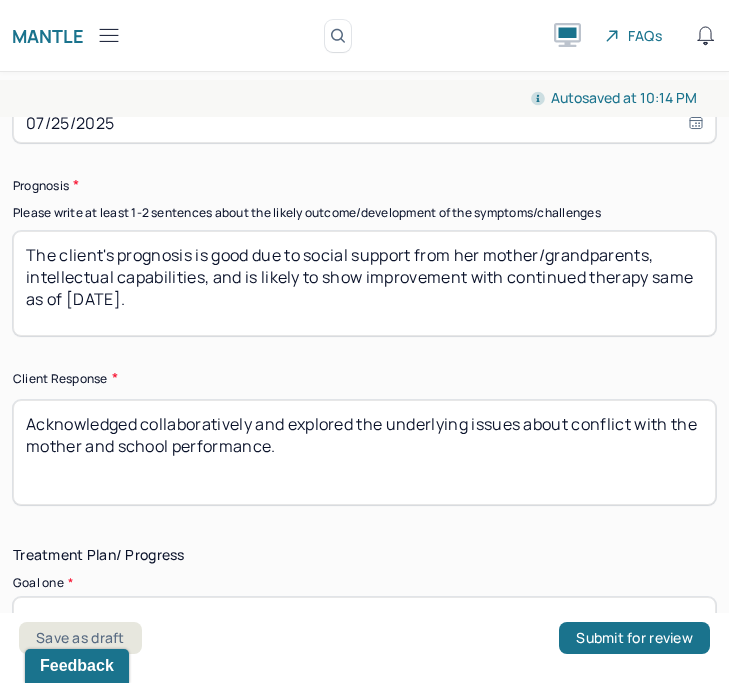 type on "Reflective, comfortable" 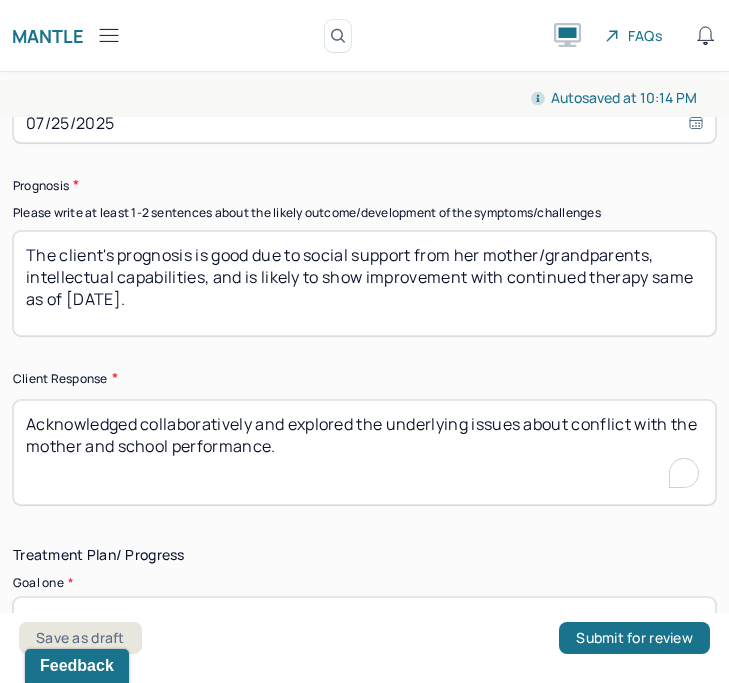 drag, startPoint x: 579, startPoint y: 429, endPoint x: 609, endPoint y: 470, distance: 50.803543 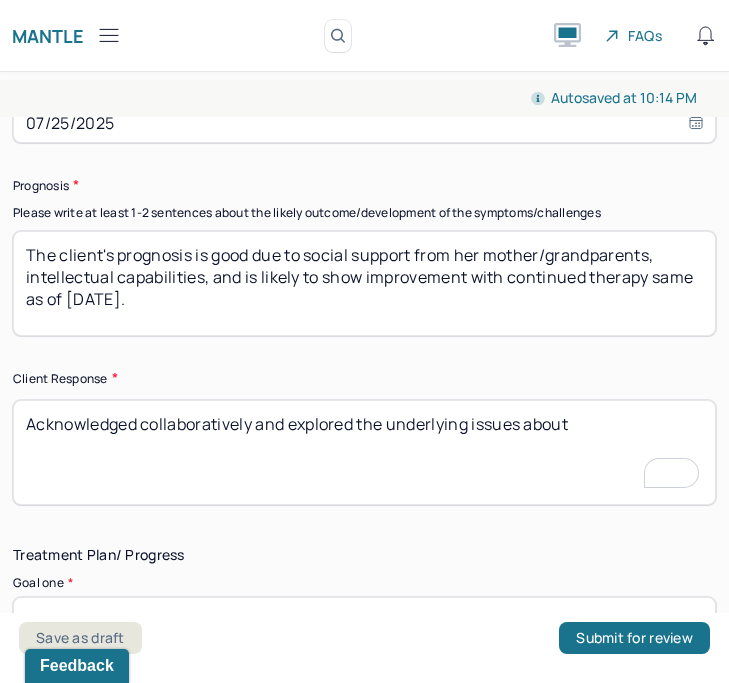 scroll, scrollTop: 2797, scrollLeft: 0, axis: vertical 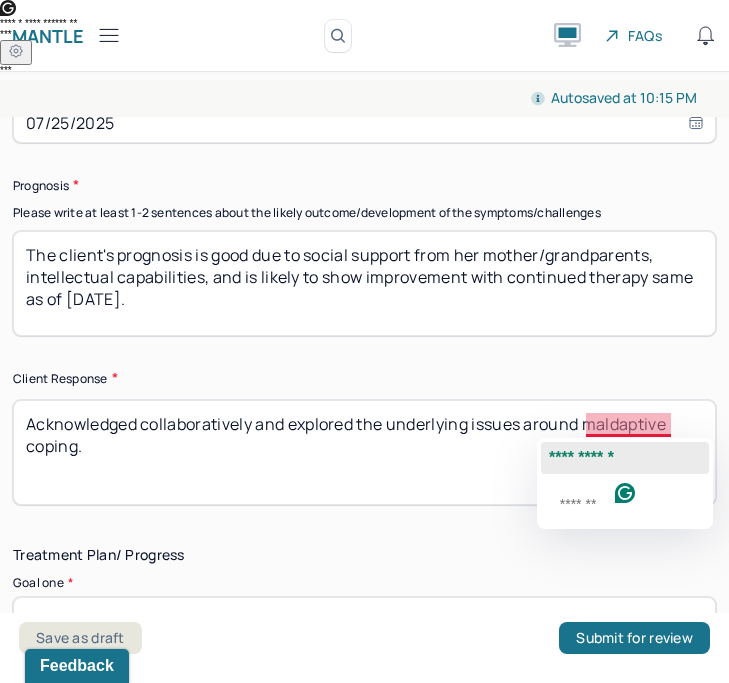 click on "**********" 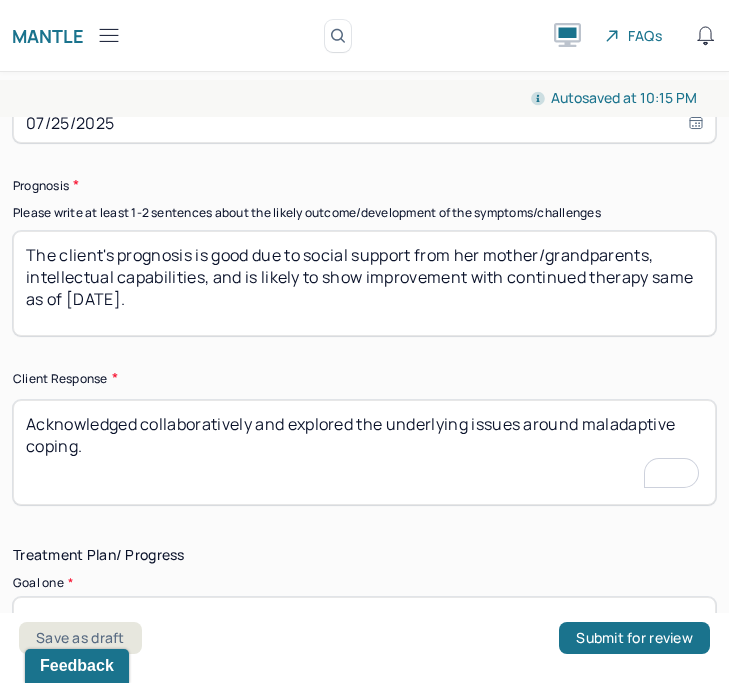 scroll, scrollTop: 2779, scrollLeft: 0, axis: vertical 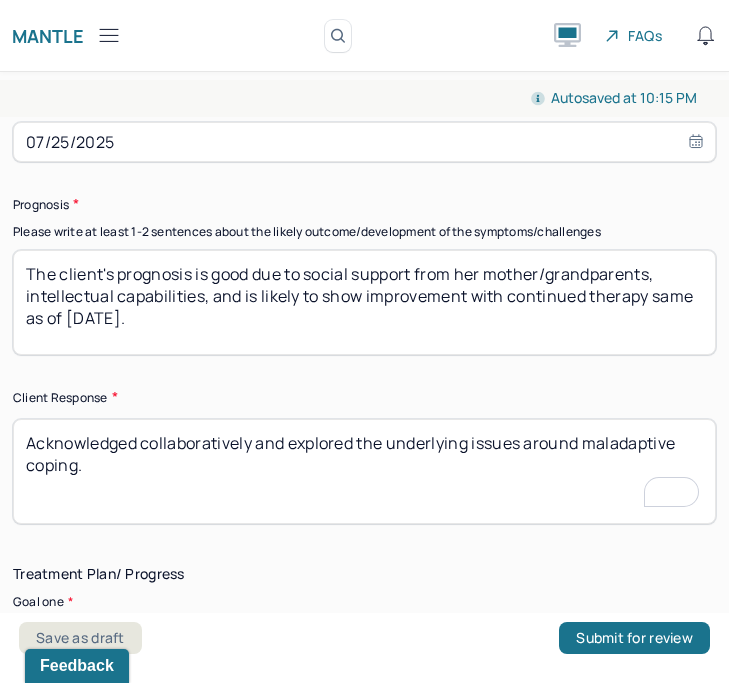 type on "Acknowledged collaboratively and explored the underlying issues around maladaptive coping." 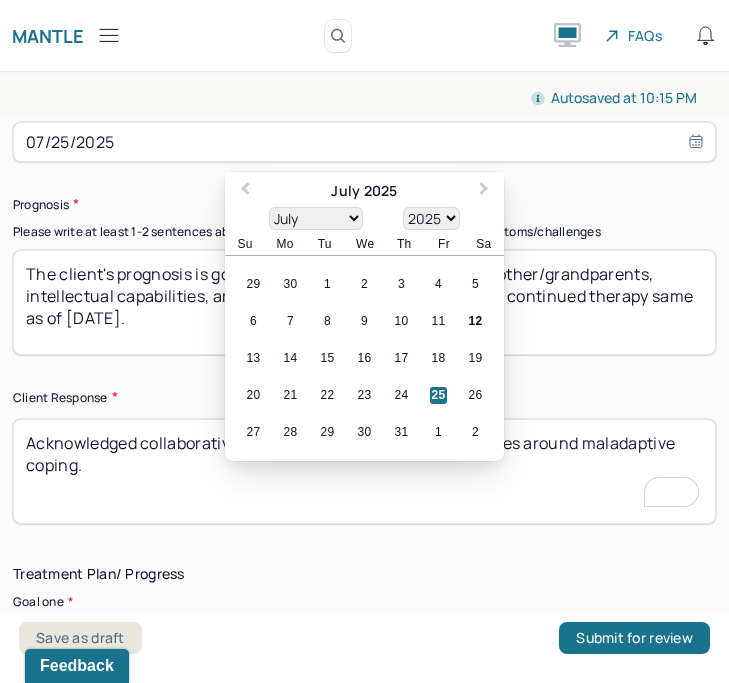 click on "07/25/2025" at bounding box center [364, 142] 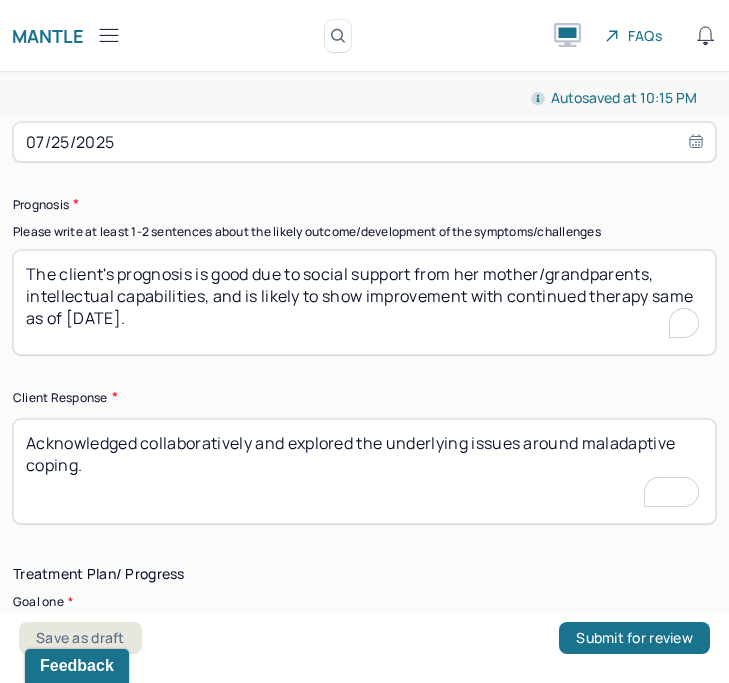 scroll, scrollTop: 9, scrollLeft: 0, axis: vertical 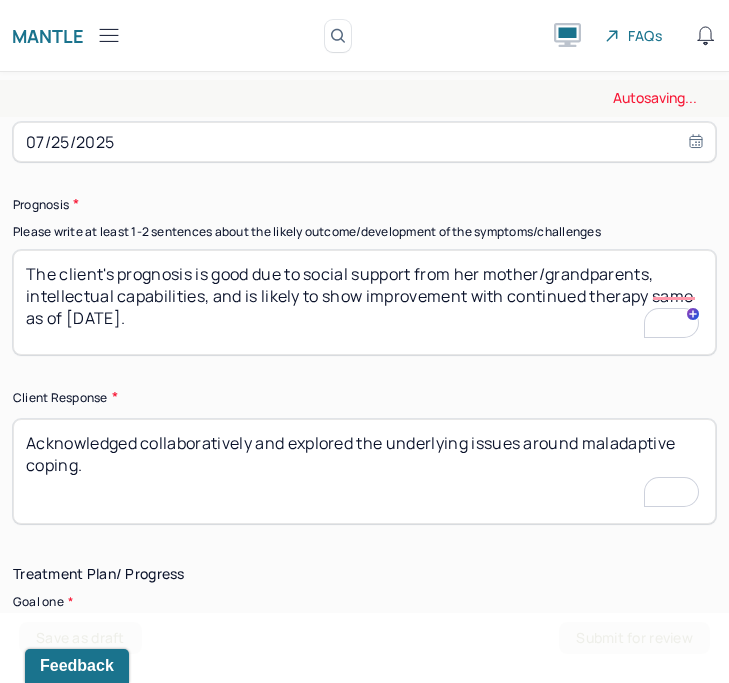 click on "The client's prognosis is good due to social support from her mother/grandparents, intellectual capabilities, and is likely to show improvement with continued therapy same as of 6/27/2025." at bounding box center [364, 302] 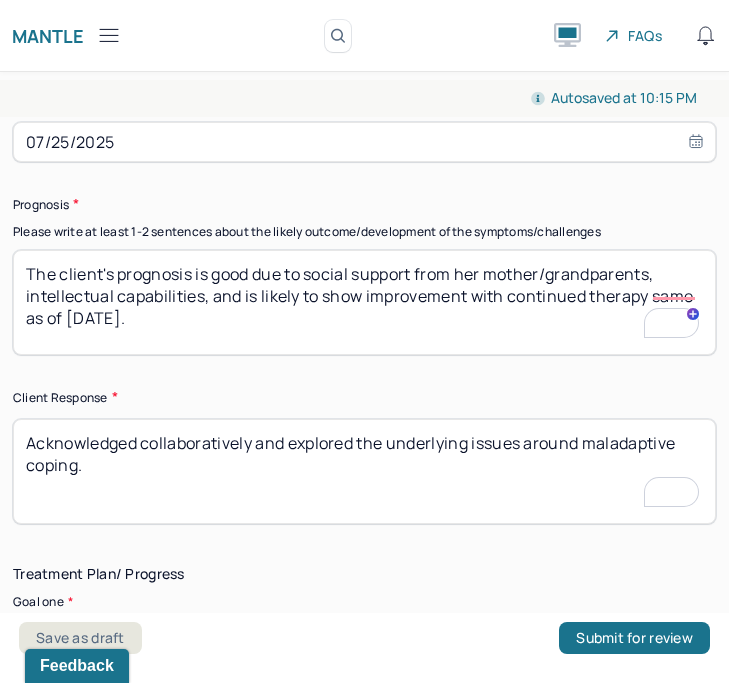 click on "The client's prognosis is good due to social support from her mother/grandparents, intellectual capabilities, and is likely to show improvement with continued therapy same as of 6/27/2025." at bounding box center (364, 302) 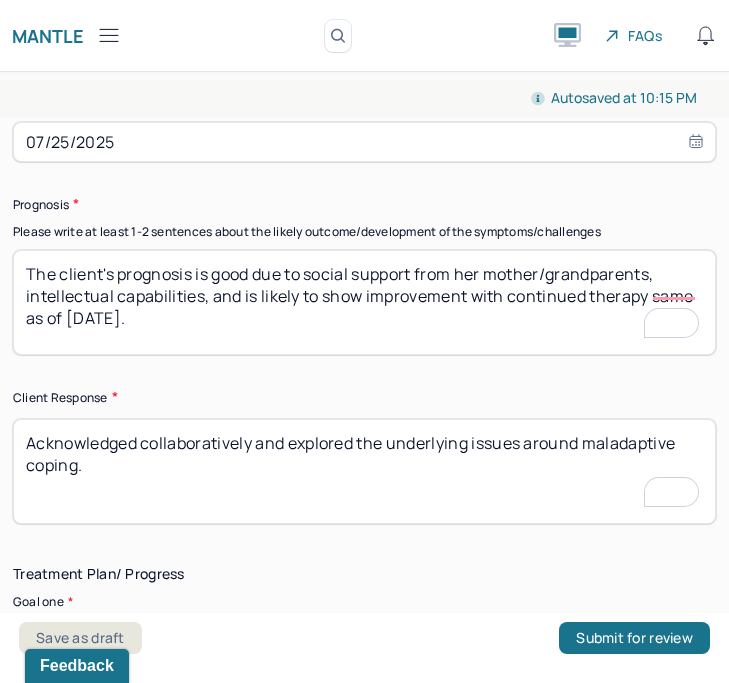 click on "The client's prognosis is good due to social support from her mother/grandparents, intellectual capabilities, and is likely to show improvement with continued therapy same as of 7/27/2025." at bounding box center (364, 302) 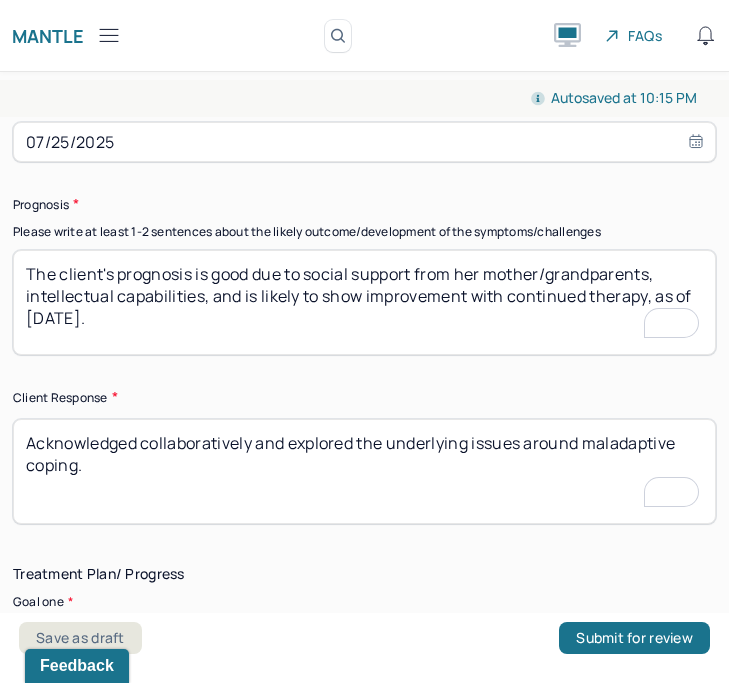 scroll, scrollTop: 3039, scrollLeft: 0, axis: vertical 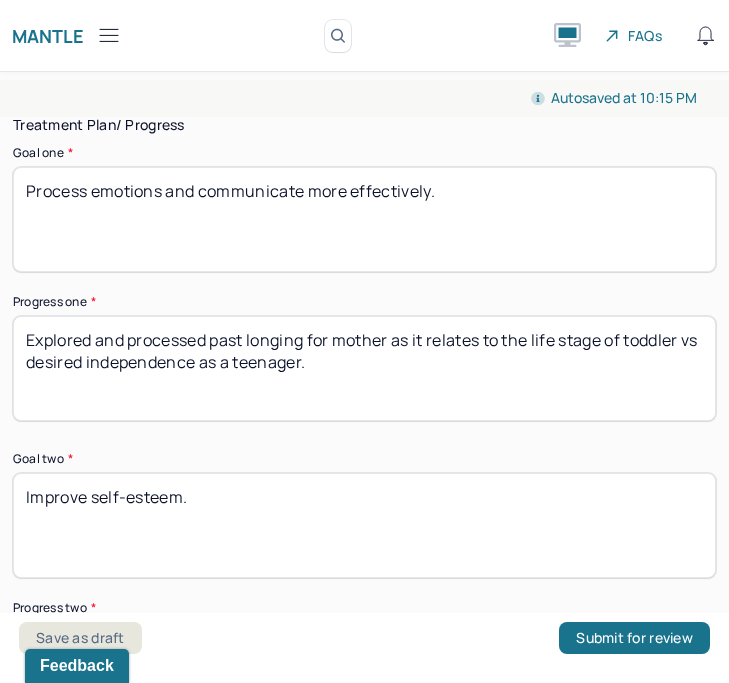 type on "The client's prognosis is good due to social support from her mother/grandparents, intellectual capabilities, and is likely to show improvement with continued therapy, as of 7/4/2025." 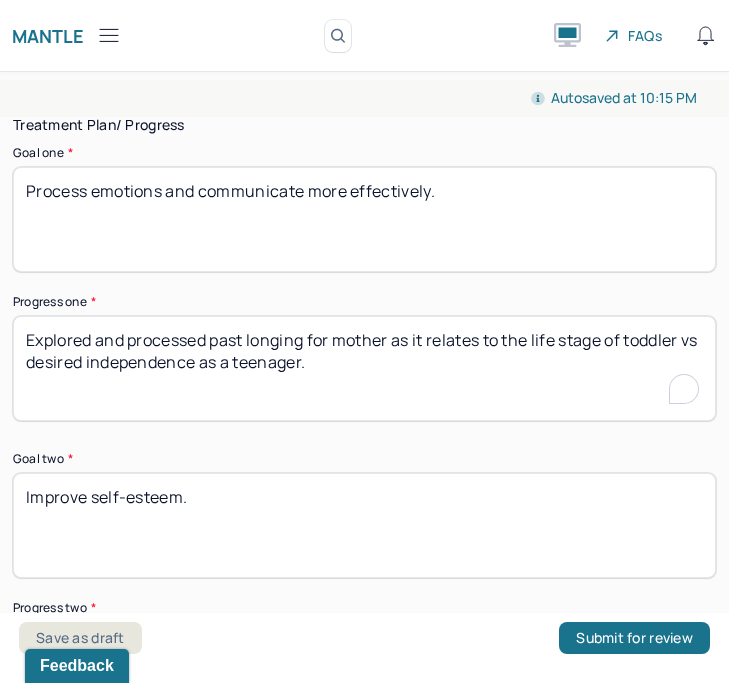 click on "Explored and processed past longing for mother as it relates to the life stage of toddler vs desired independence as a teenager." at bounding box center (364, 368) 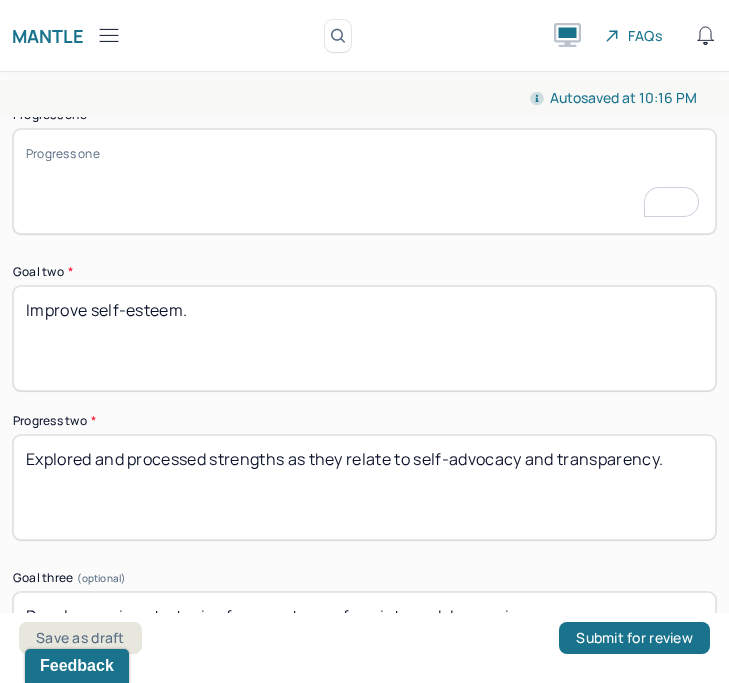 type 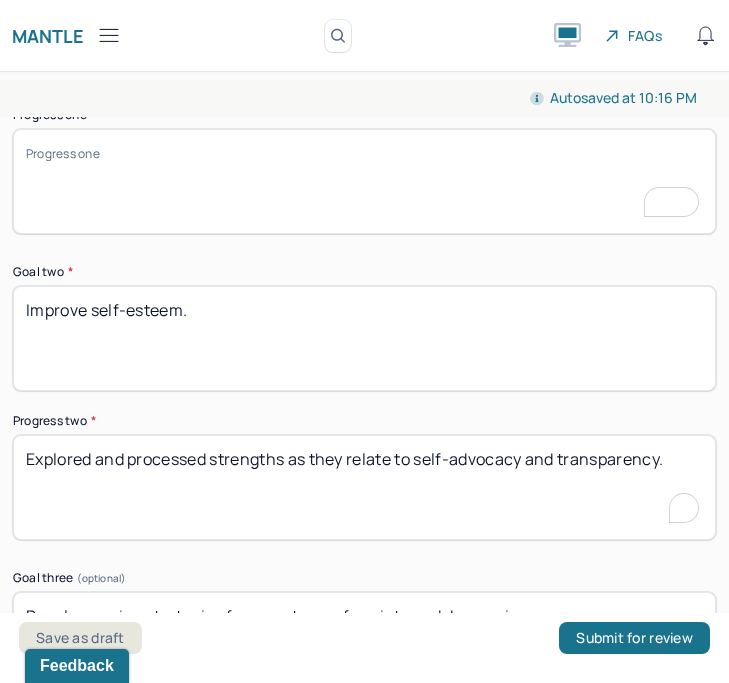 click on "Explored and processed strengths as they relate to self-advocacy and transparency." at bounding box center [364, 487] 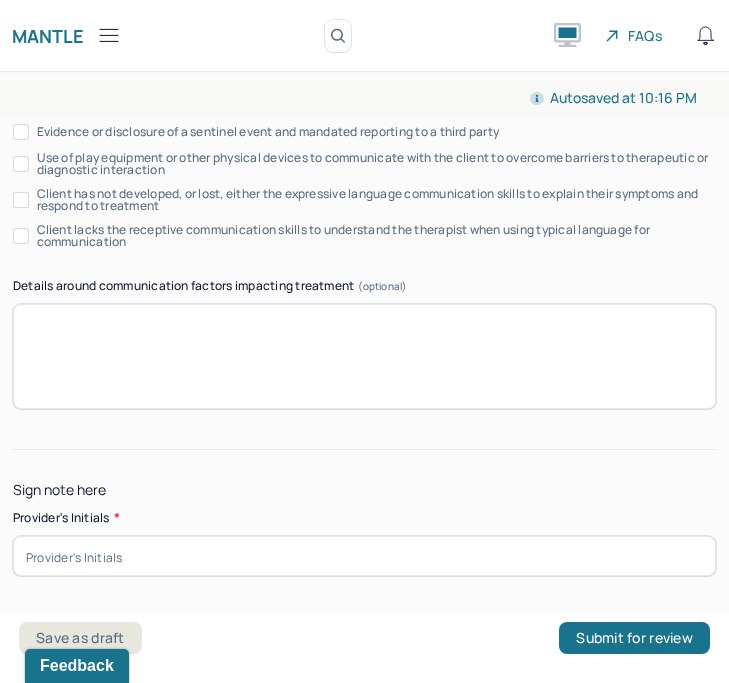 type 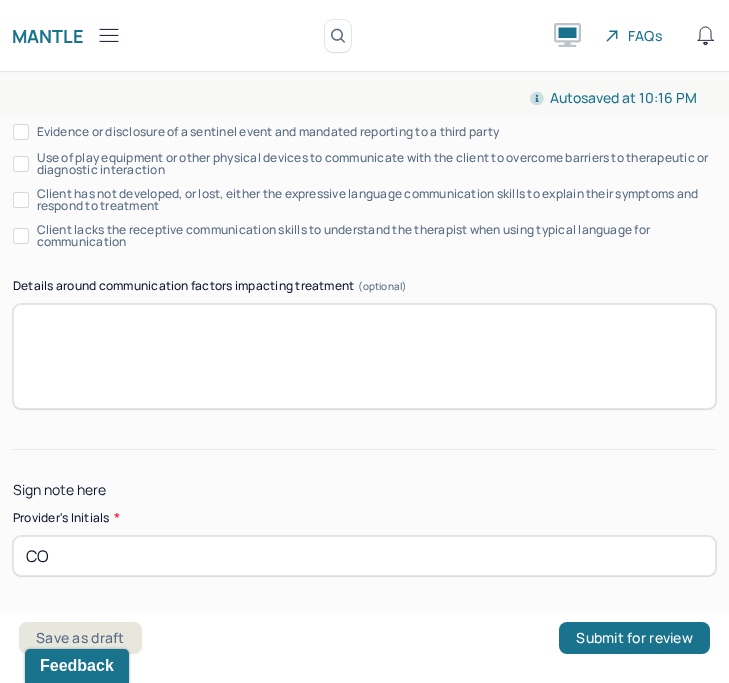 type on "CO" 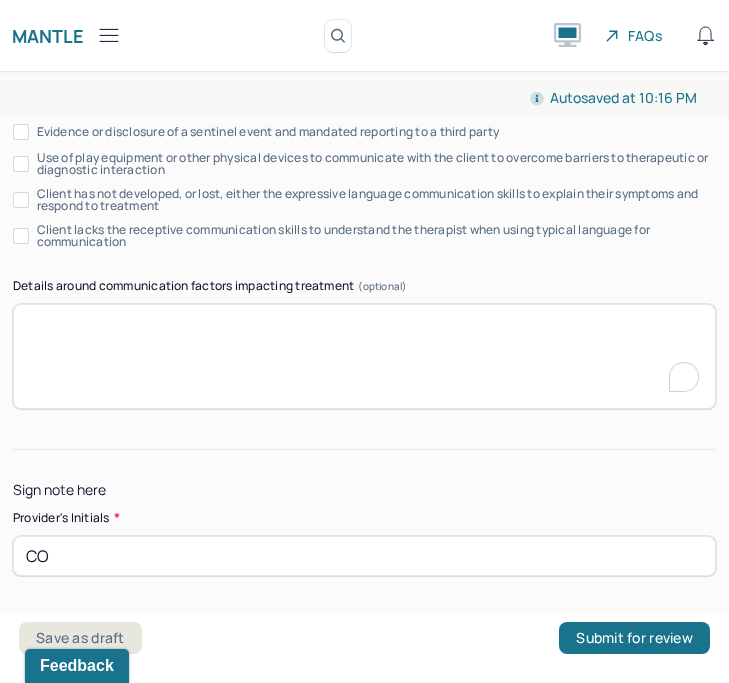 click at bounding box center (364, 356) 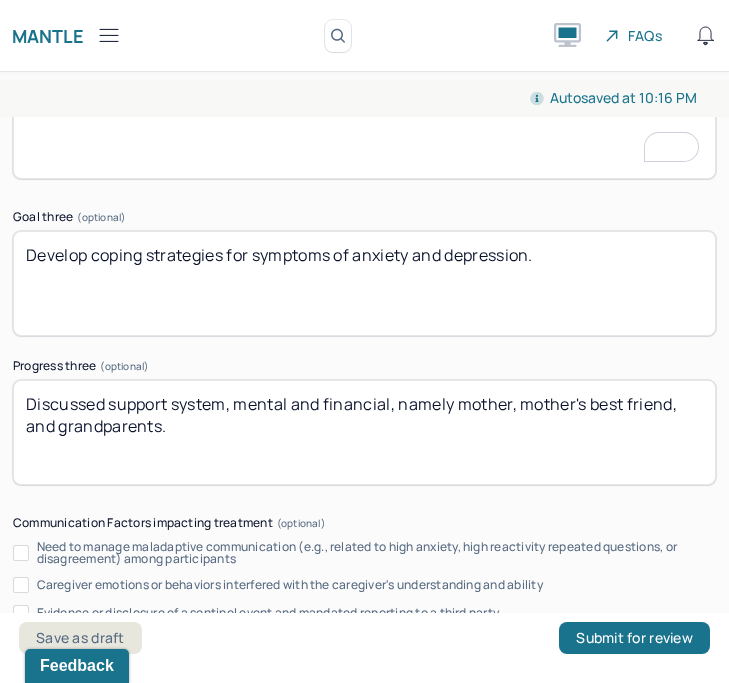 click on "Discussed support system, mental and financial, namely mother, mother's best friend, and grandparents." at bounding box center [364, 432] 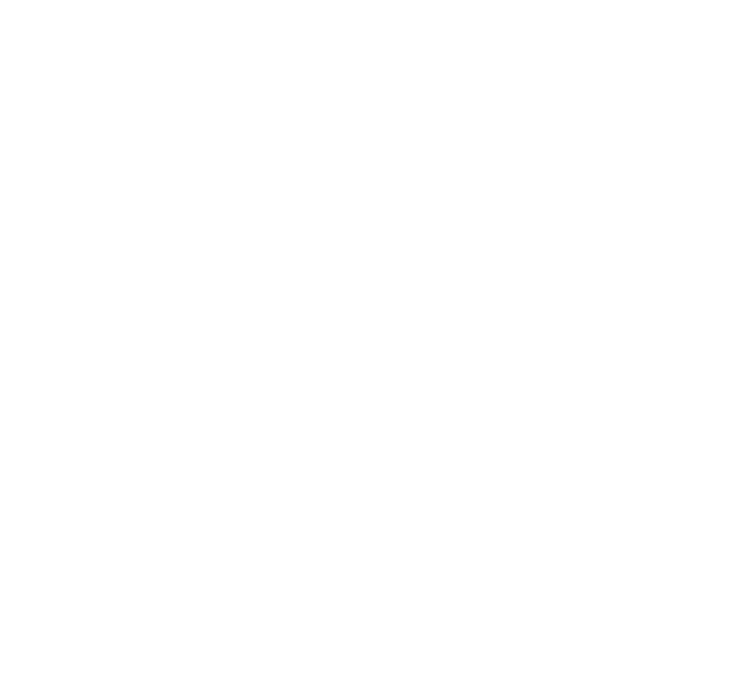 scroll, scrollTop: 0, scrollLeft: 0, axis: both 